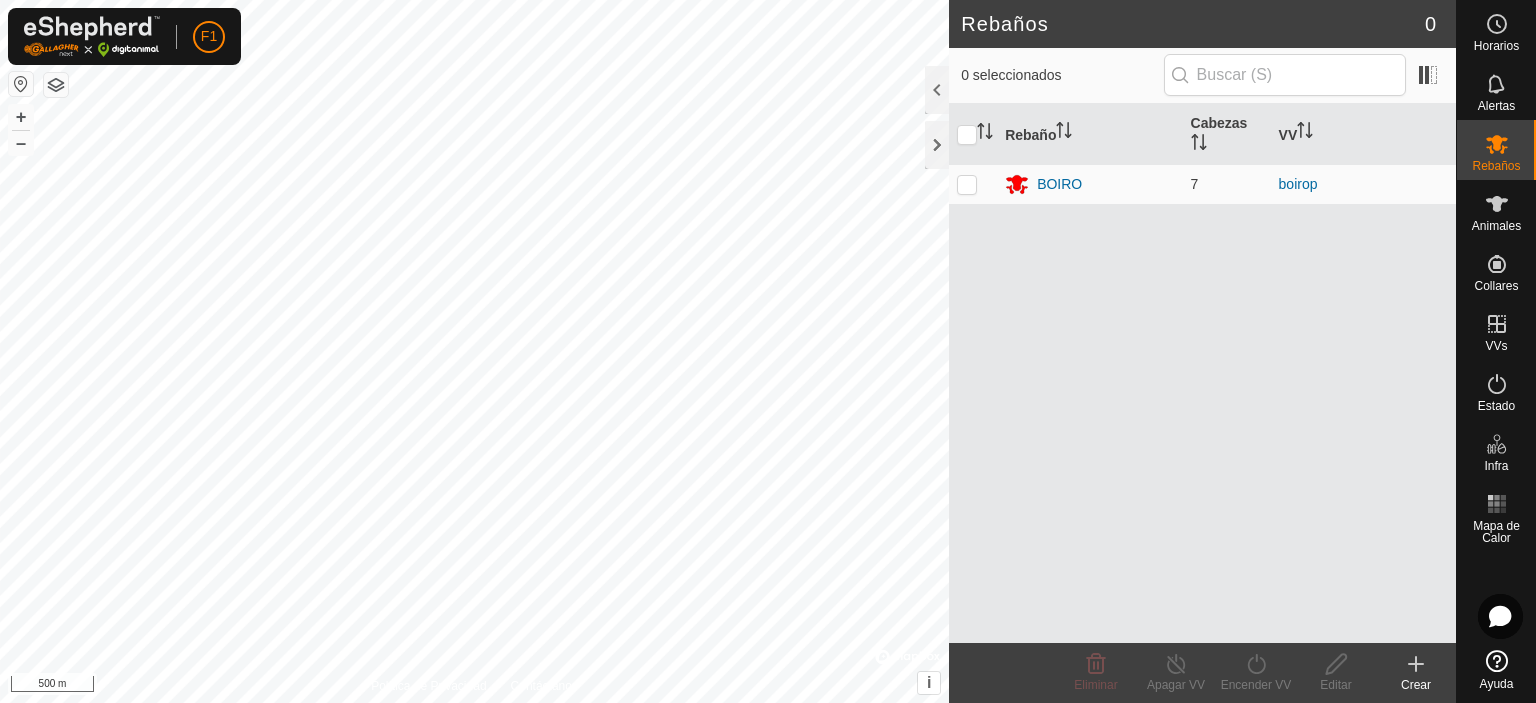 scroll, scrollTop: 0, scrollLeft: 0, axis: both 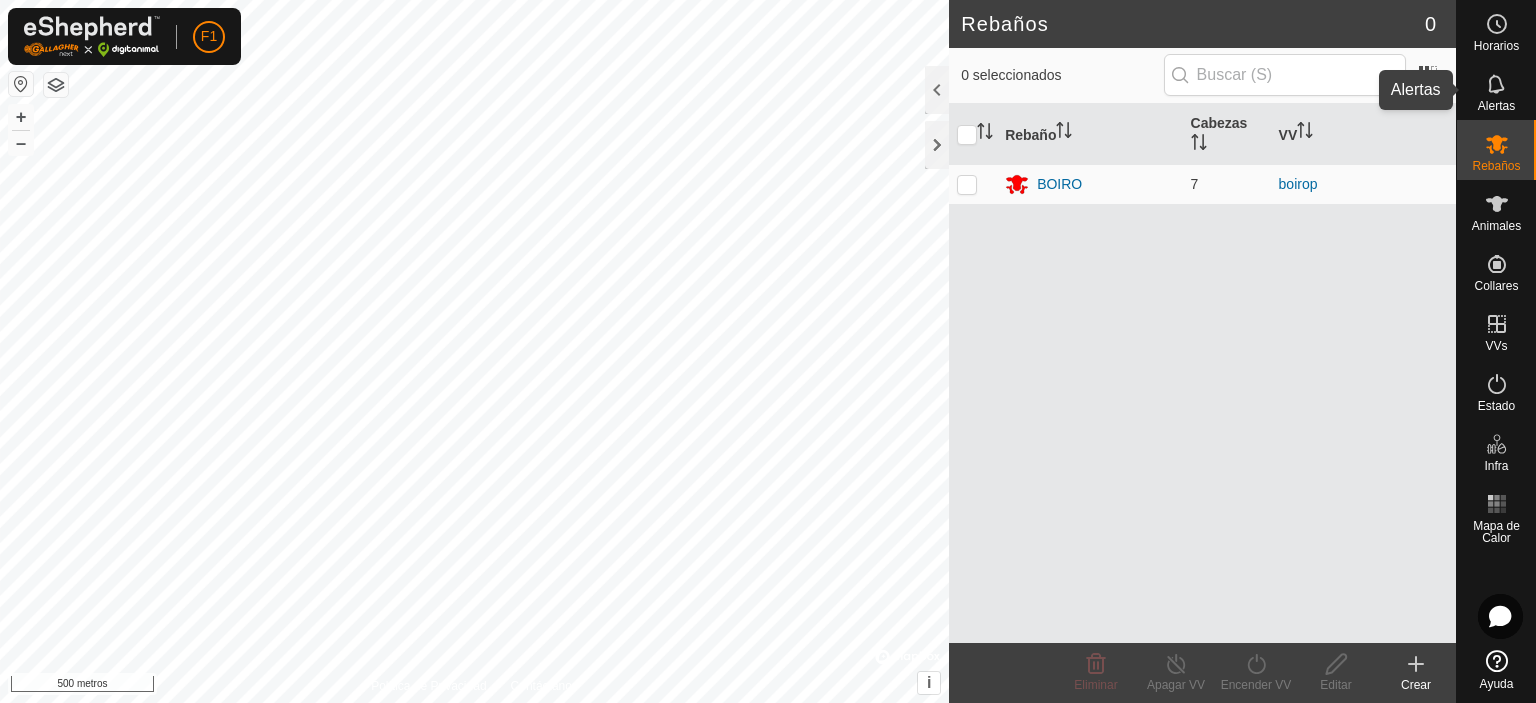 click on "Alertas" at bounding box center [1496, 90] 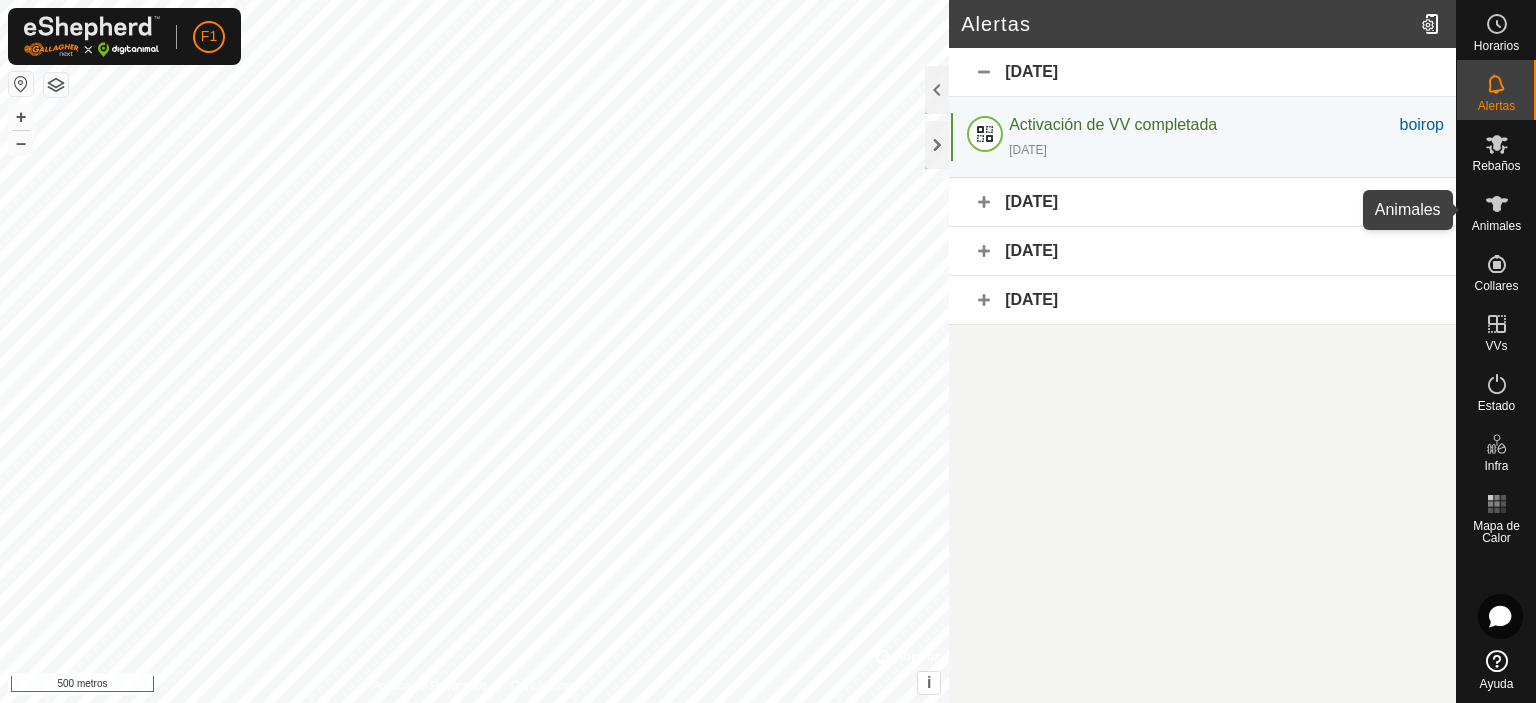 click 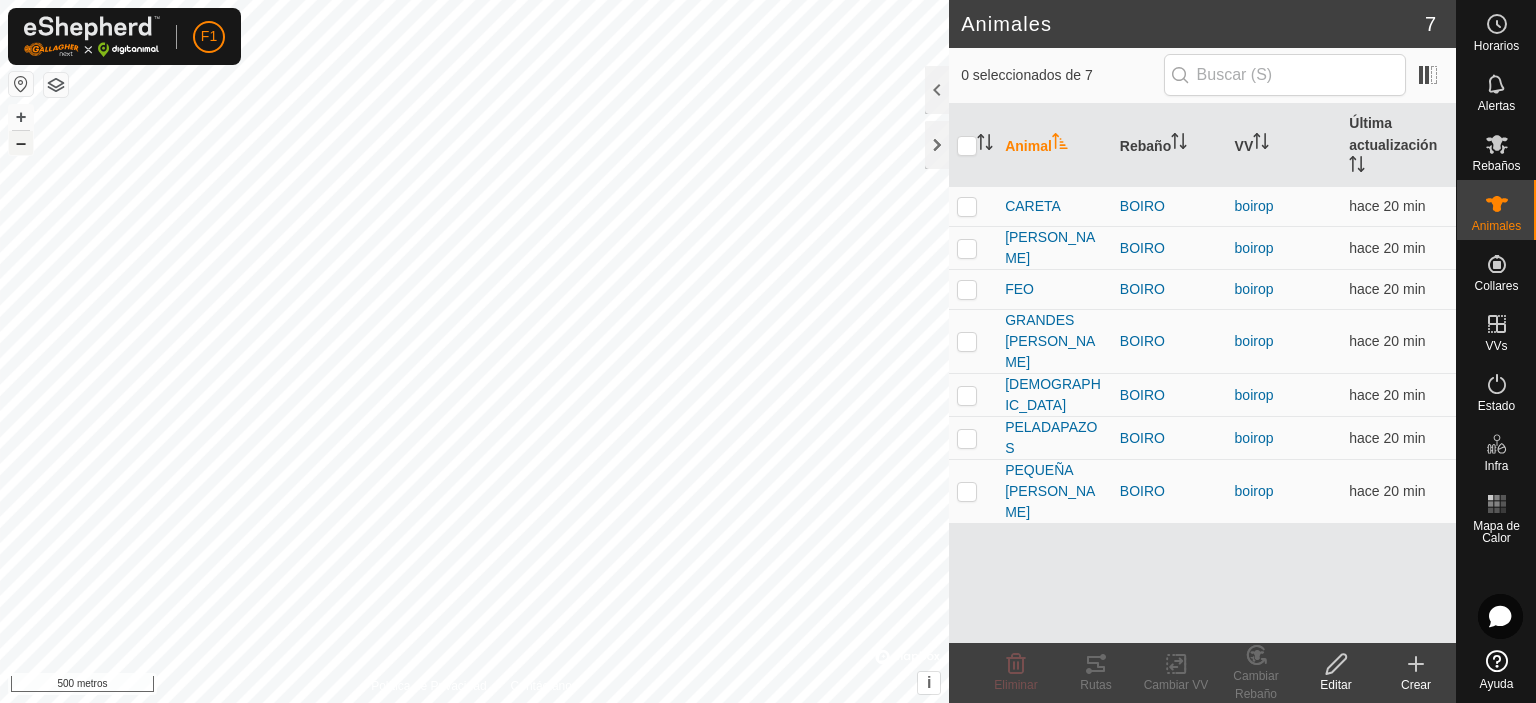 click on "–" at bounding box center (21, 143) 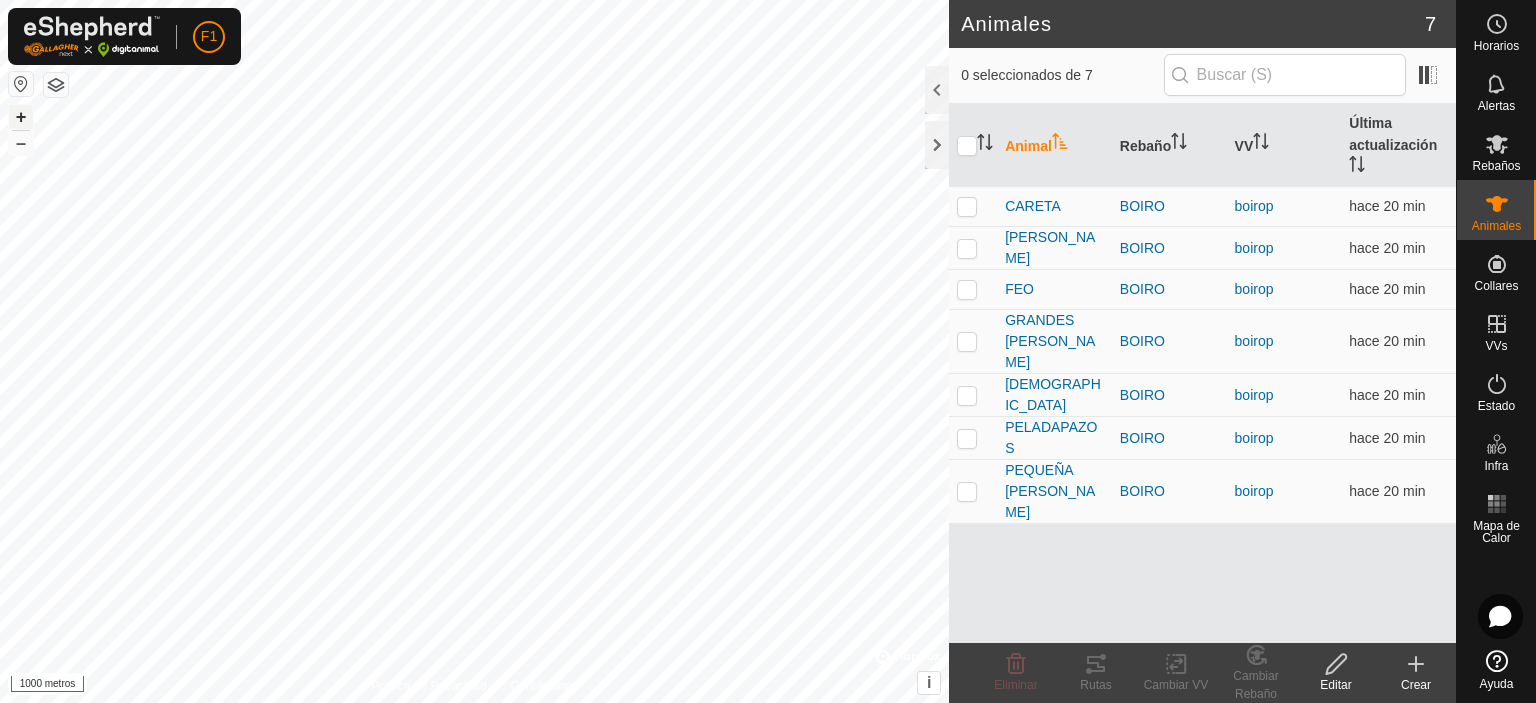 click on "+" at bounding box center [21, 117] 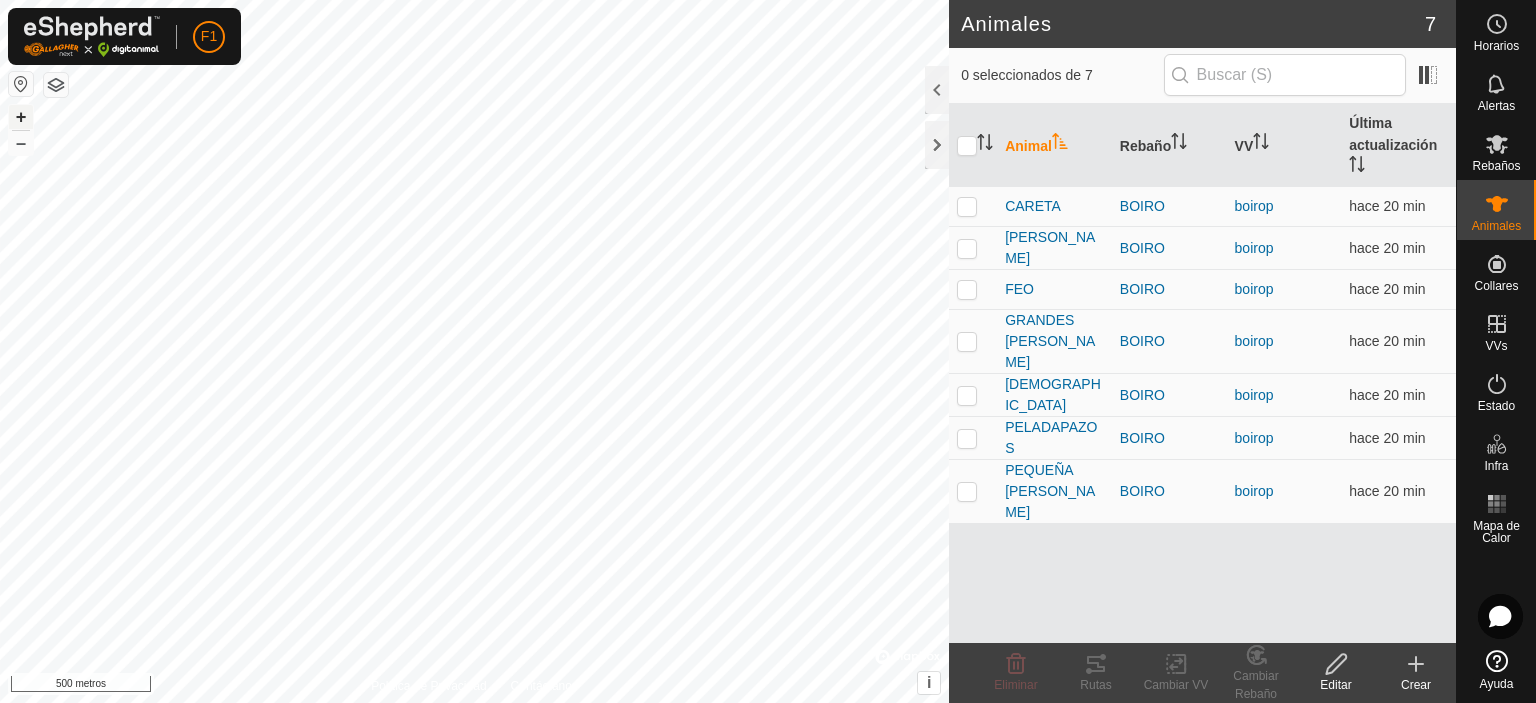click on "+" at bounding box center [21, 117] 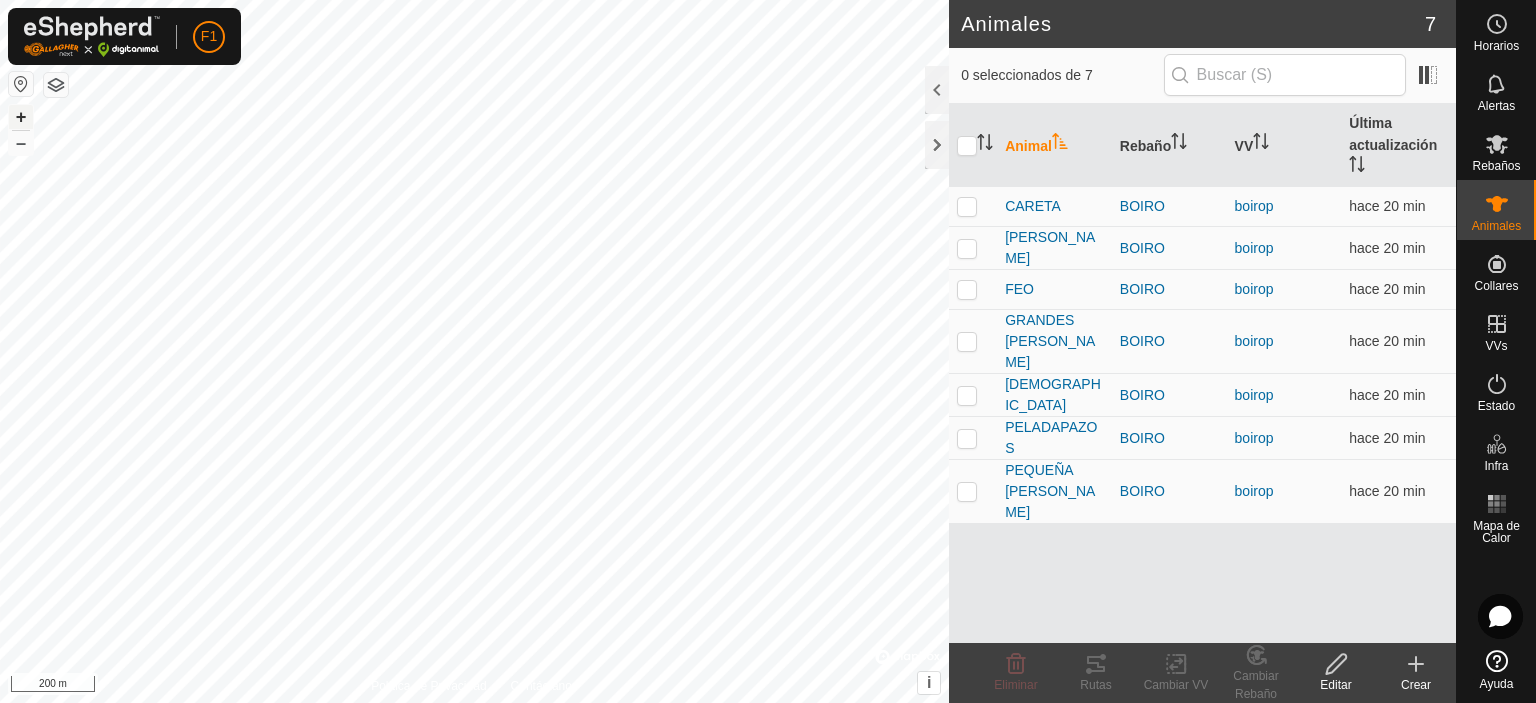 click on "+" at bounding box center [21, 117] 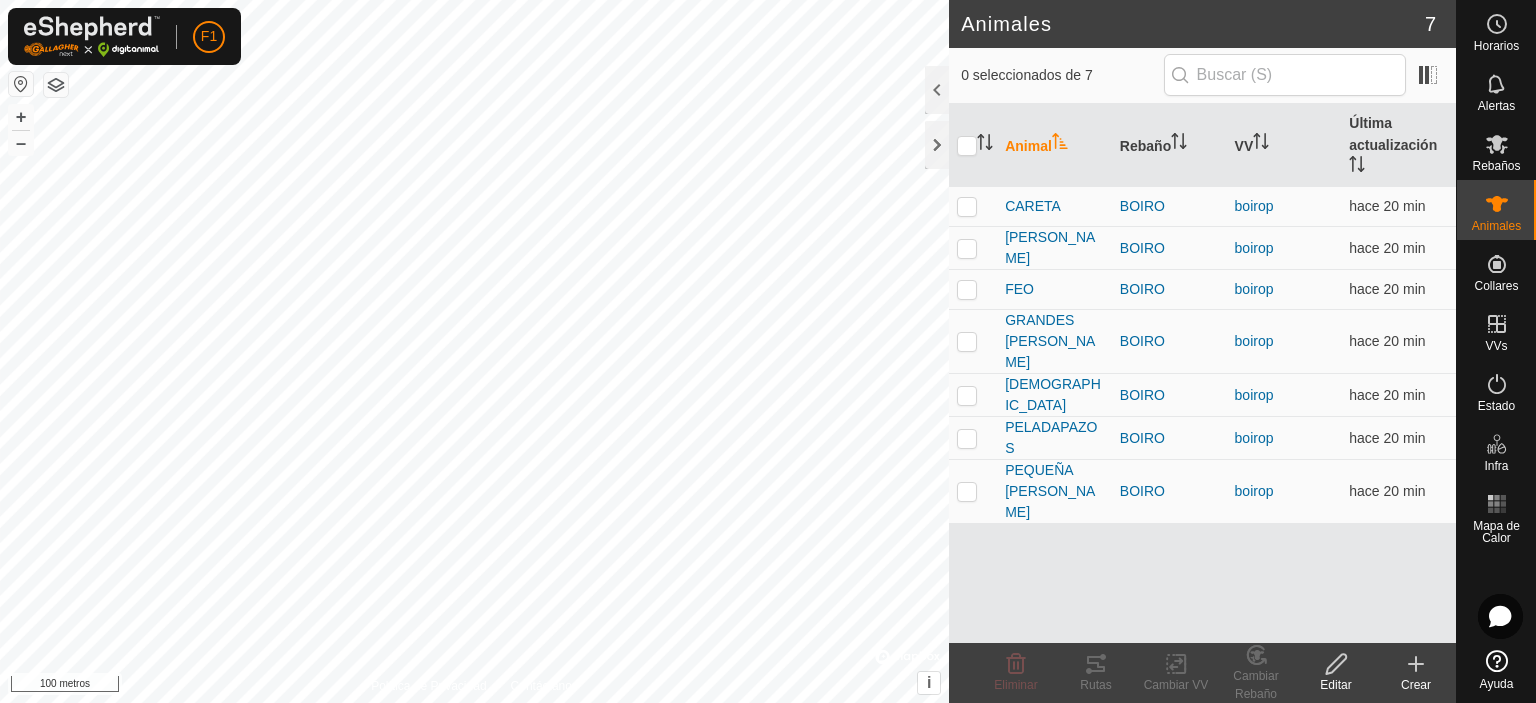 click on "F1 Horarios Alertas Rebaños Animales Collares VVs Estado Infra Mapa de Calor Ayuda Animales 7 0 seleccionados de 7 Animal Rebaño VV Última actualización [PERSON_NAME] boirop hace 20 min [PERSON_NAME] boirop hace 20 min FEO BOIRO boirop hace 20 min GRANDES [PERSON_NAME] BOIRO boirop hace 20 min [PERSON_NAME] boirop hace 20 min PELADAPAZOS BOIRO boirop hace 20 min PEQUEÑA [PERSON_NAME] BOIRO boirop hace 20 min Eliminar Rutas Cambiar VV Cambiar Rebaño Editar Crear Política de Privacidad Contáctanos + – ⇧ i ©  Mapbox  , ©  OpenStreetMap  ,  Mejora este mapa 100 metros
Texto original Valora esta traducción Tu opinión servirá para ayudar a mejorar el Traductor de Google" at bounding box center (768, 351) 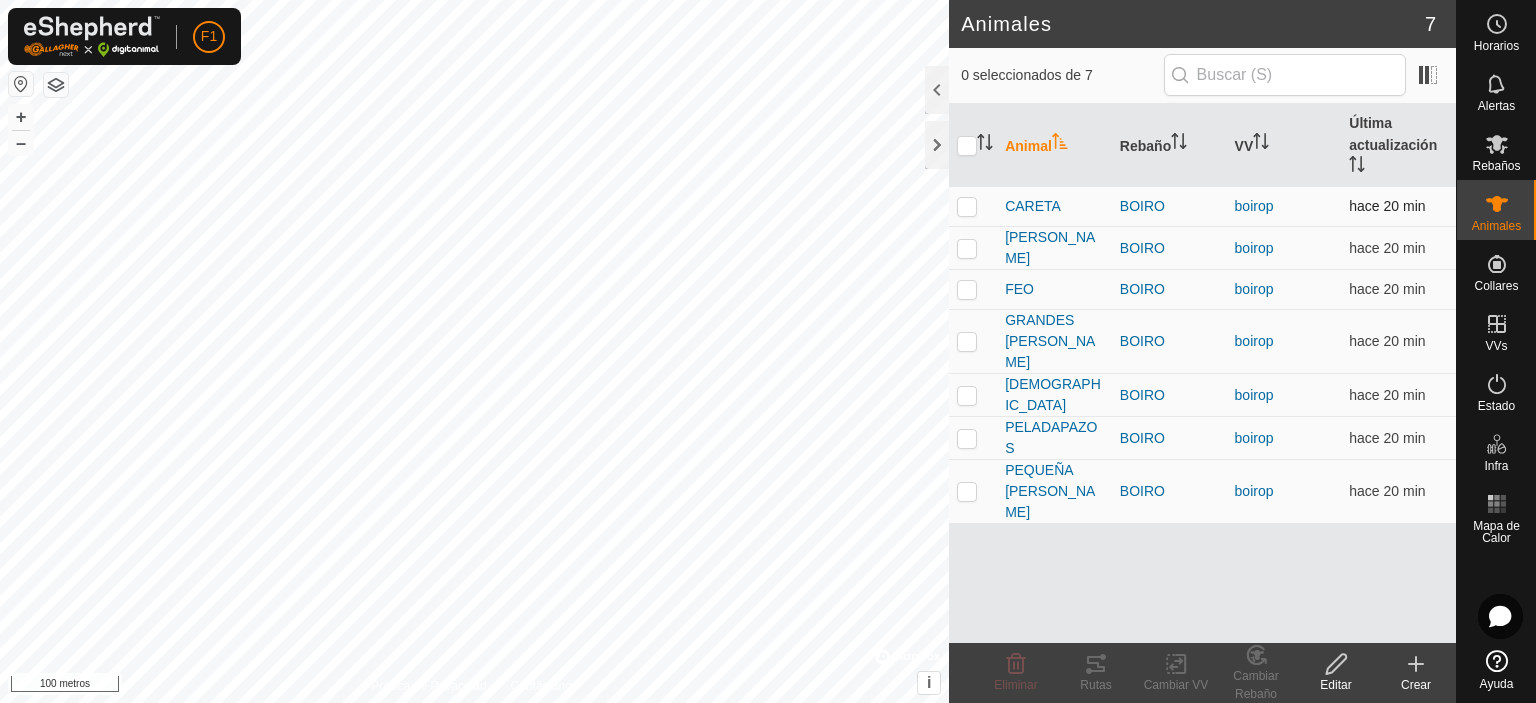 click at bounding box center (967, 206) 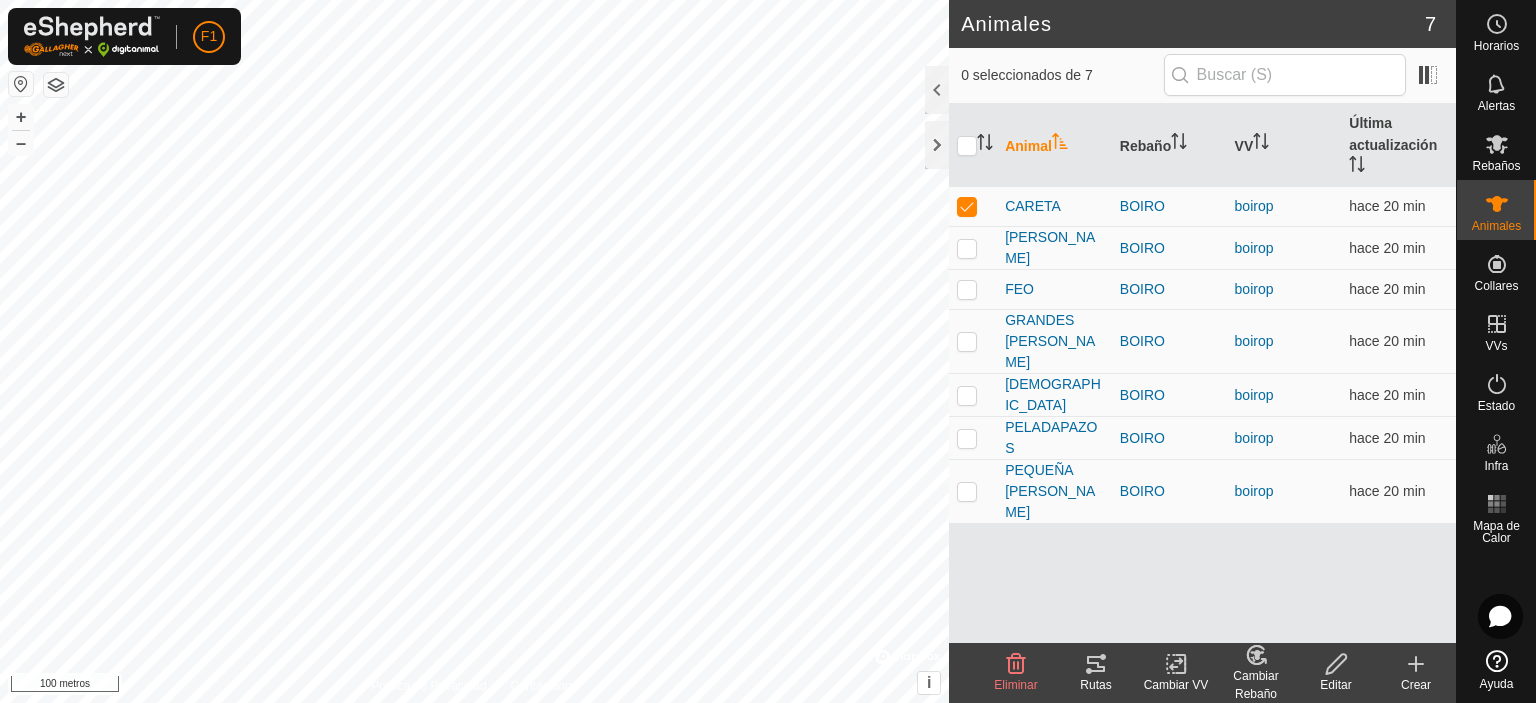click 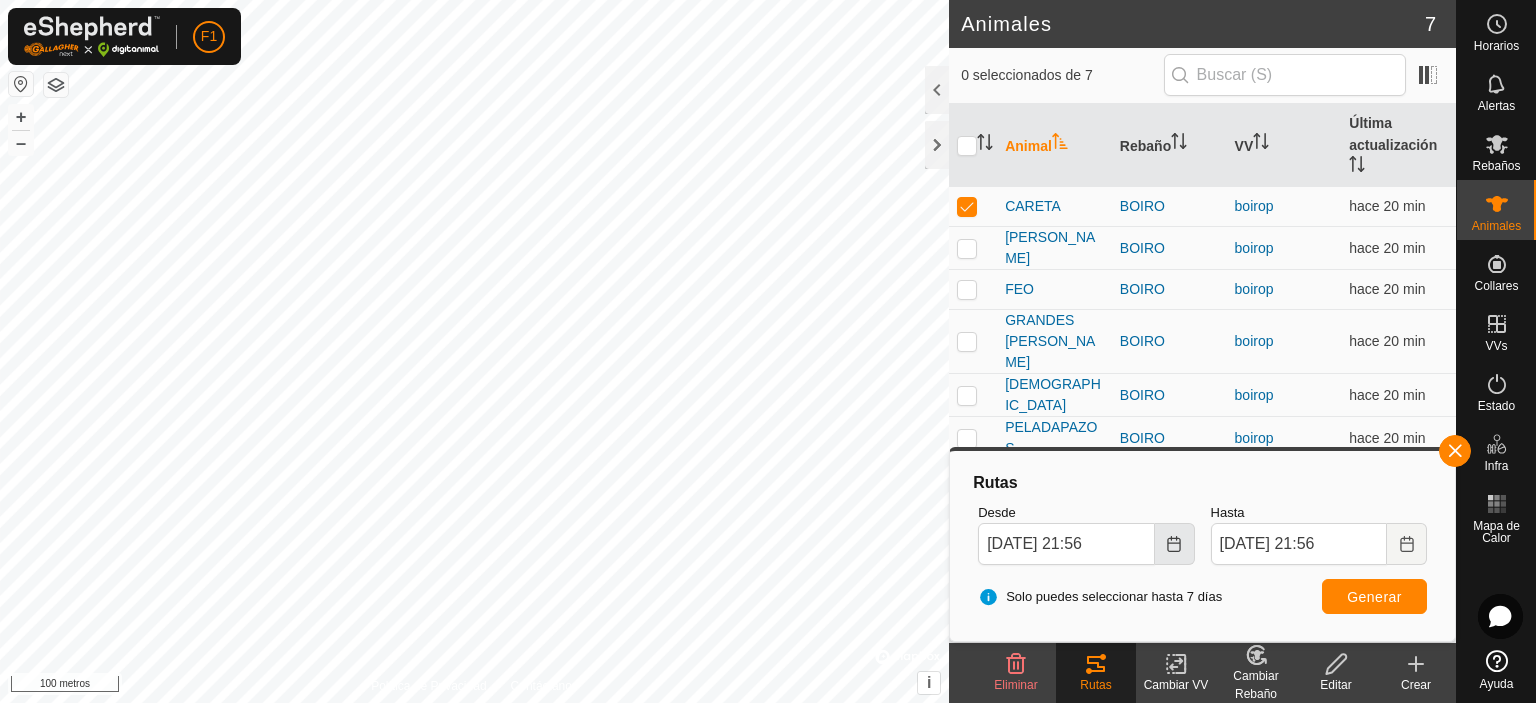click at bounding box center [1175, 544] 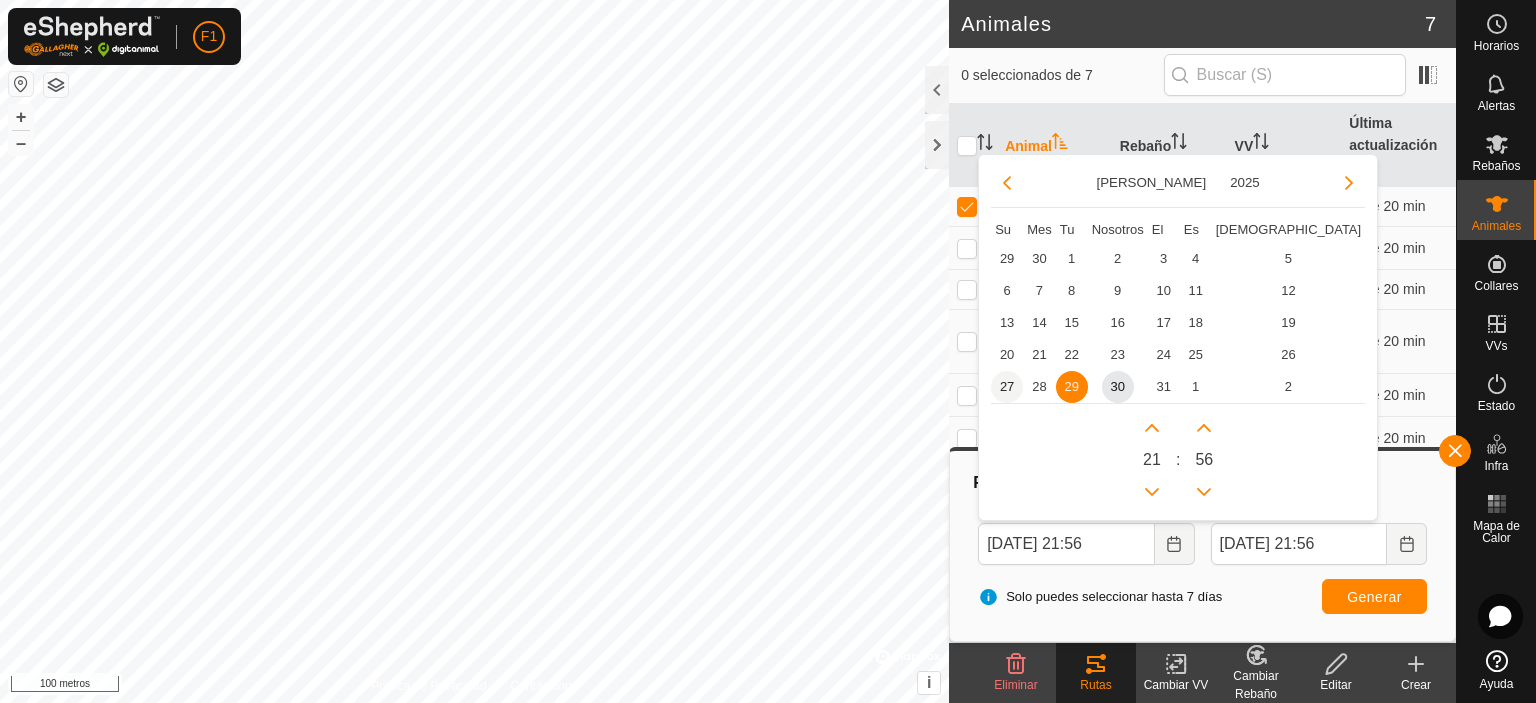 click on "27" at bounding box center (1007, 387) 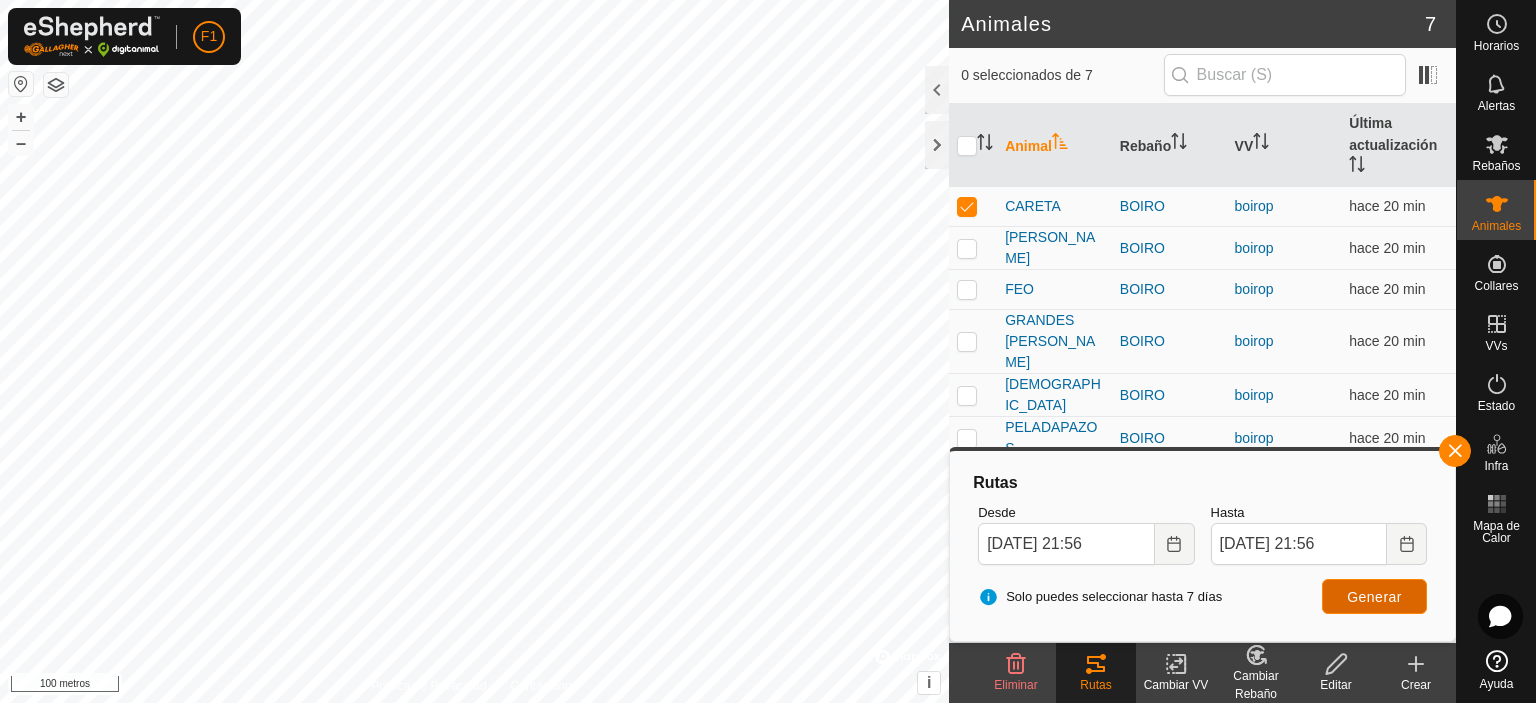 click on "Generar" at bounding box center (1374, 596) 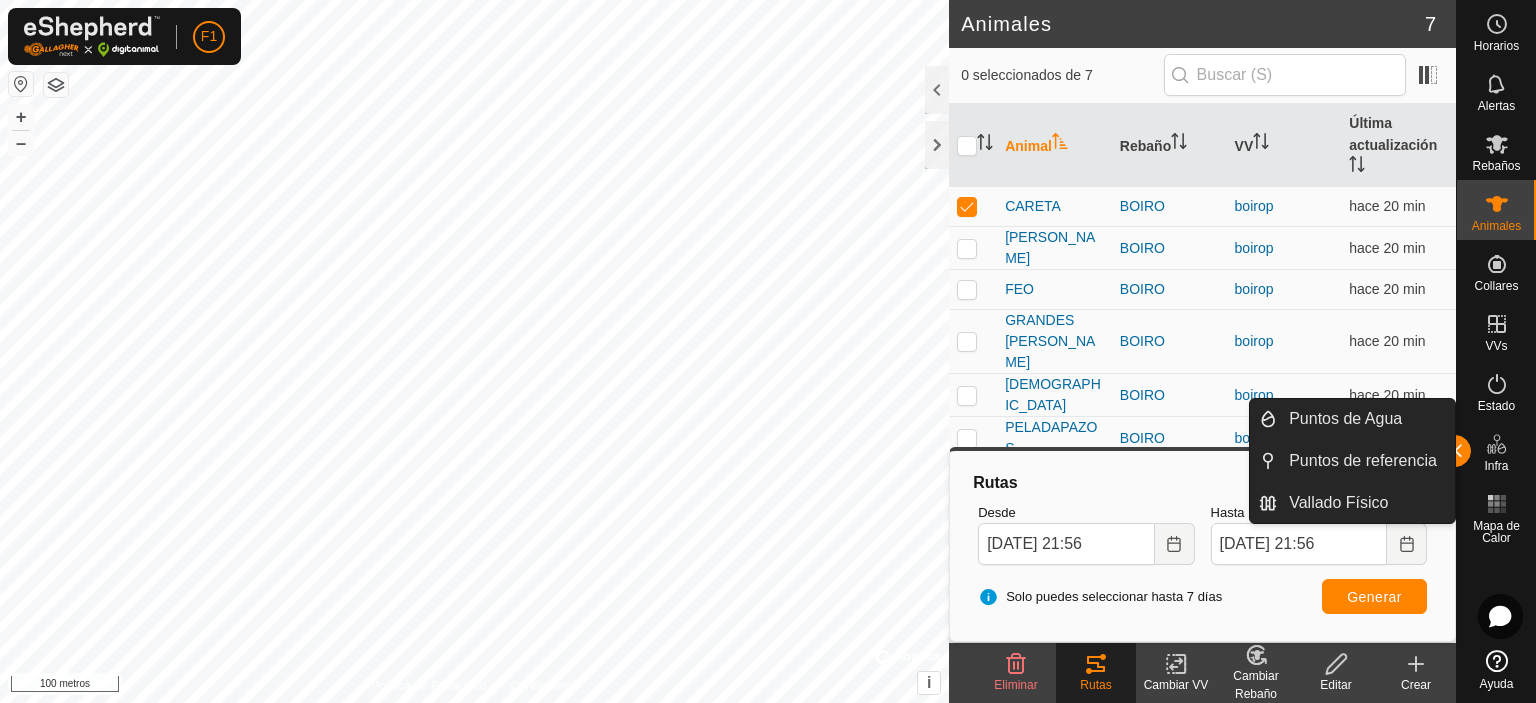 click on "Puntos de referencia" at bounding box center (1366, 461) 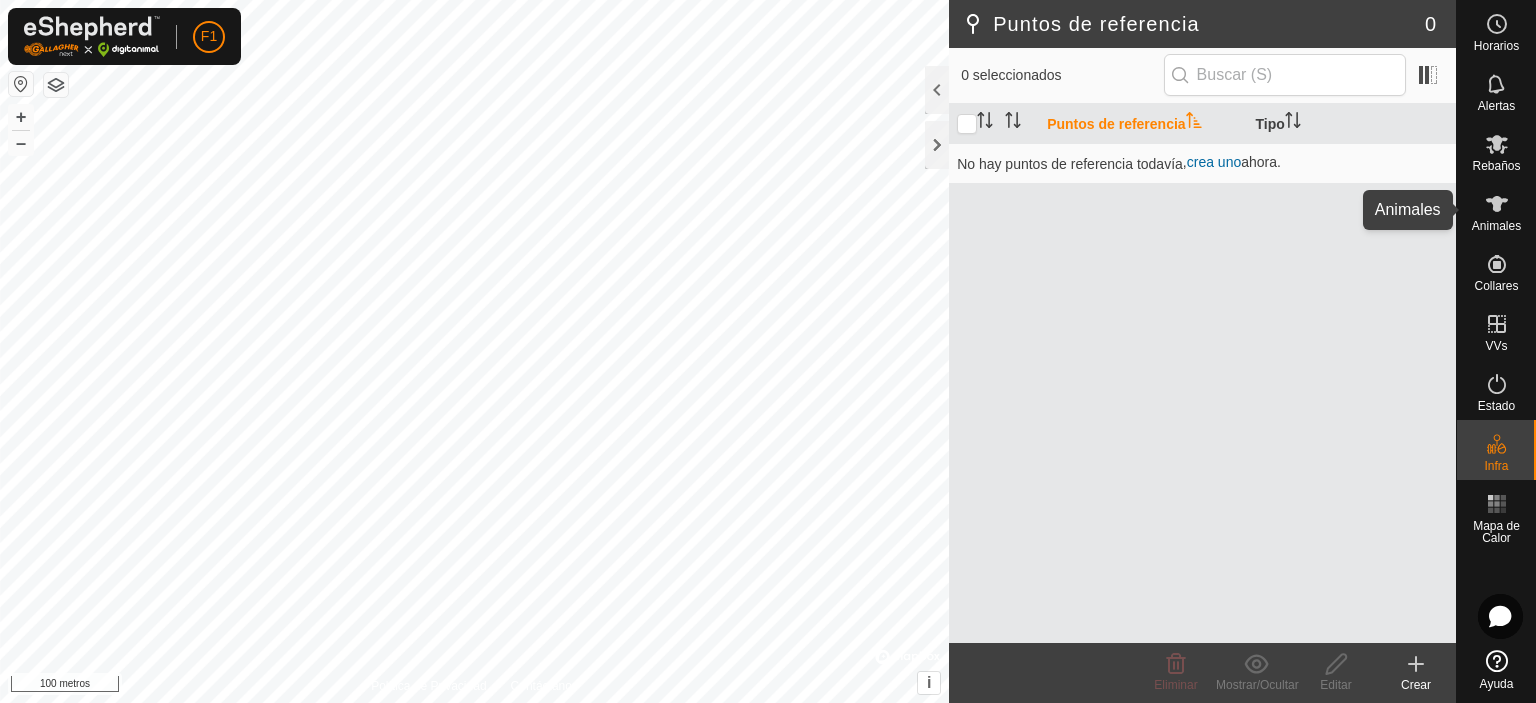 click 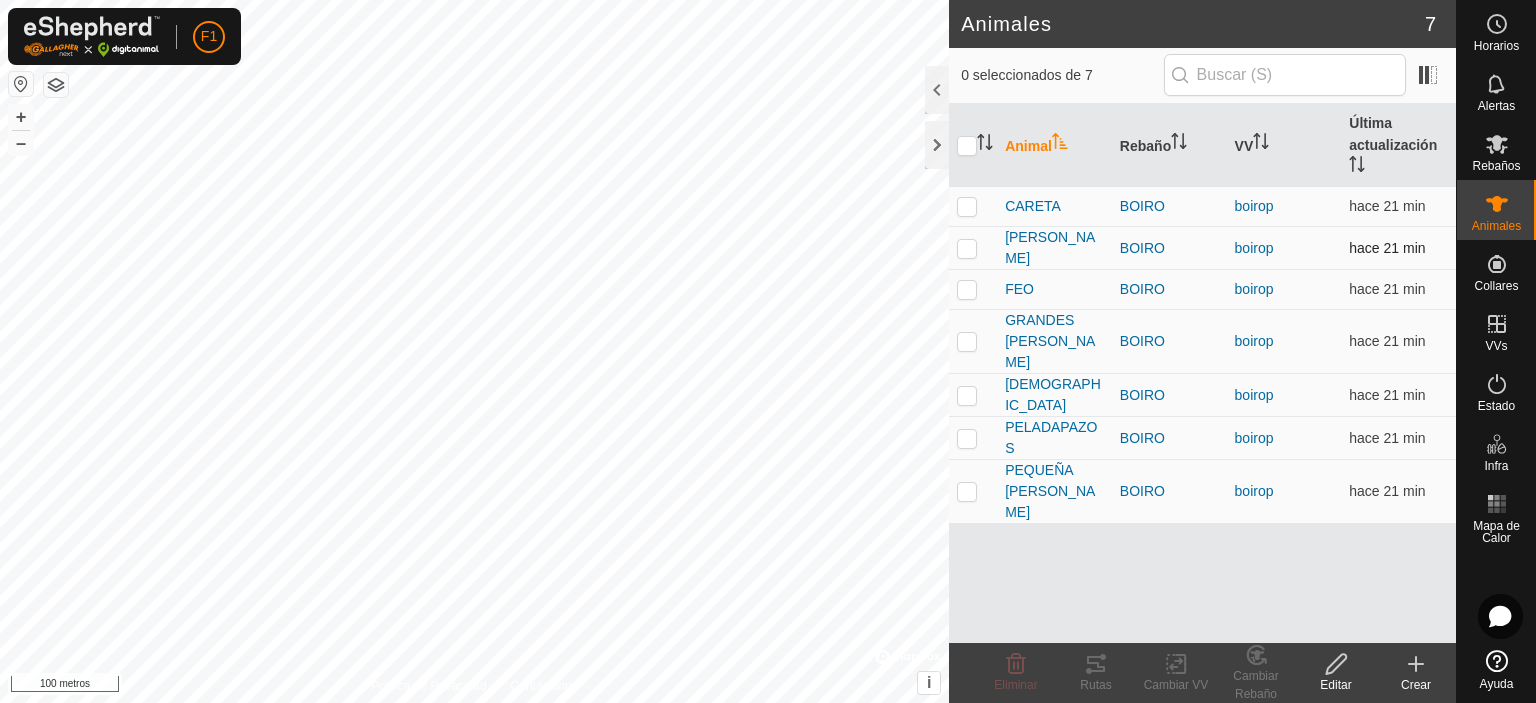 click at bounding box center [967, 248] 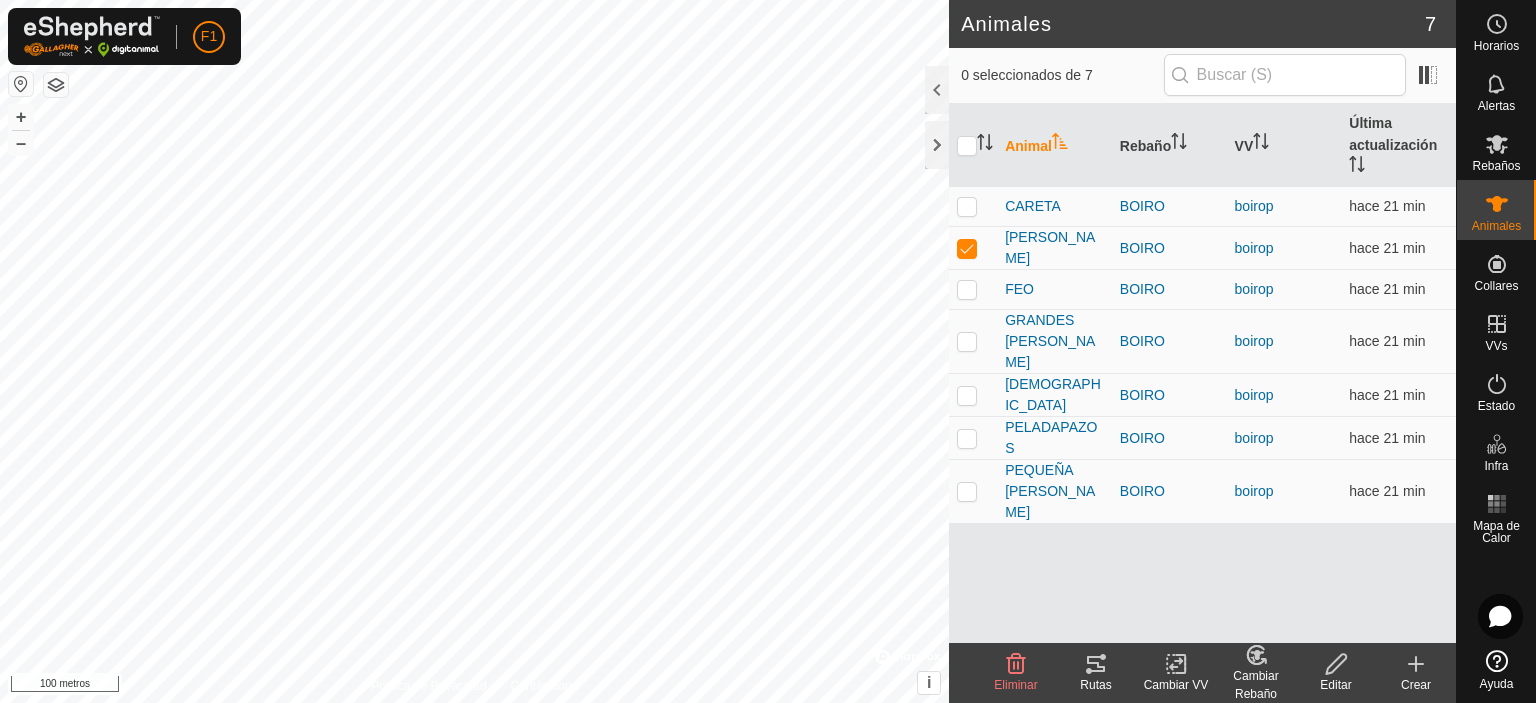 click 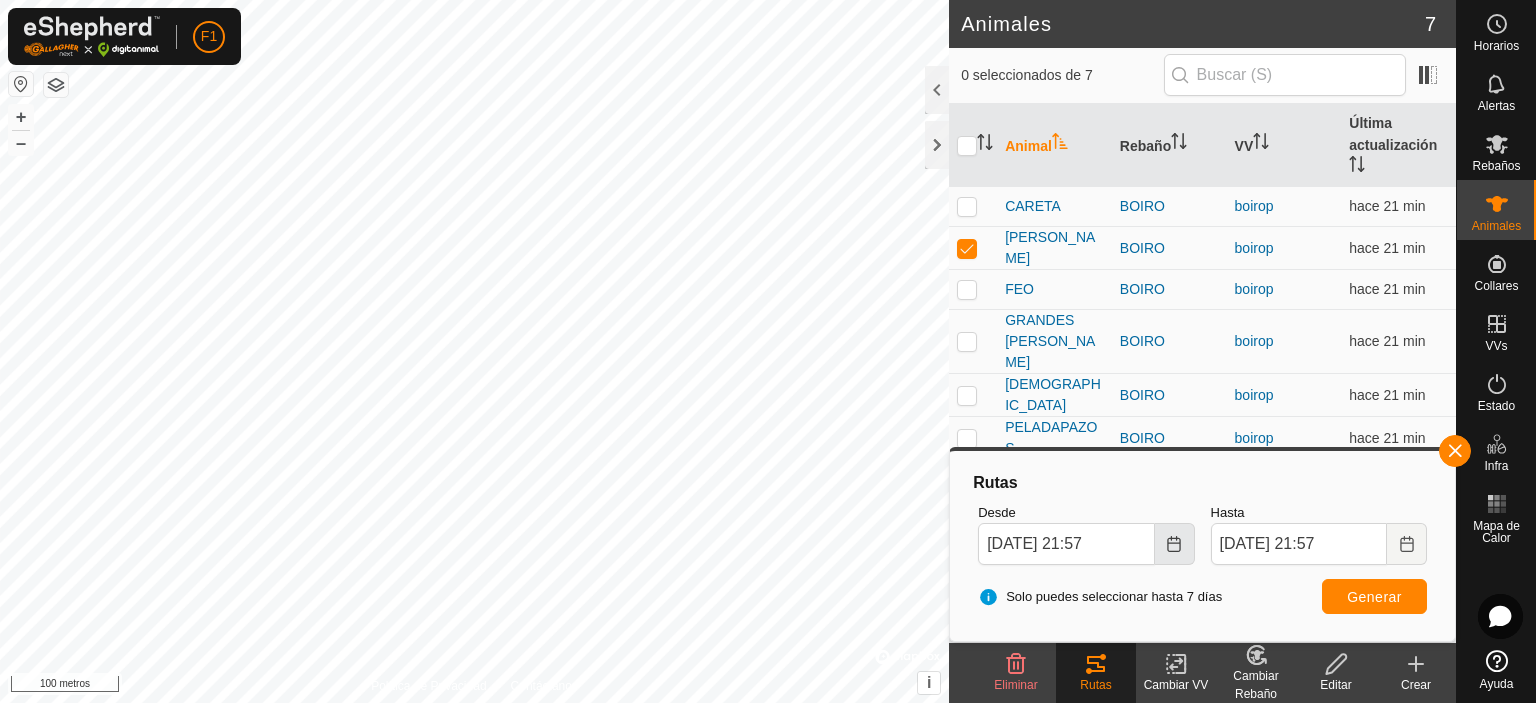 click at bounding box center [1175, 544] 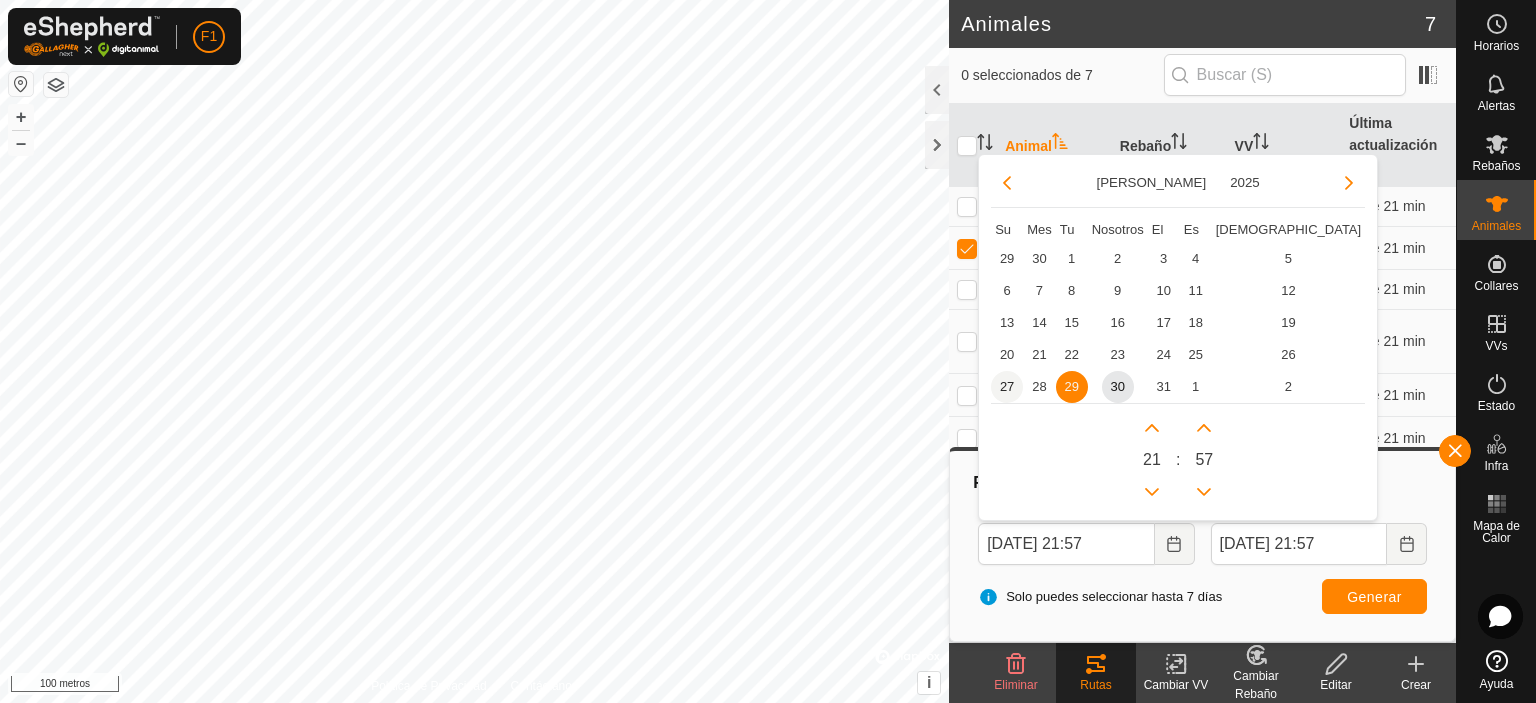 click on "27" at bounding box center [1007, 387] 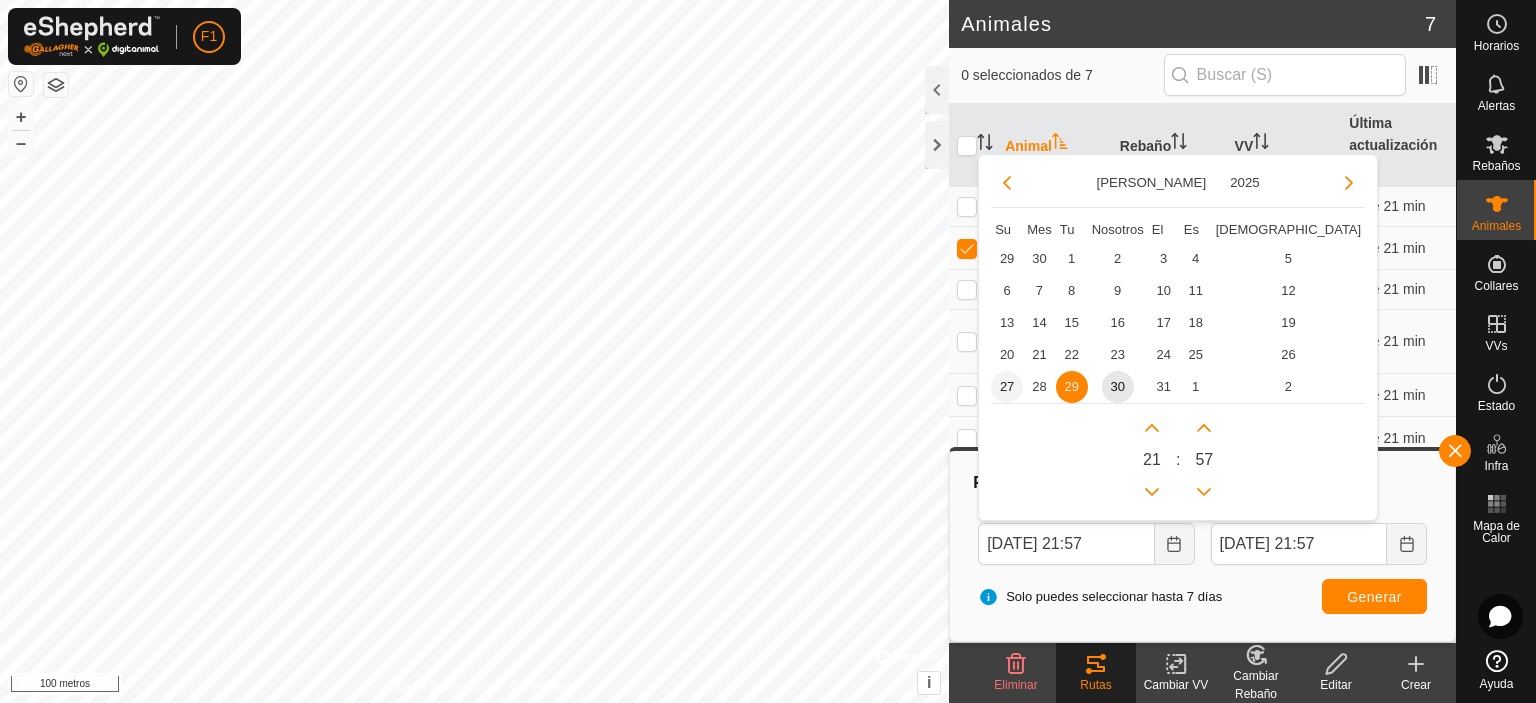type on "[DATE] 21:57" 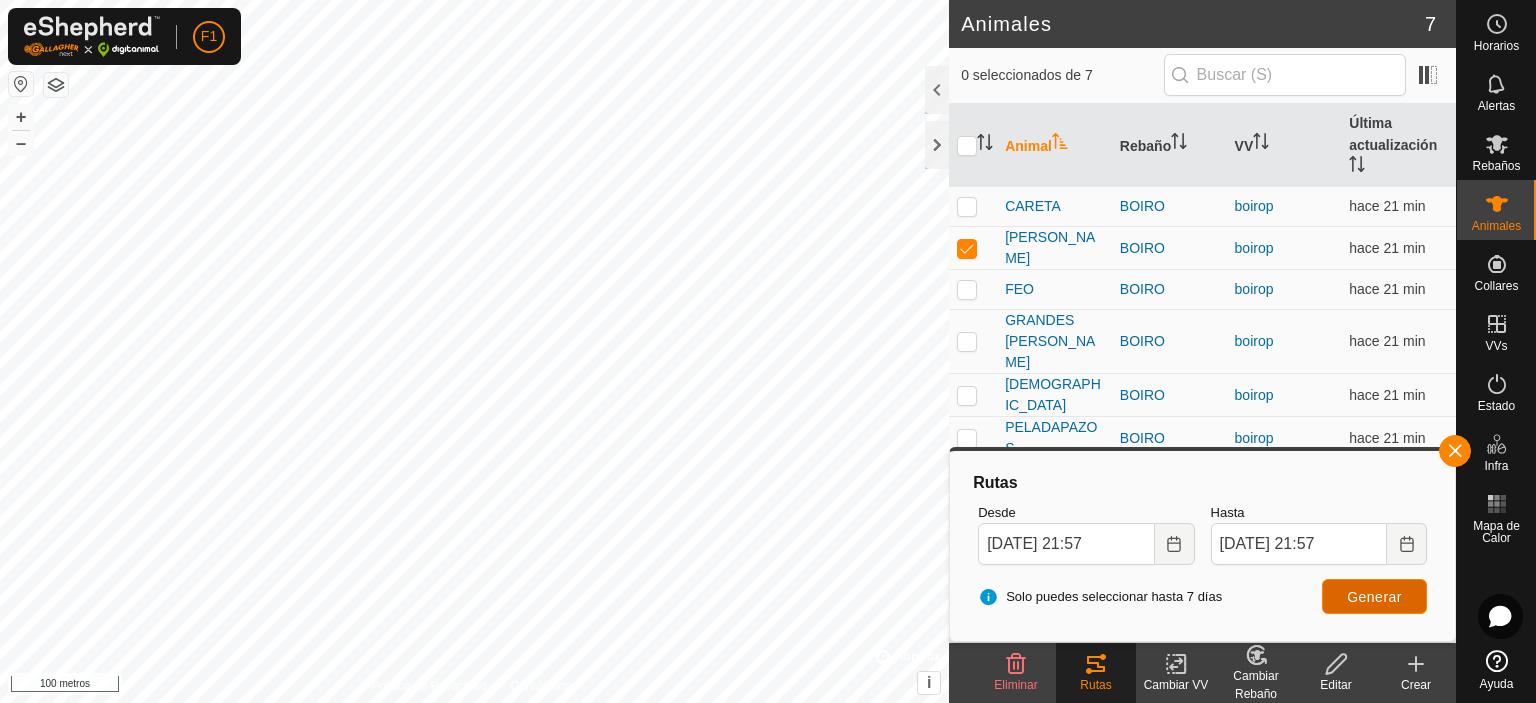 click on "Generar" at bounding box center [1374, 597] 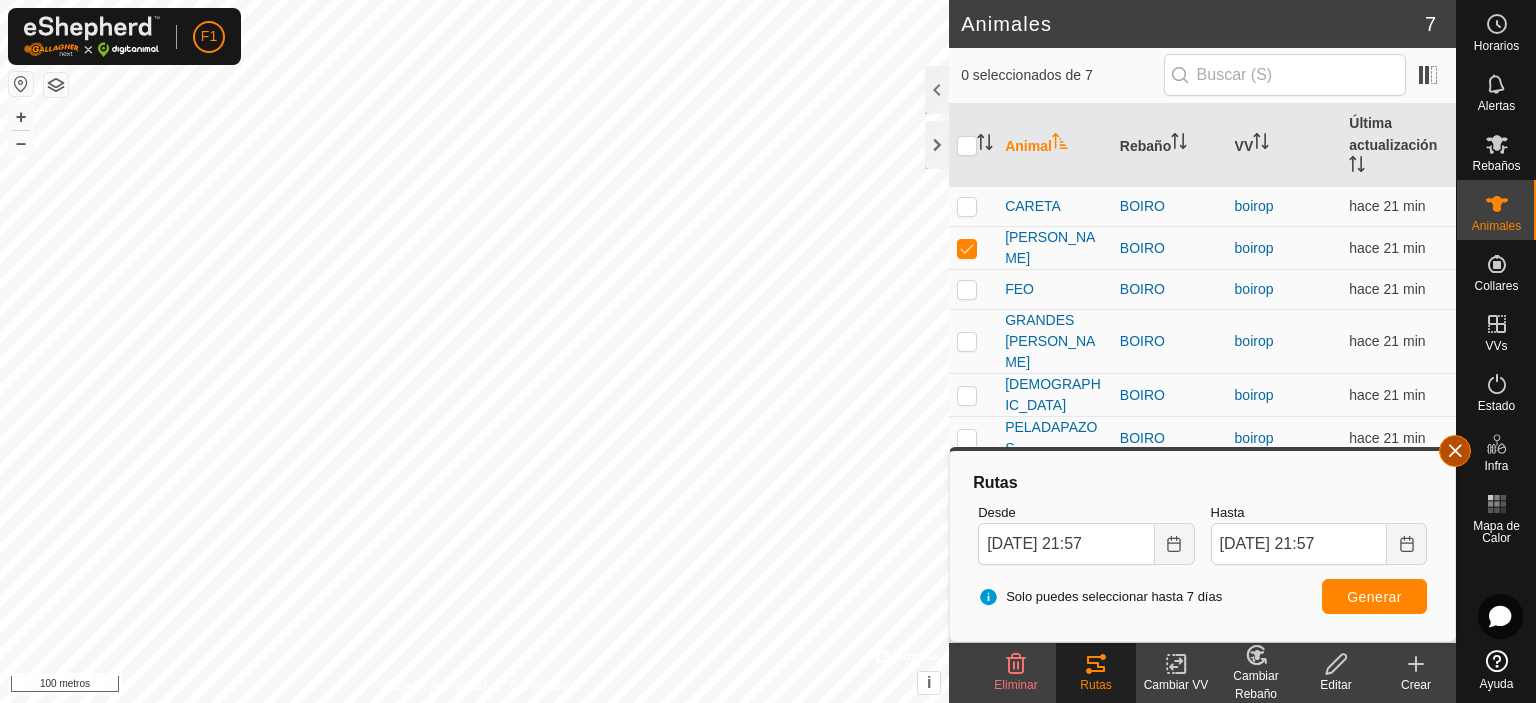 click at bounding box center [1455, 451] 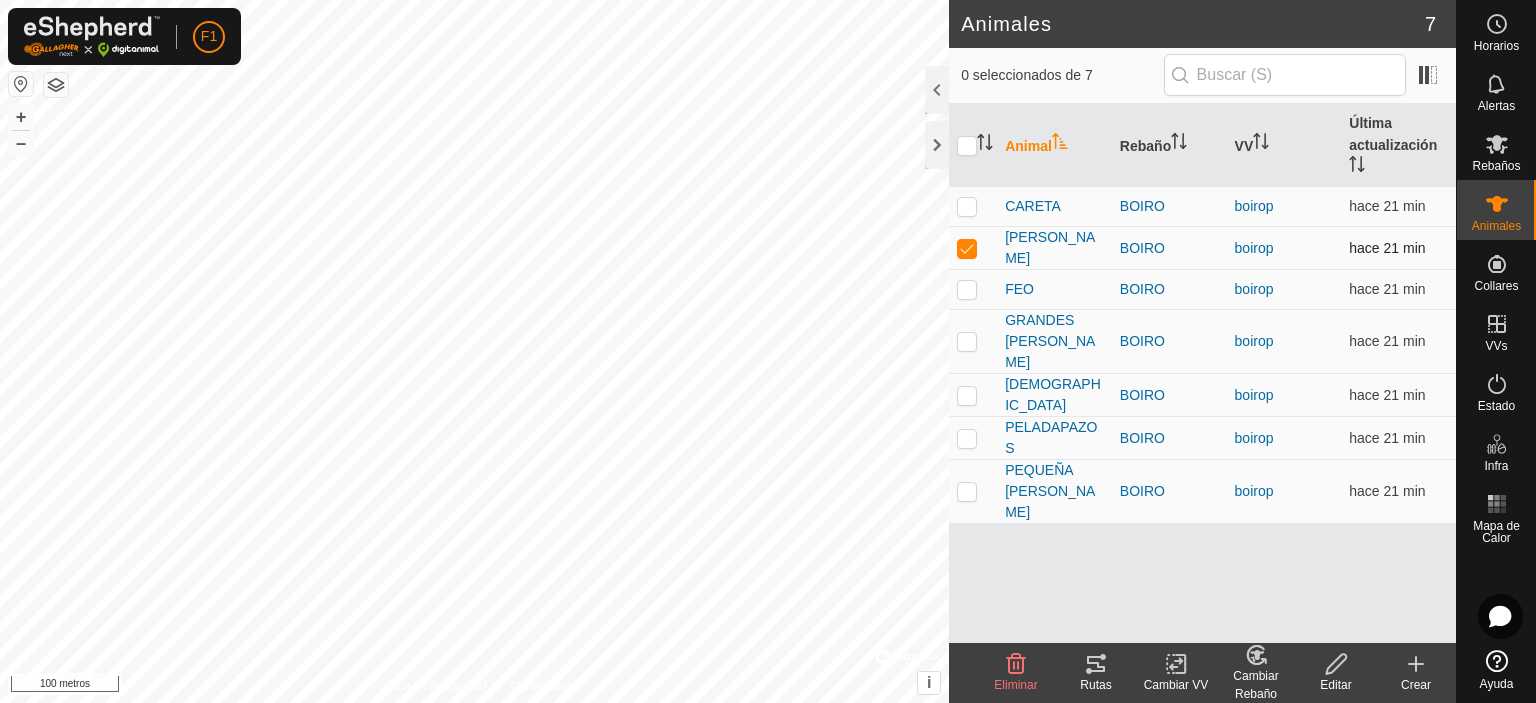 click at bounding box center (967, 248) 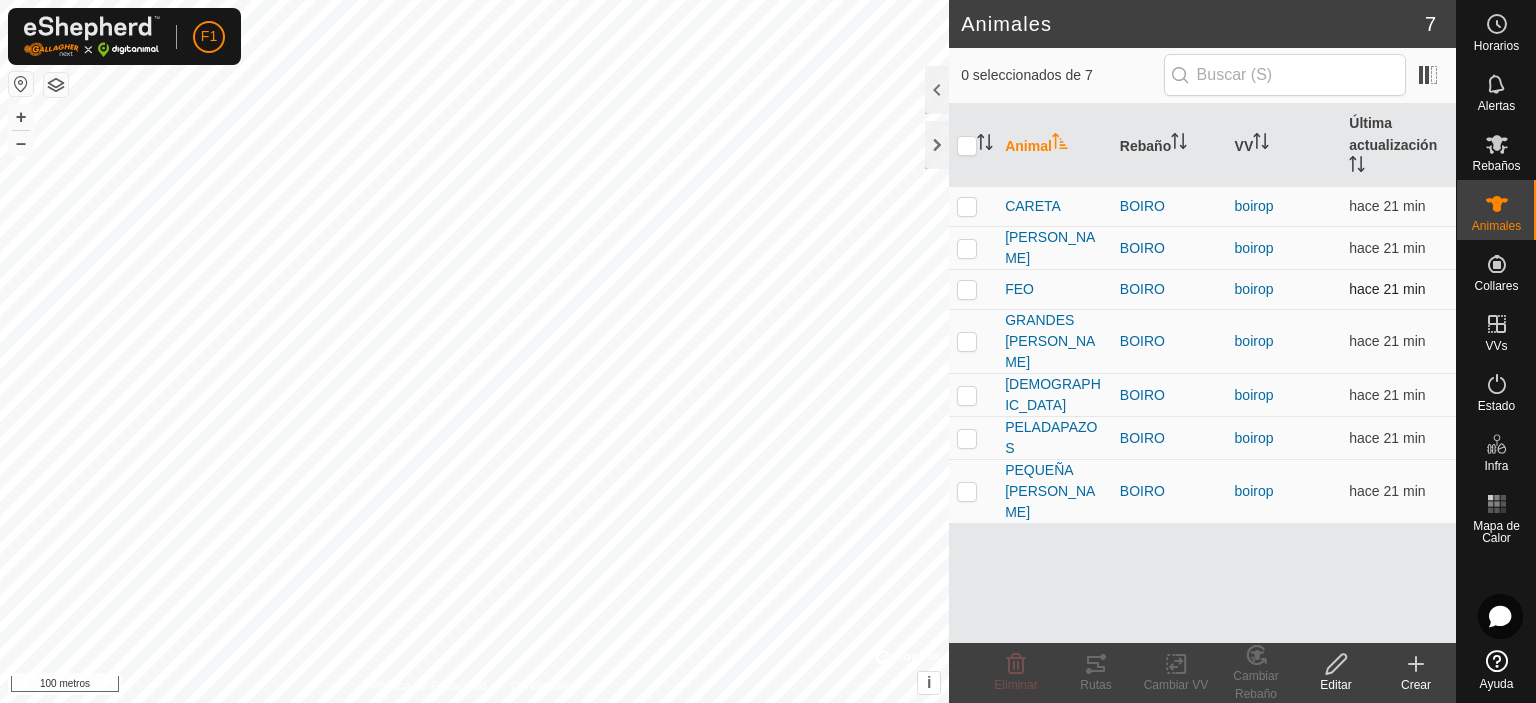 click at bounding box center (967, 289) 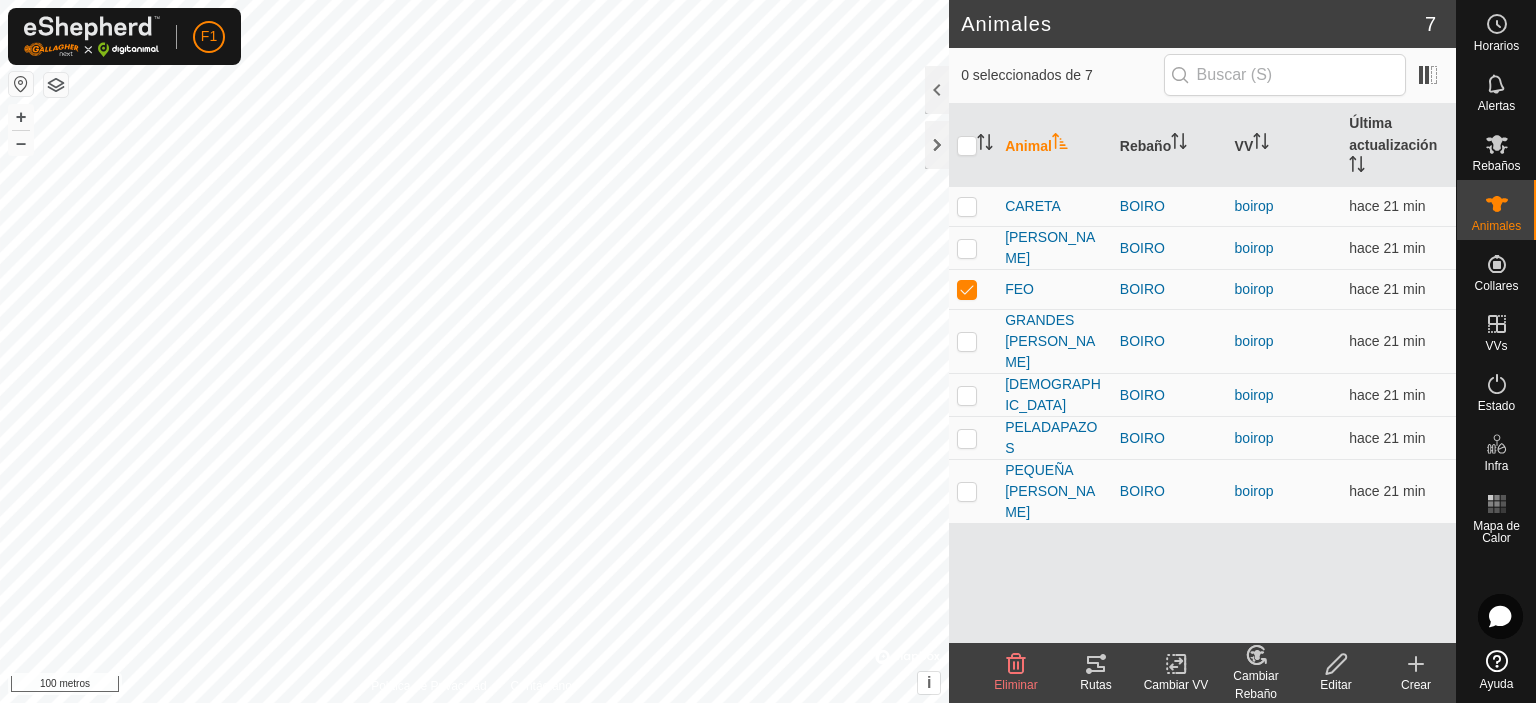 click 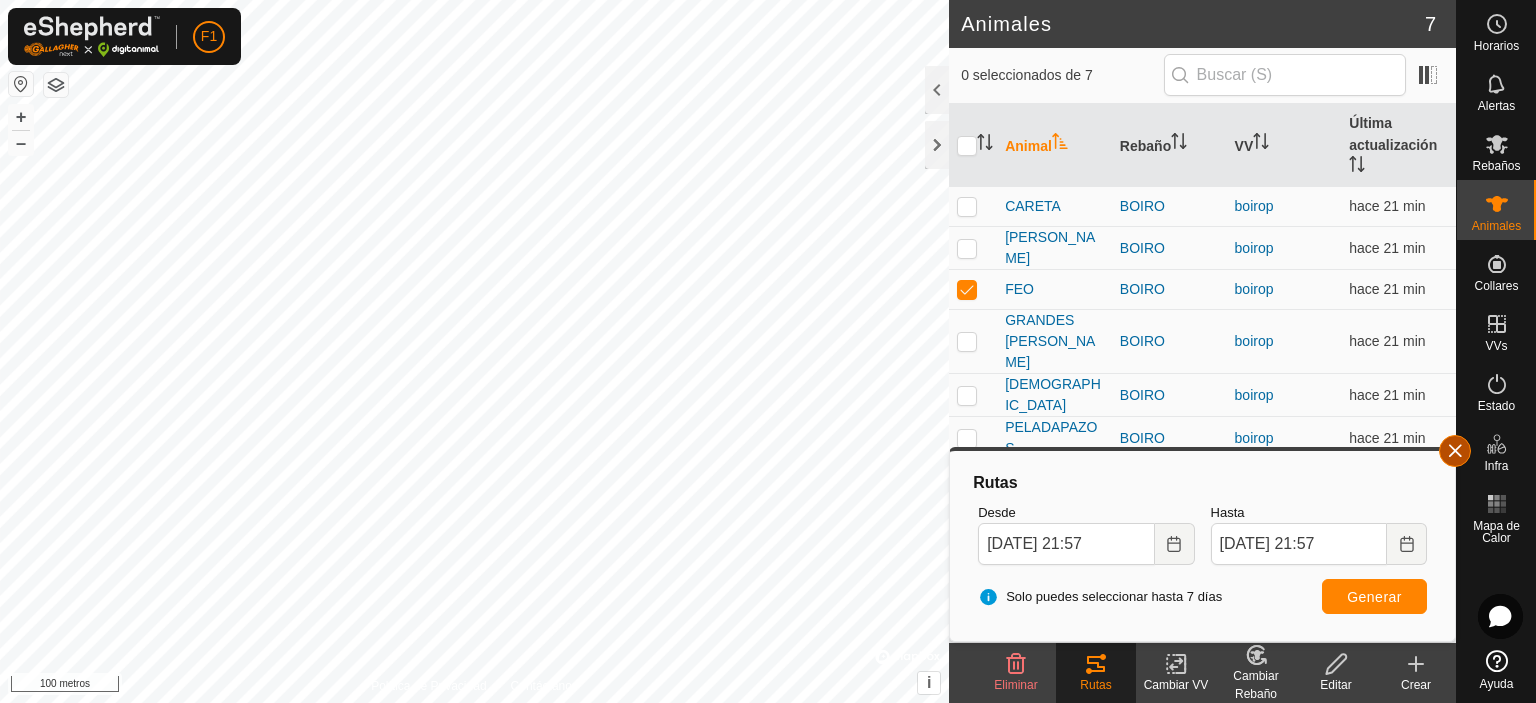 click at bounding box center [1455, 451] 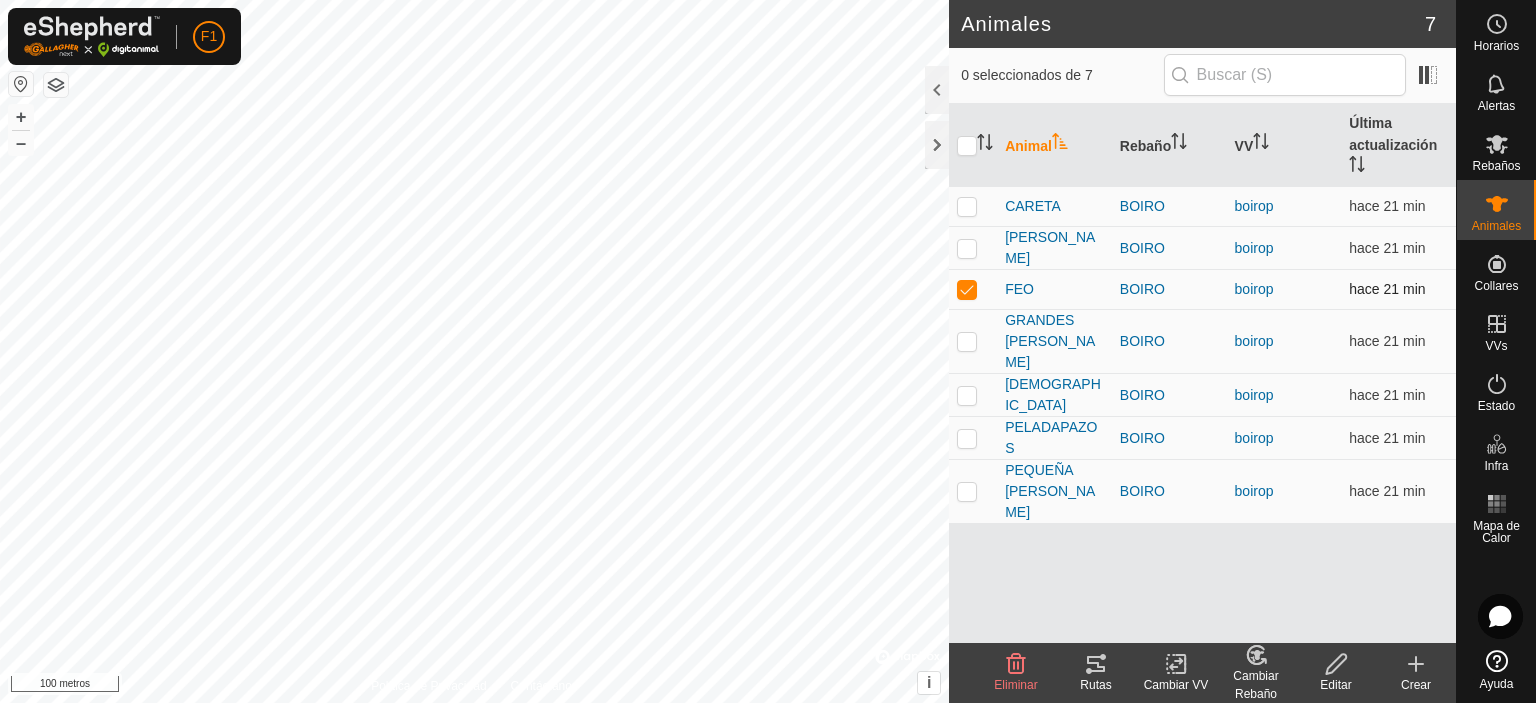 click at bounding box center [967, 289] 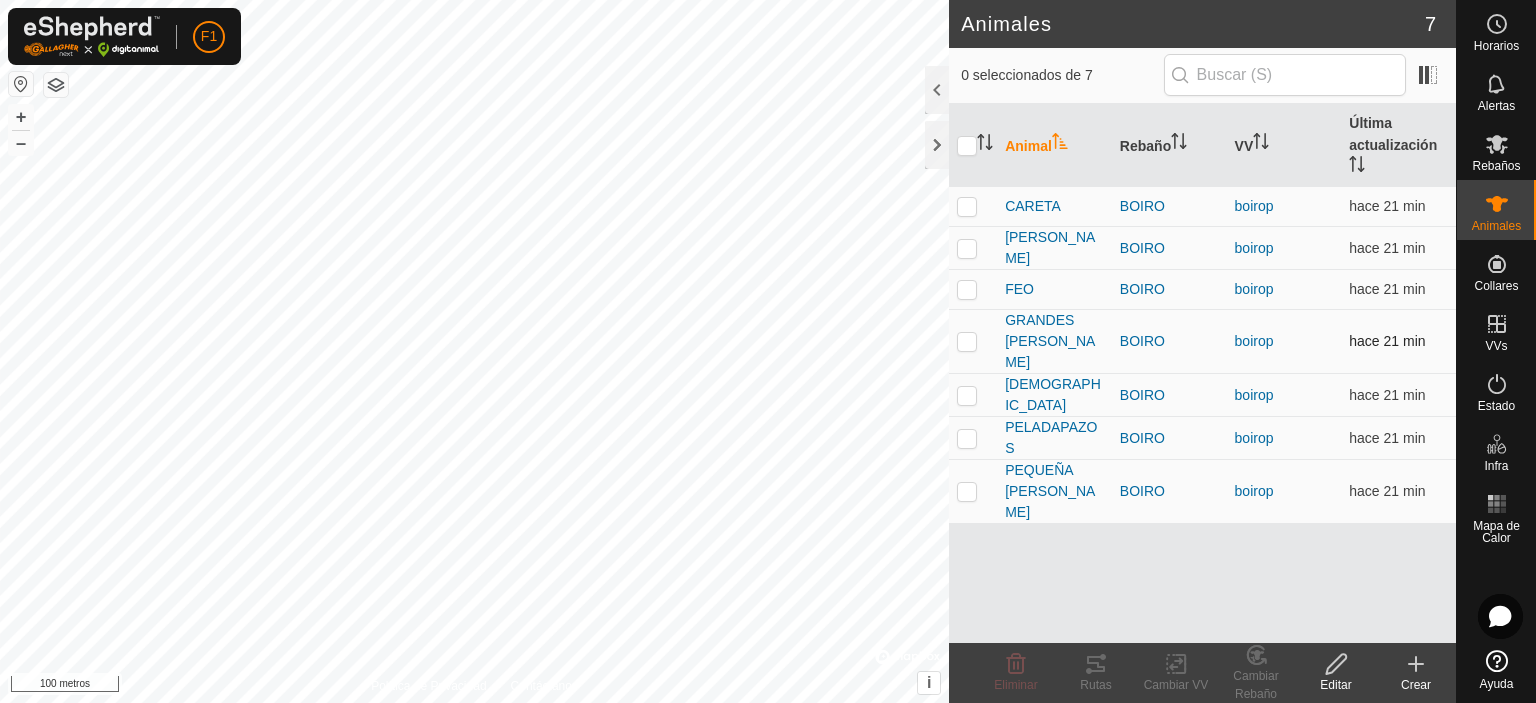 click at bounding box center (967, 341) 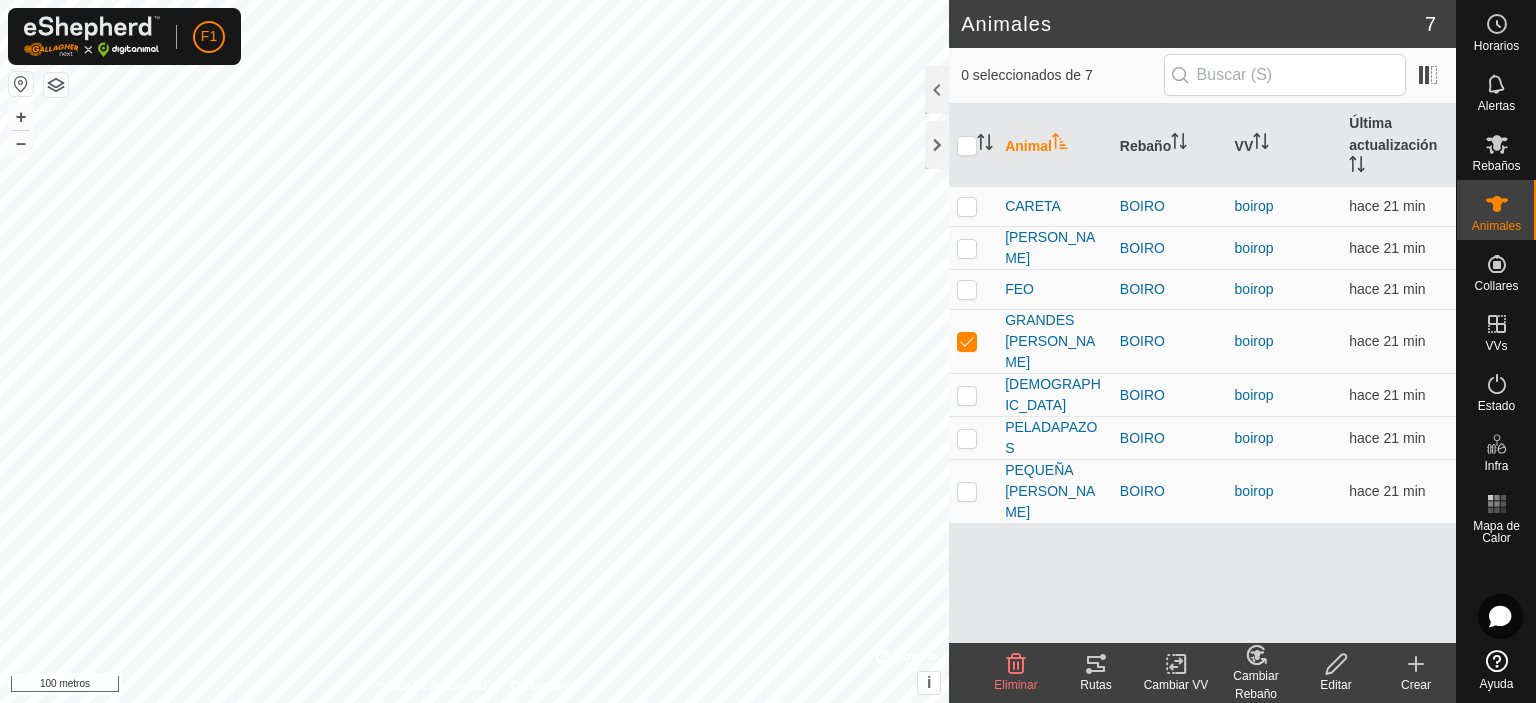 click on "Rutas" 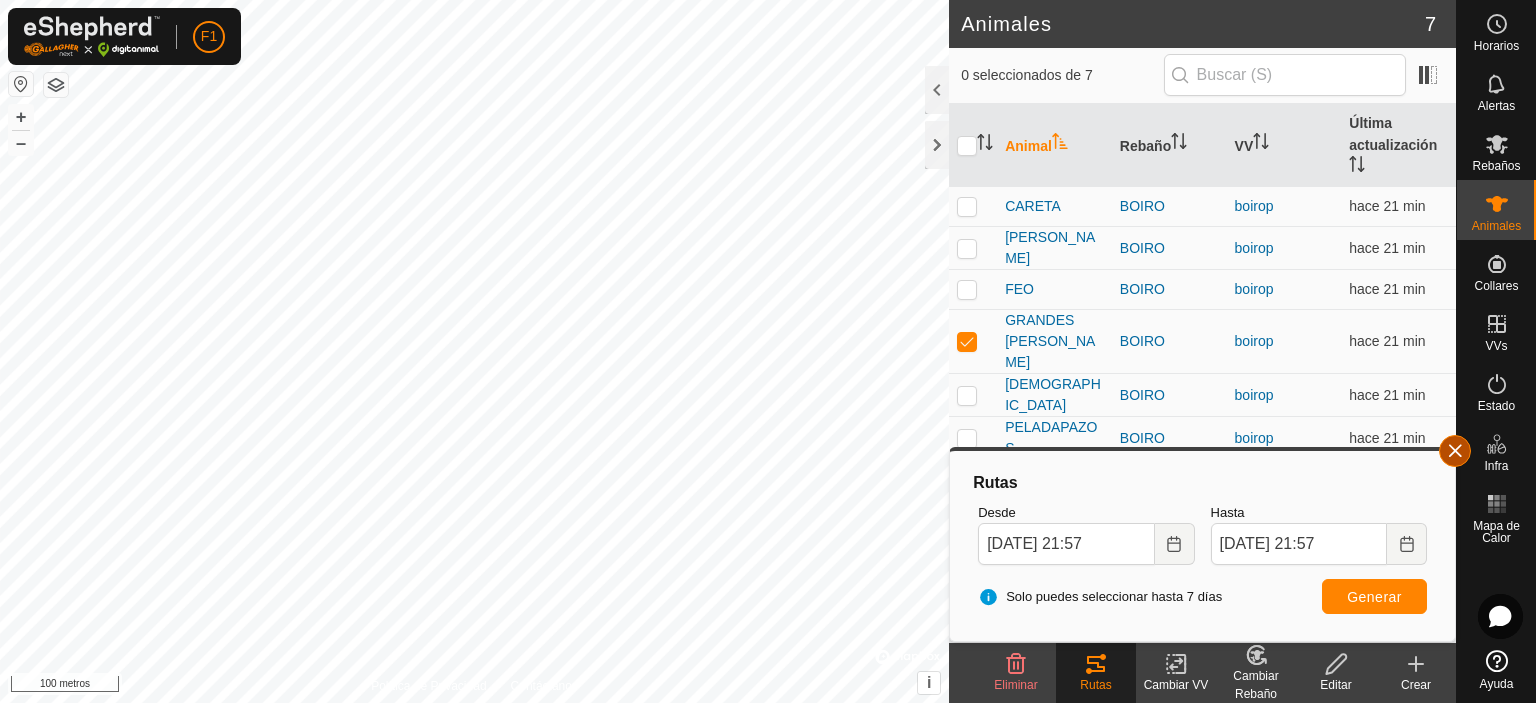 click at bounding box center (1455, 451) 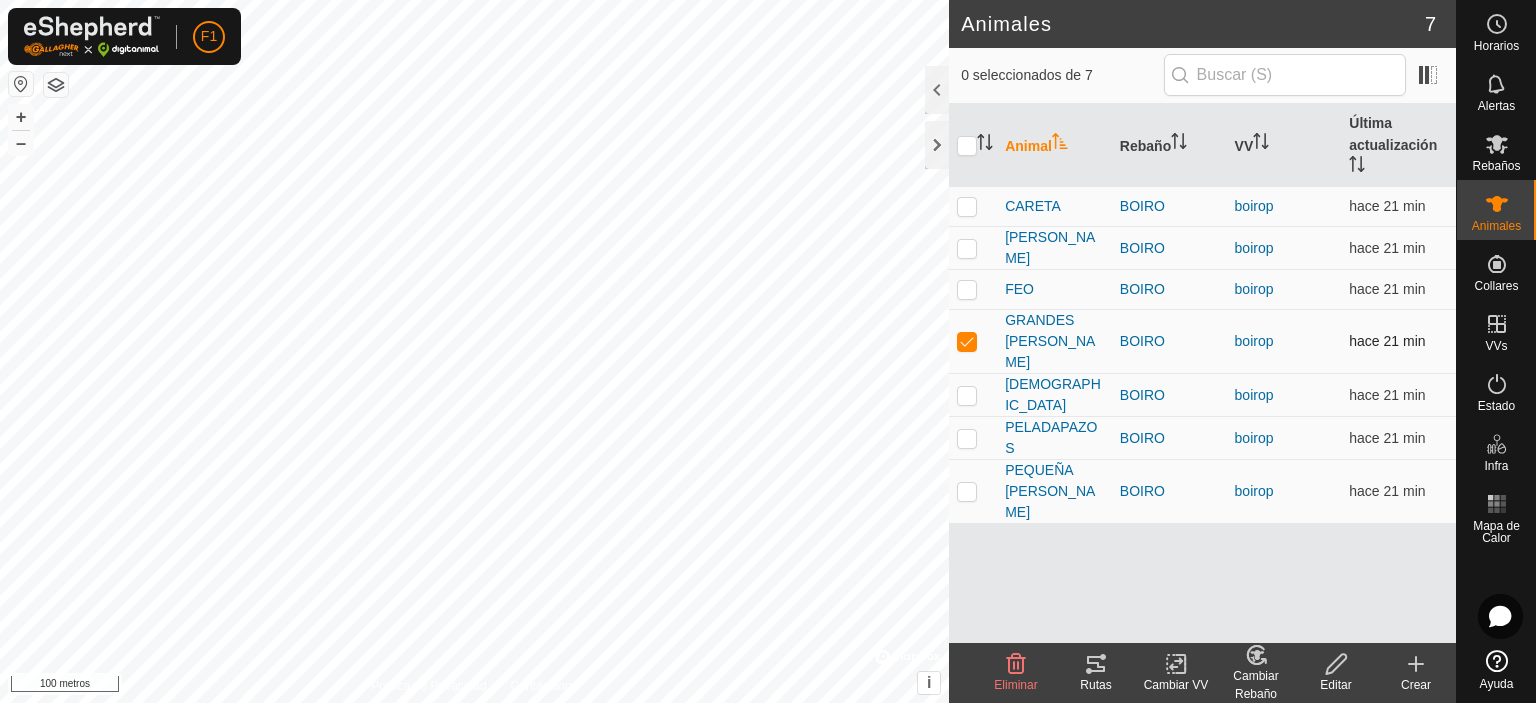 click at bounding box center (967, 341) 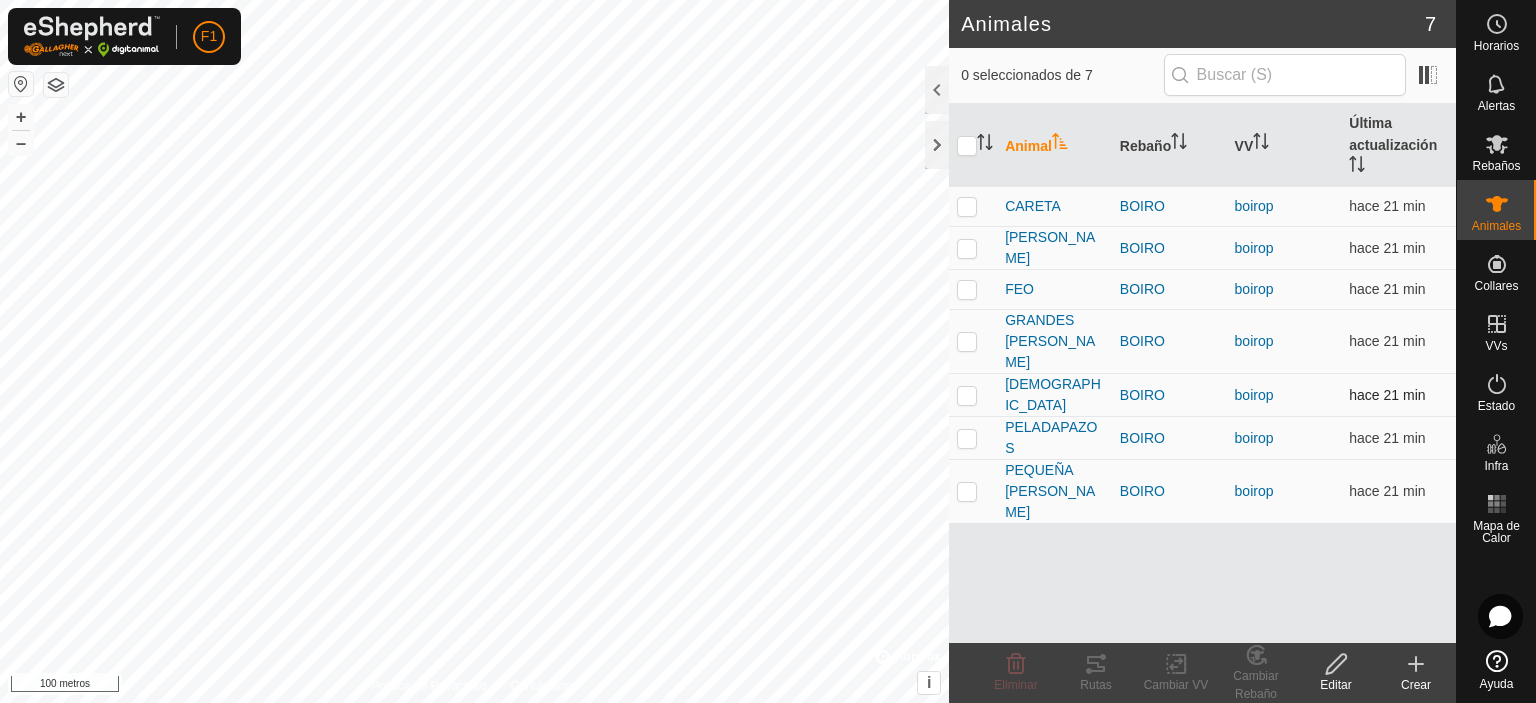 click at bounding box center [973, 395] 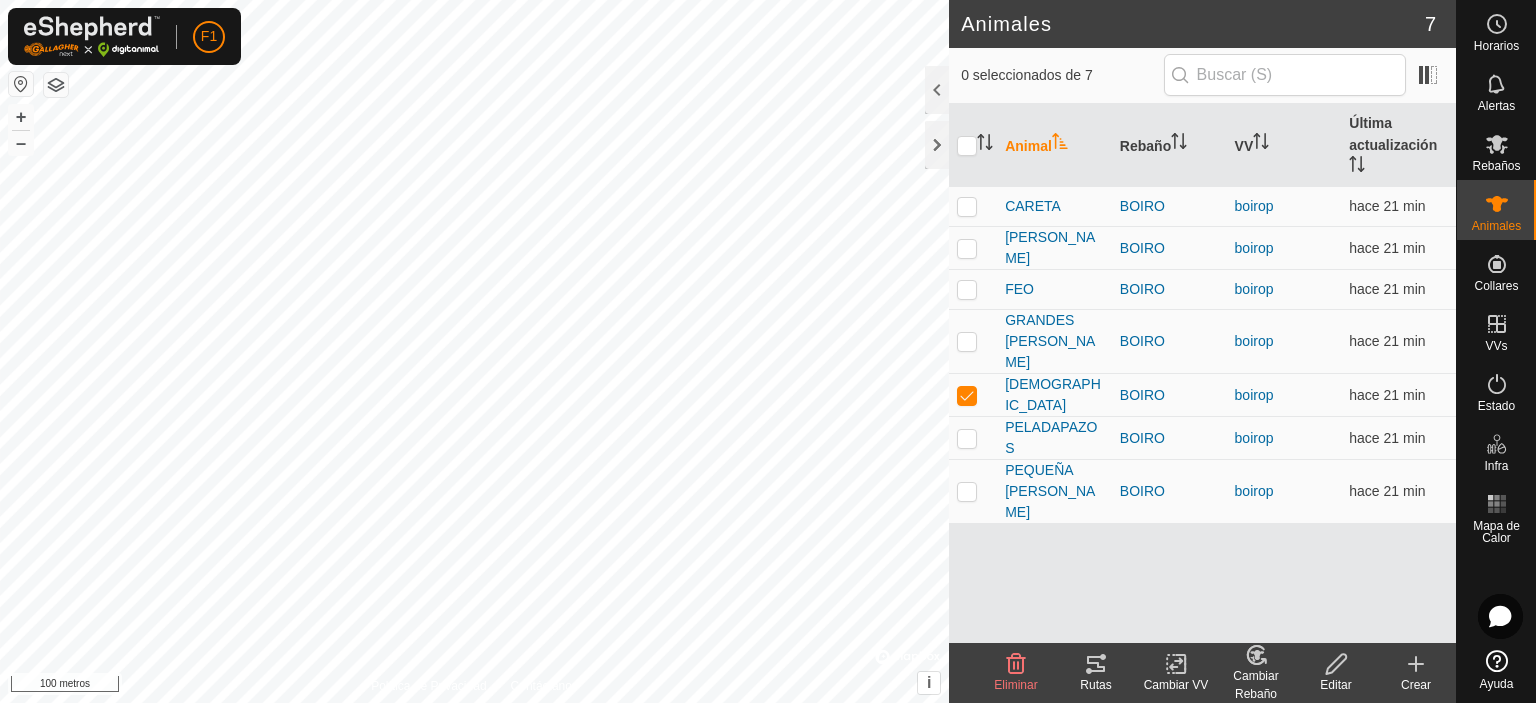 click 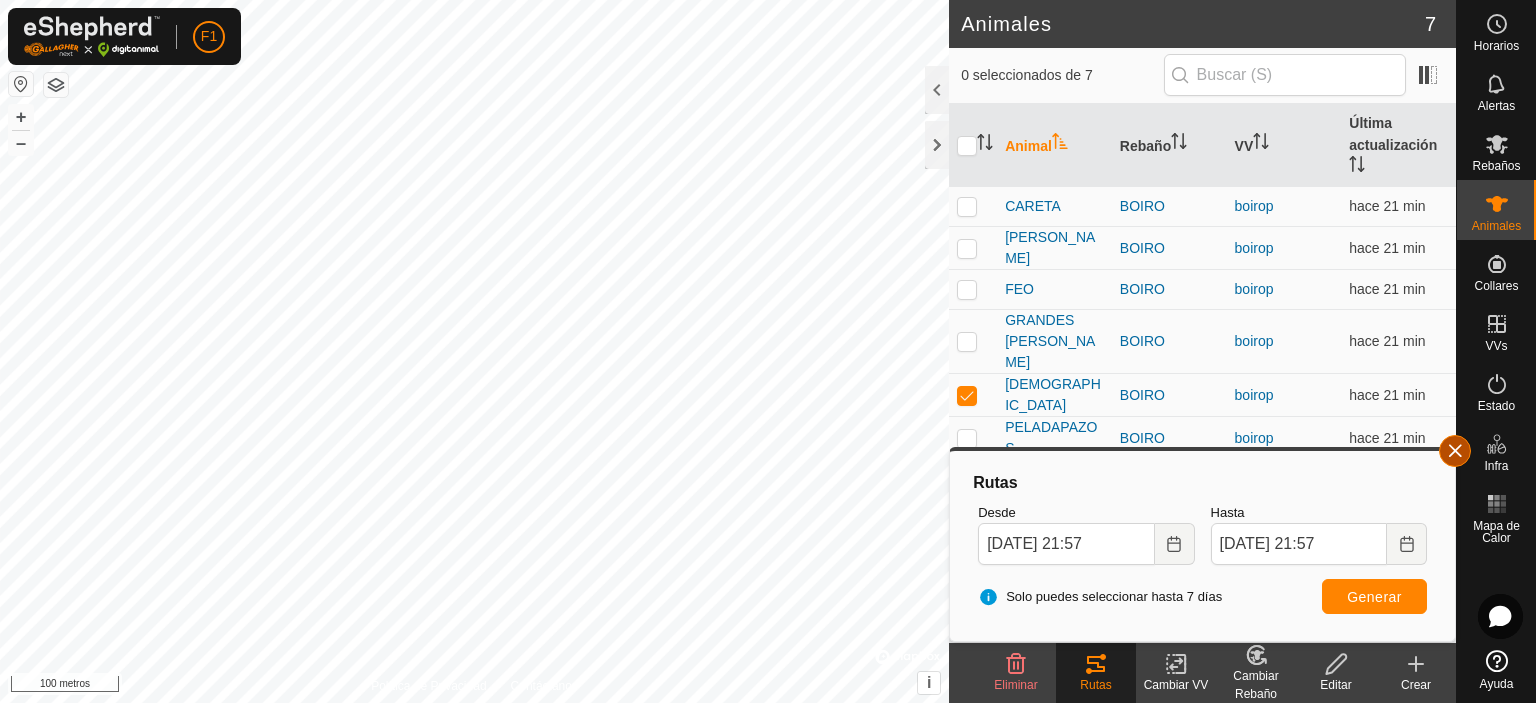 click at bounding box center (1455, 451) 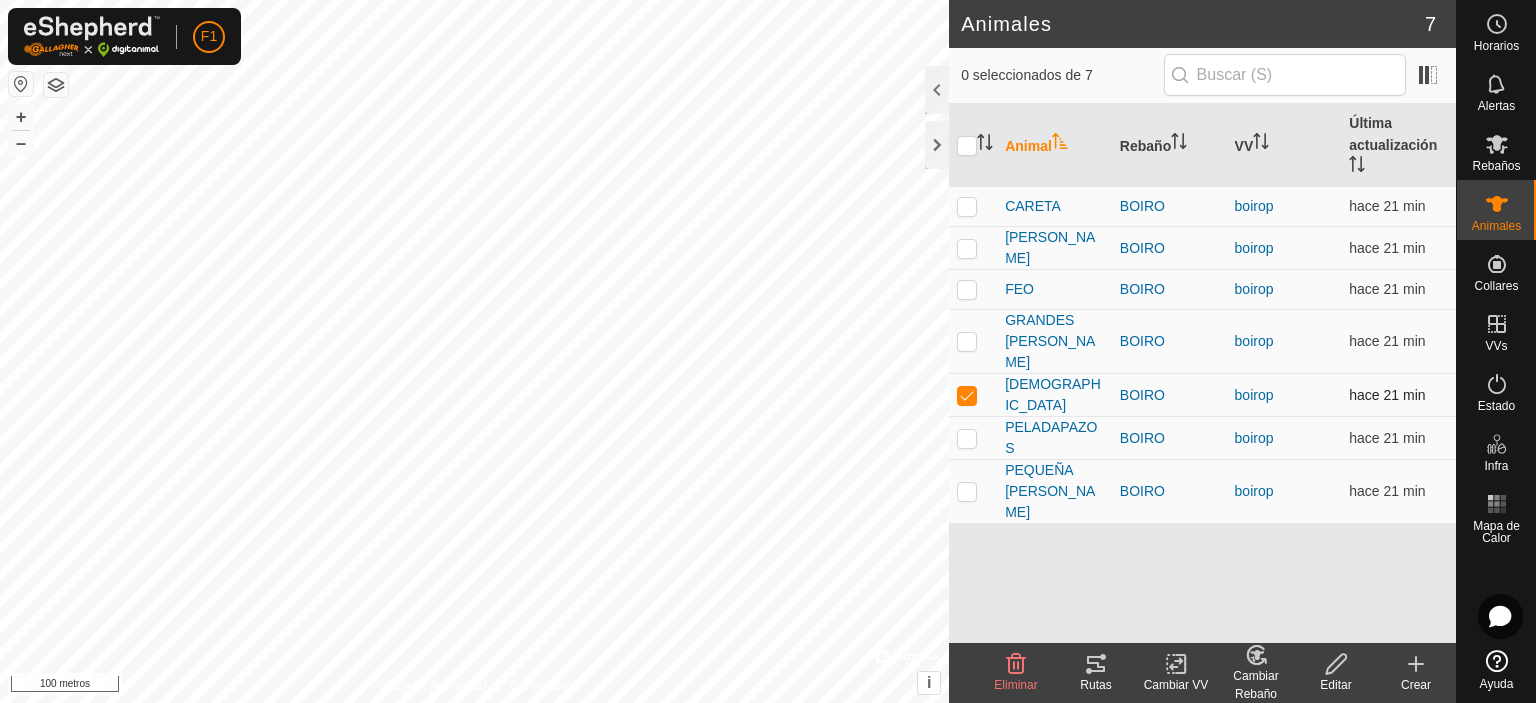 click at bounding box center [973, 395] 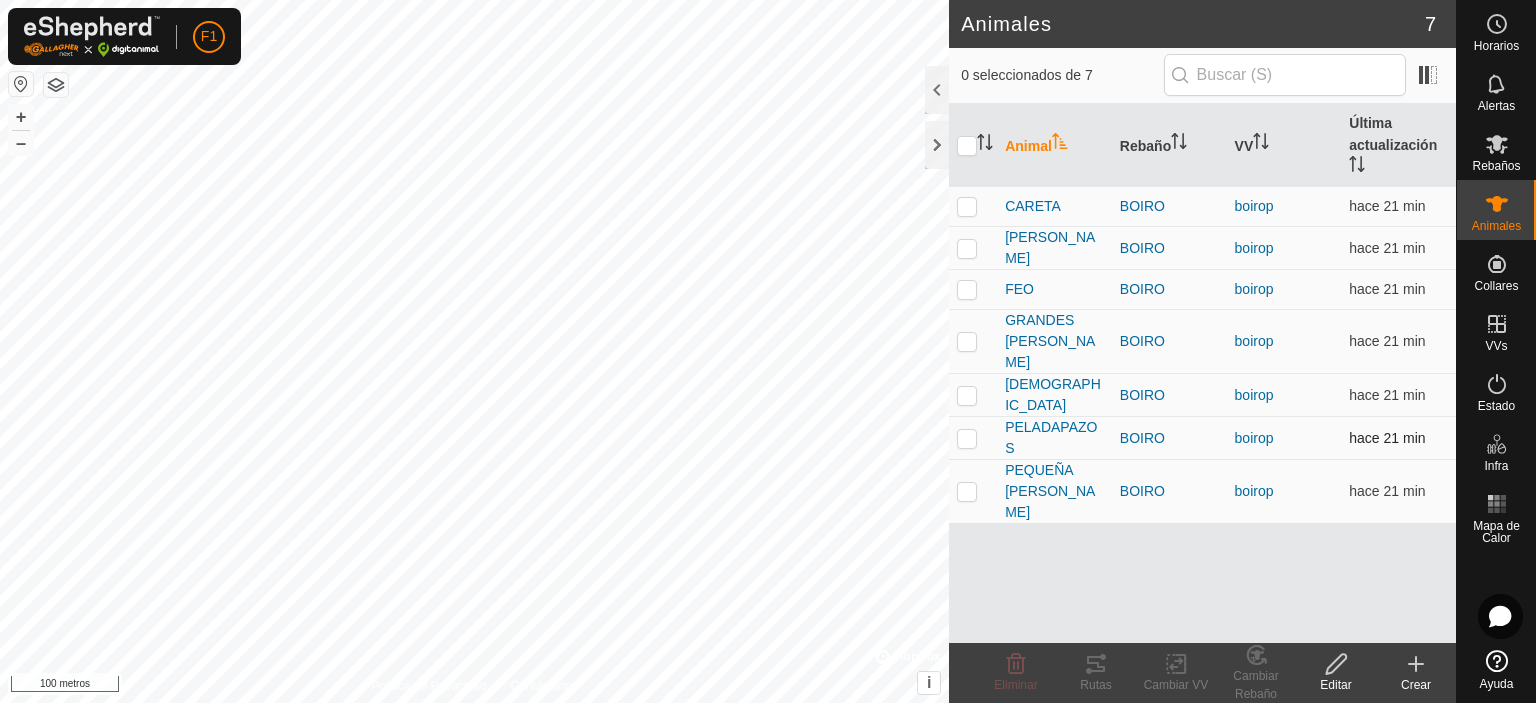 click at bounding box center [967, 438] 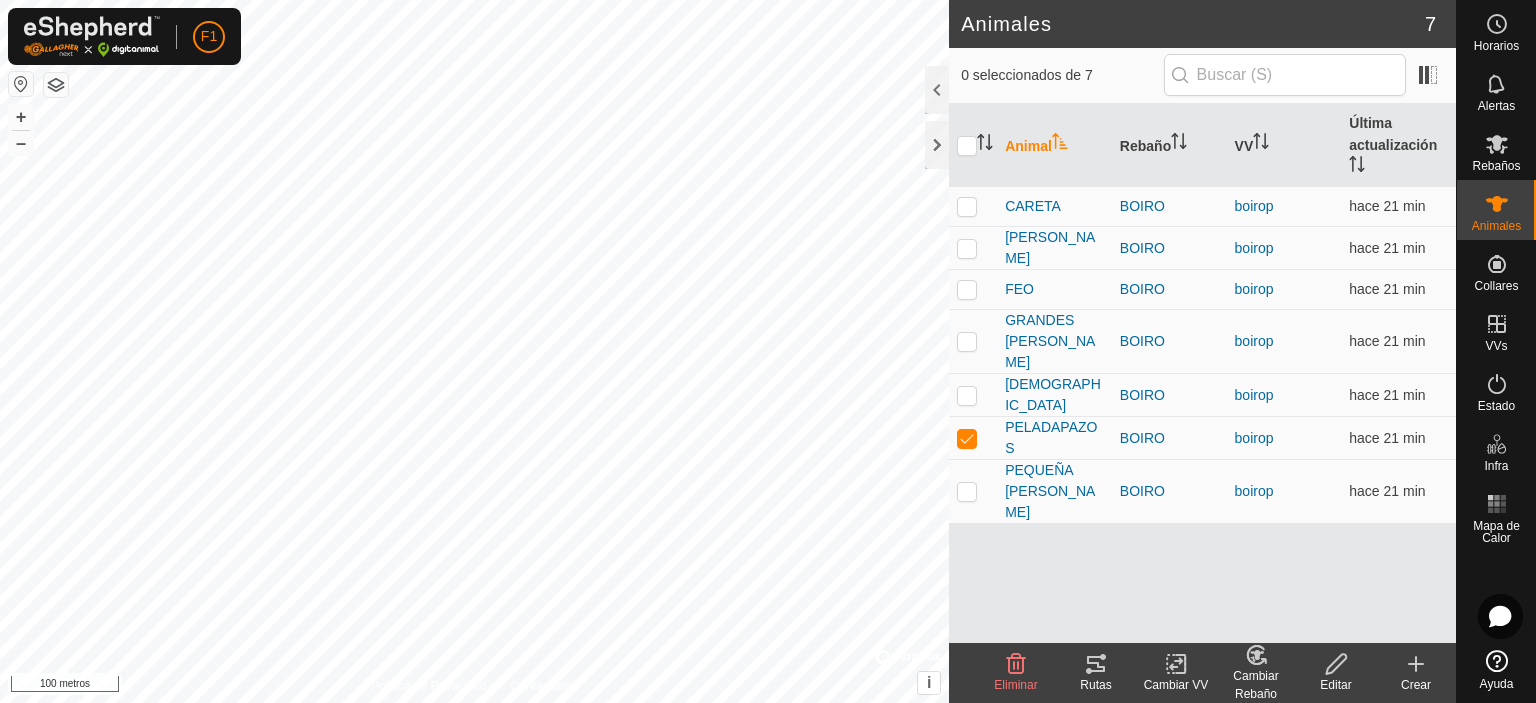 click 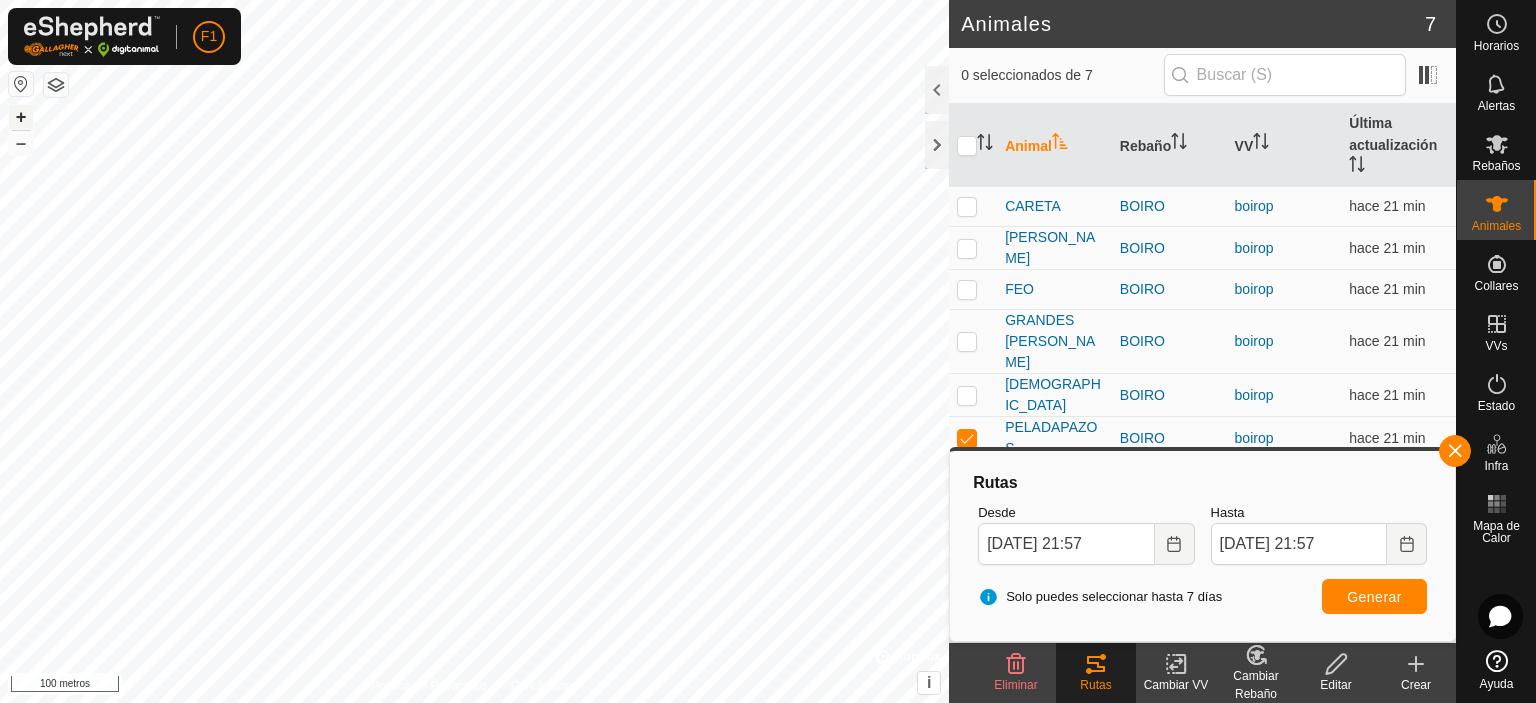 click on "+" at bounding box center (21, 117) 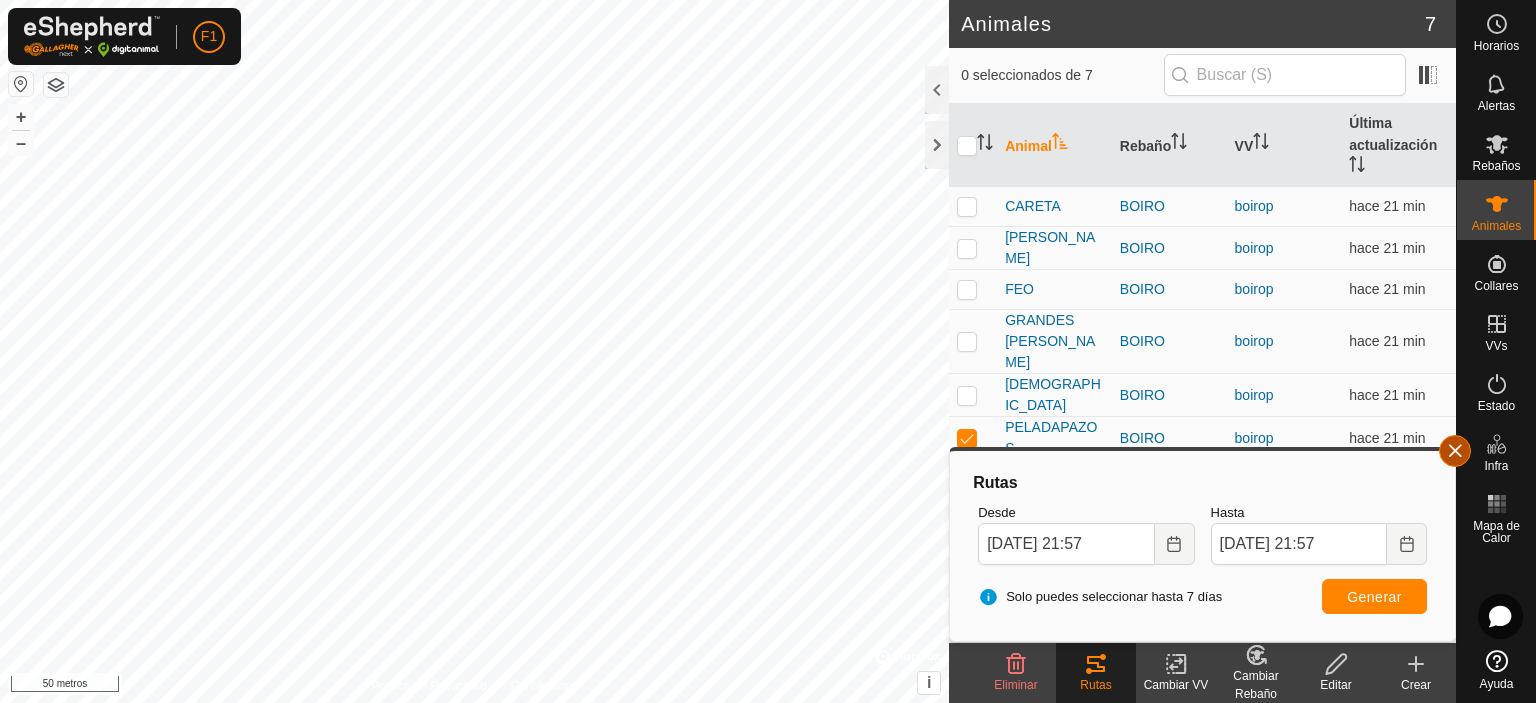 click at bounding box center (1455, 451) 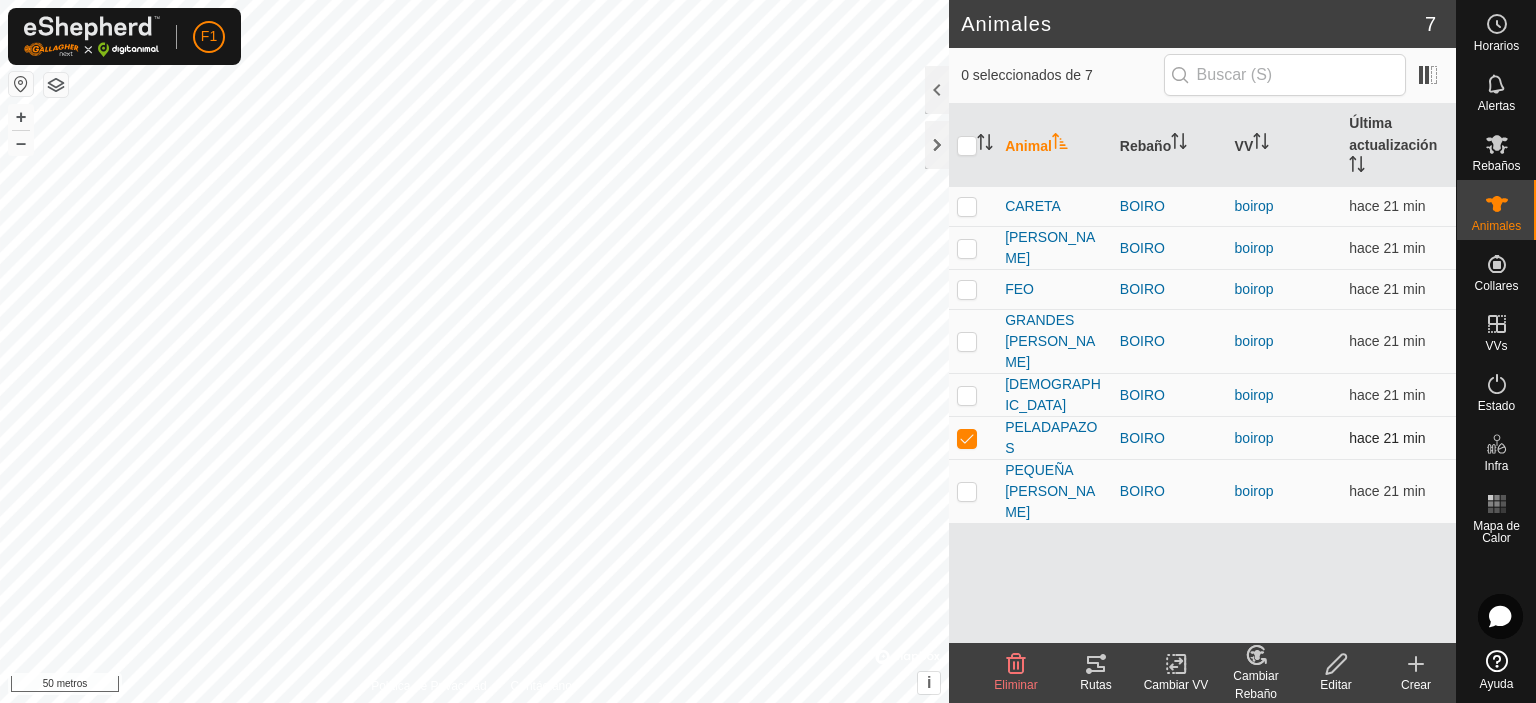 click at bounding box center (973, 438) 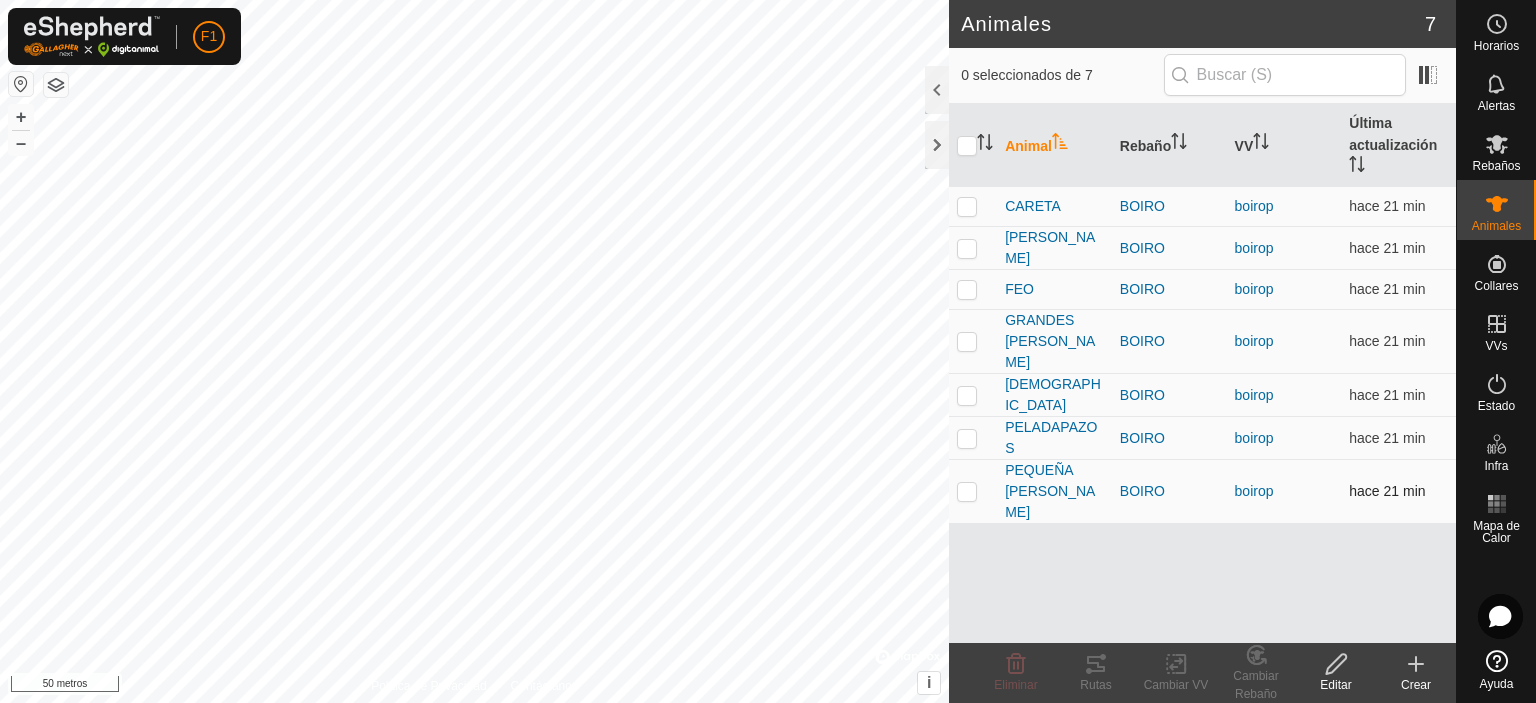 click at bounding box center (967, 491) 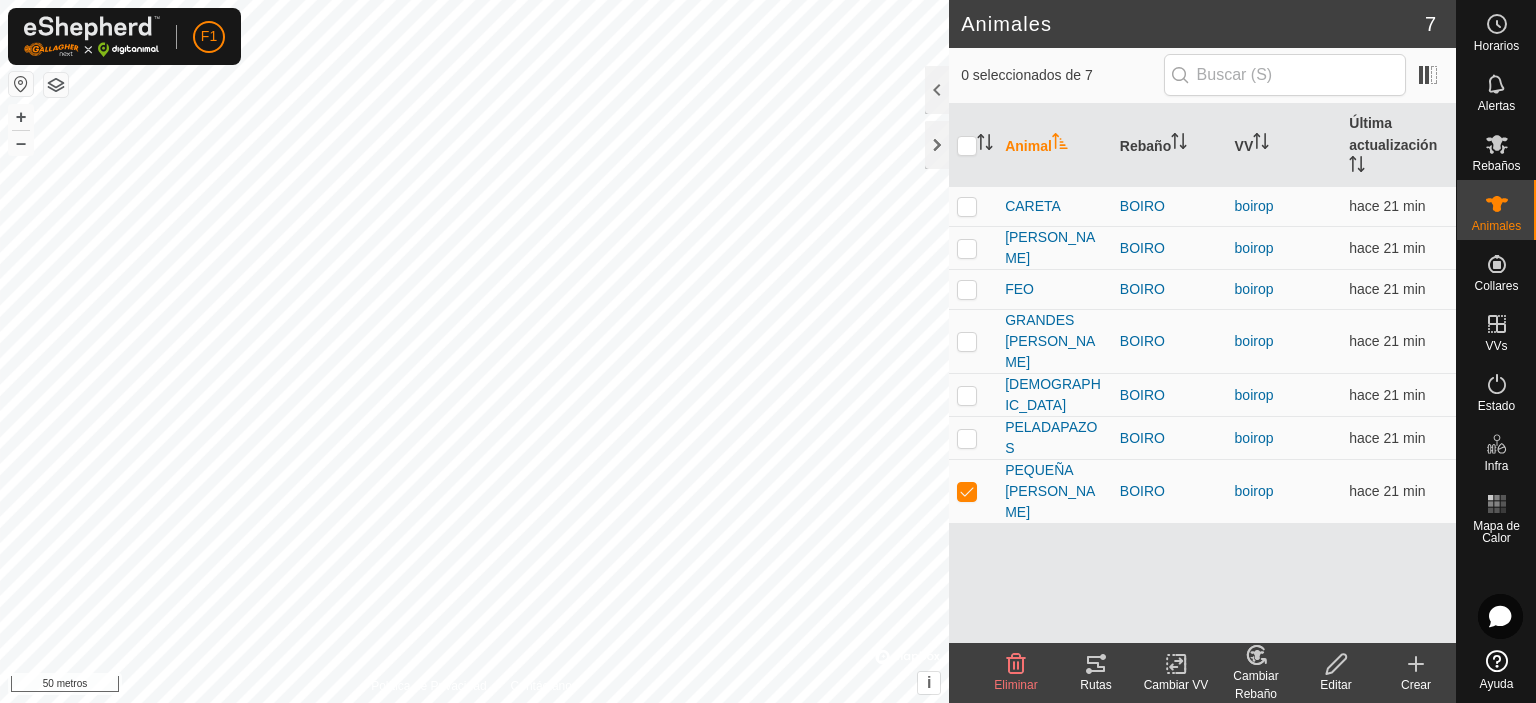 click on "Rutas" 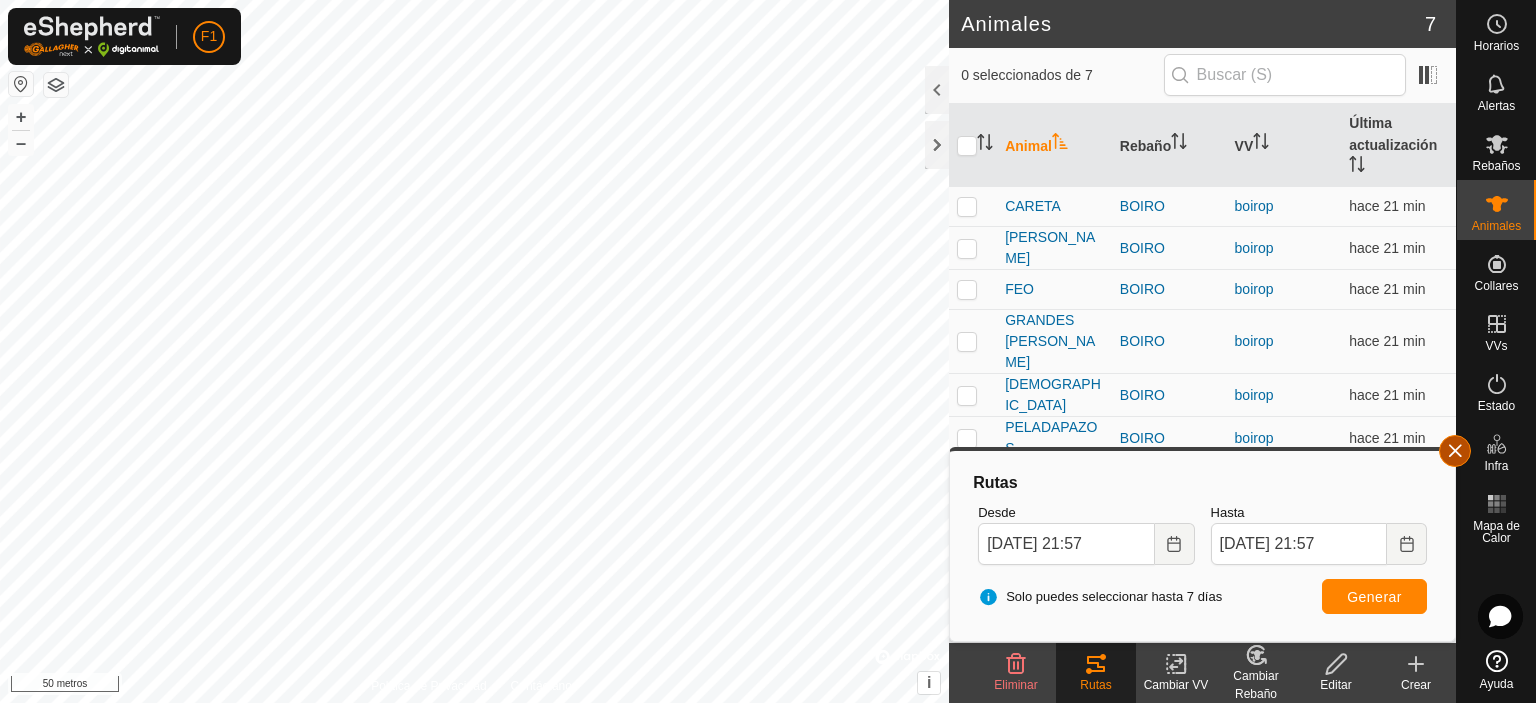 click at bounding box center [1455, 451] 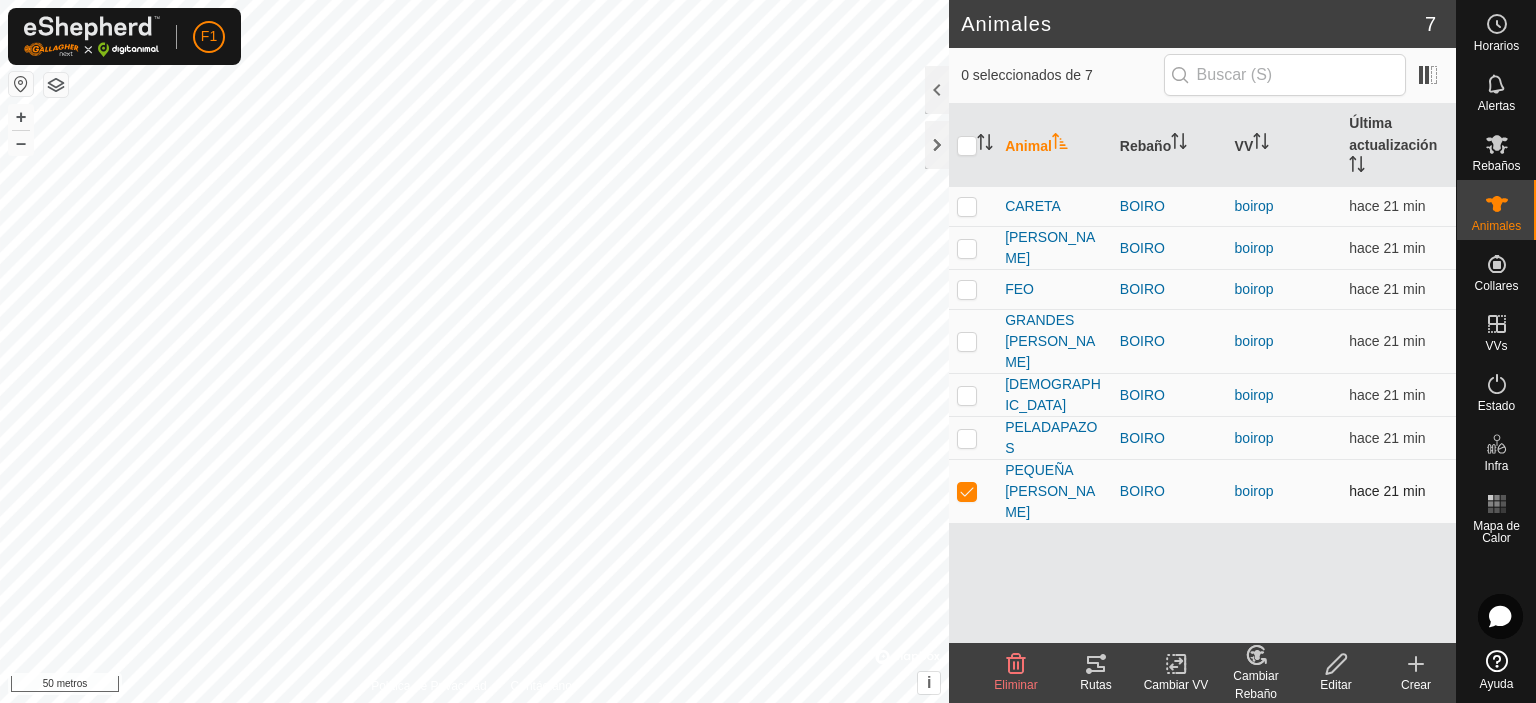 click at bounding box center [973, 492] 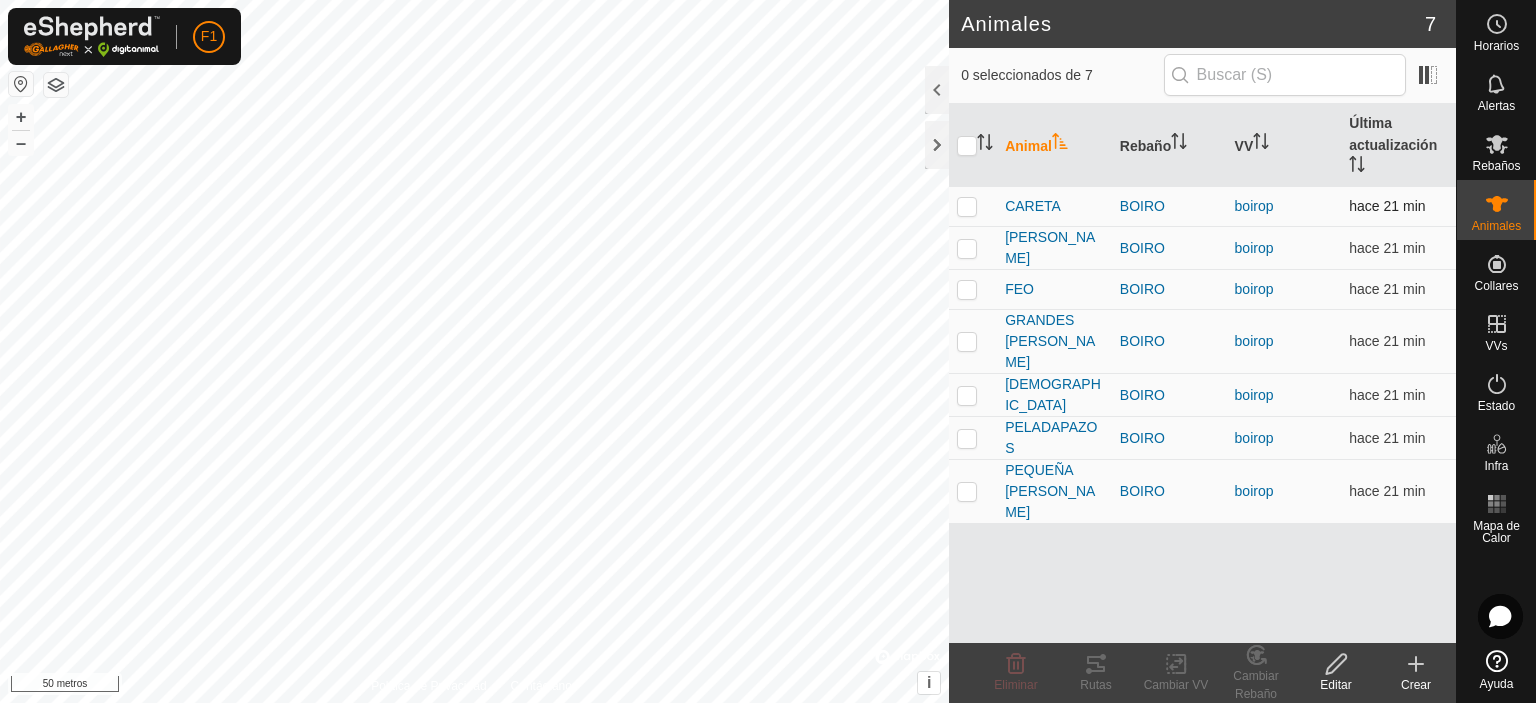 click at bounding box center [967, 206] 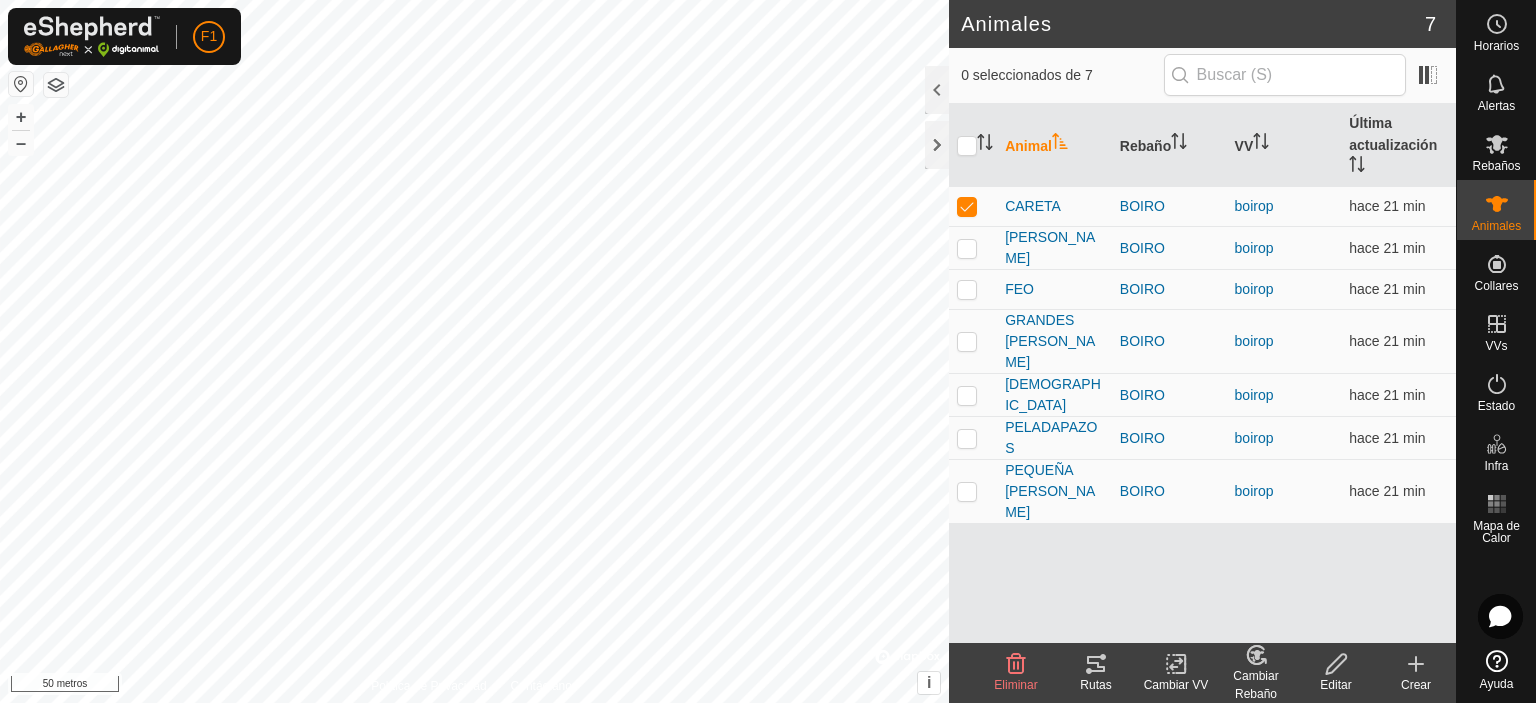 click 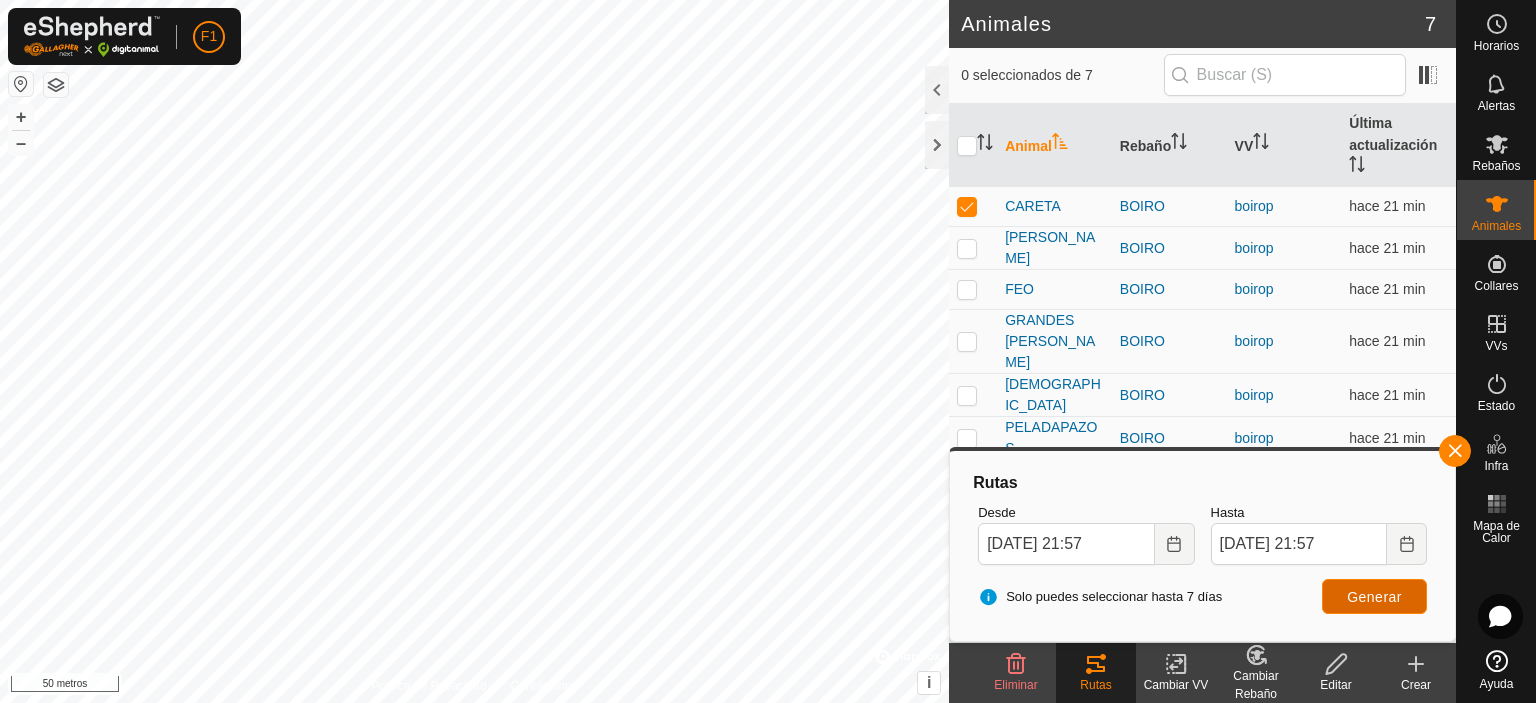 click on "Generar" at bounding box center (1374, 597) 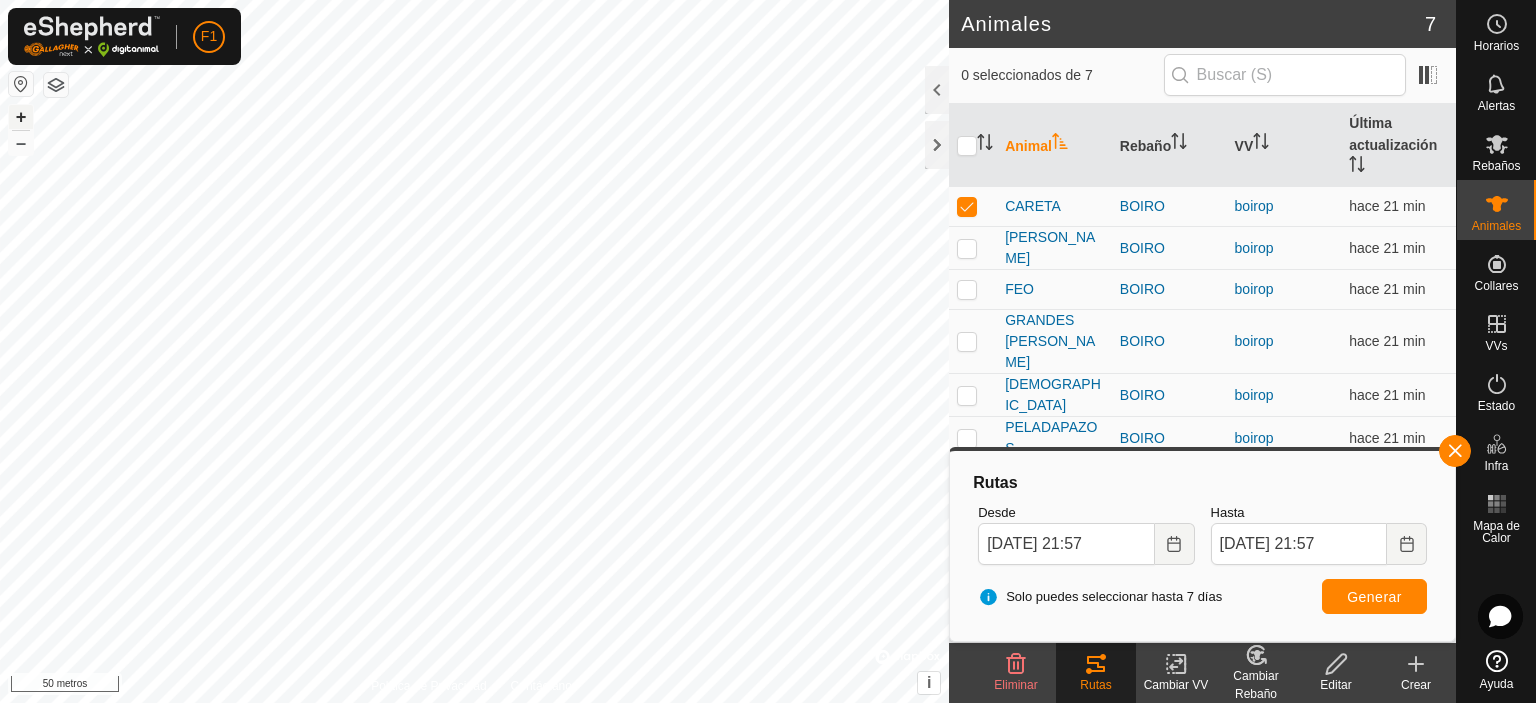 click on "+" at bounding box center (21, 116) 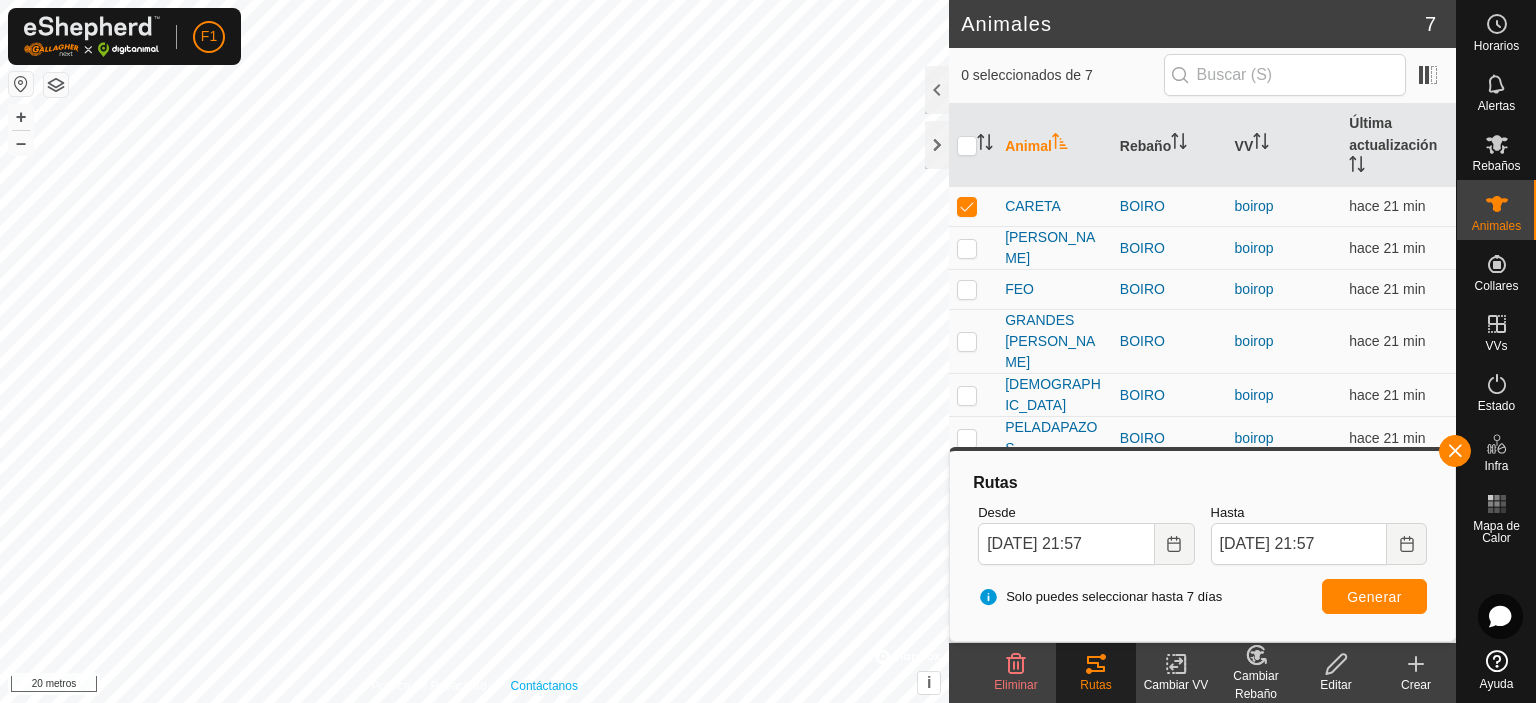 click on "Política de Privacidad Contáctanos
[GEOGRAPHIC_DATA]
+ – ⇧ i ©  Mapbox  , ©  OpenStreetMap  ,  Mejora este mapa 20 metros" at bounding box center (474, 351) 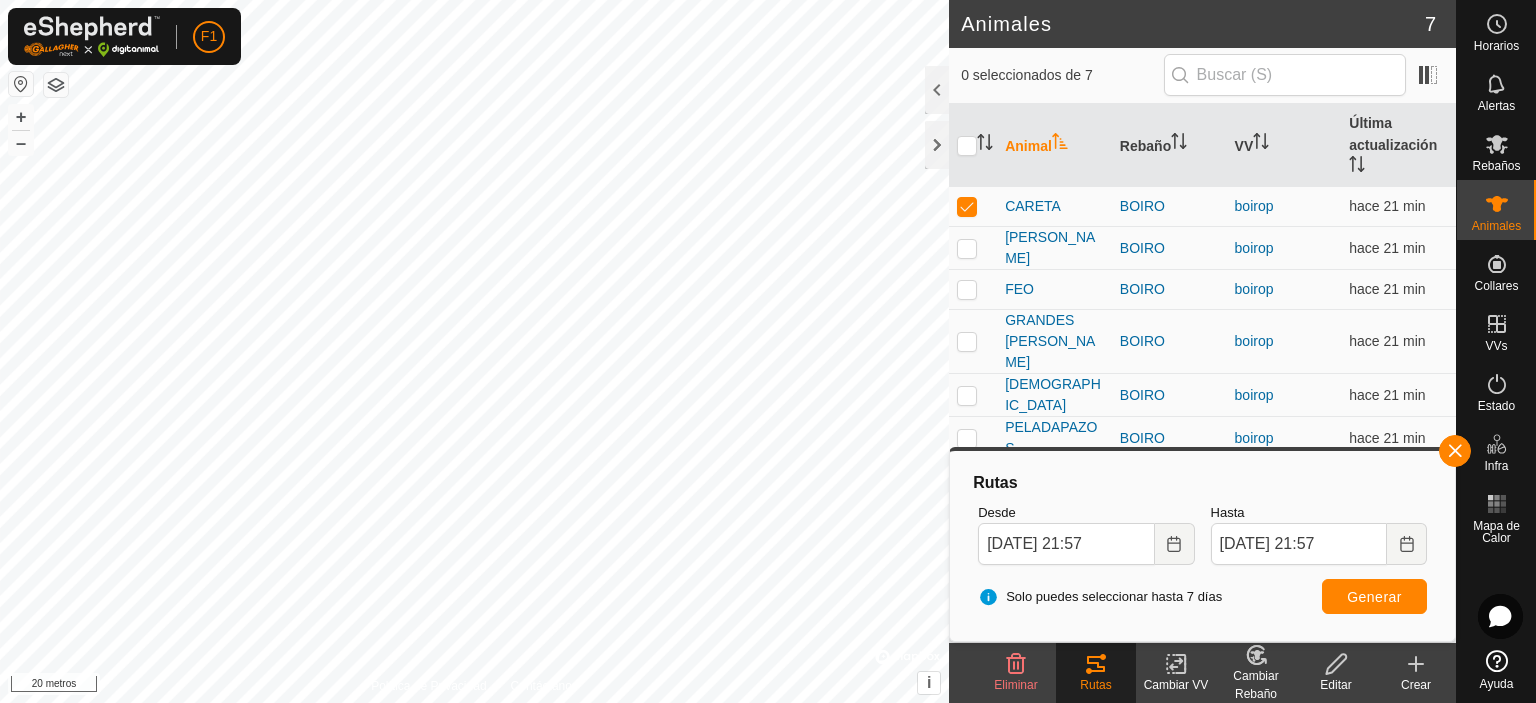 click on "F1 Horarios Alertas Rebaños Animales Collares VVs Estado Infra Mapa de Calor Ayuda Animales 7 0 seleccionados de 7 Animal Rebaño VV Última actualización [PERSON_NAME] boirop hace 21 min [PERSON_NAME] boirop hace 21 min FEO BOIRO boirop hace 21 min GRANDES [PERSON_NAME] BOIRO boirop hace 21 min [PERSON_NAME] boirop hace 21 min PELADAPAZOS BOIRO boirop hace 21 min PEQUEÑA [PERSON_NAME] BOIRO boirop hace 21 min Eliminar Rutas Cambiar VV Cambiar Rebaño Editar Crear Política de Privacidad Contáctanos
[GEOGRAPHIC_DATA]
+ – ⇧ i ©  Mapbox  , ©  OpenStreetMap  ,  Mejora este mapa 20 metros
Texto original Valora esta traducción Tu opinión servirá para ayudar a mejorar el Traductor de Google
Rutas Desde [DATE] 21:57 Hasta [DATE] 21:57 Solo puedes seleccionar hasta 7 días Generar" at bounding box center [768, 351] 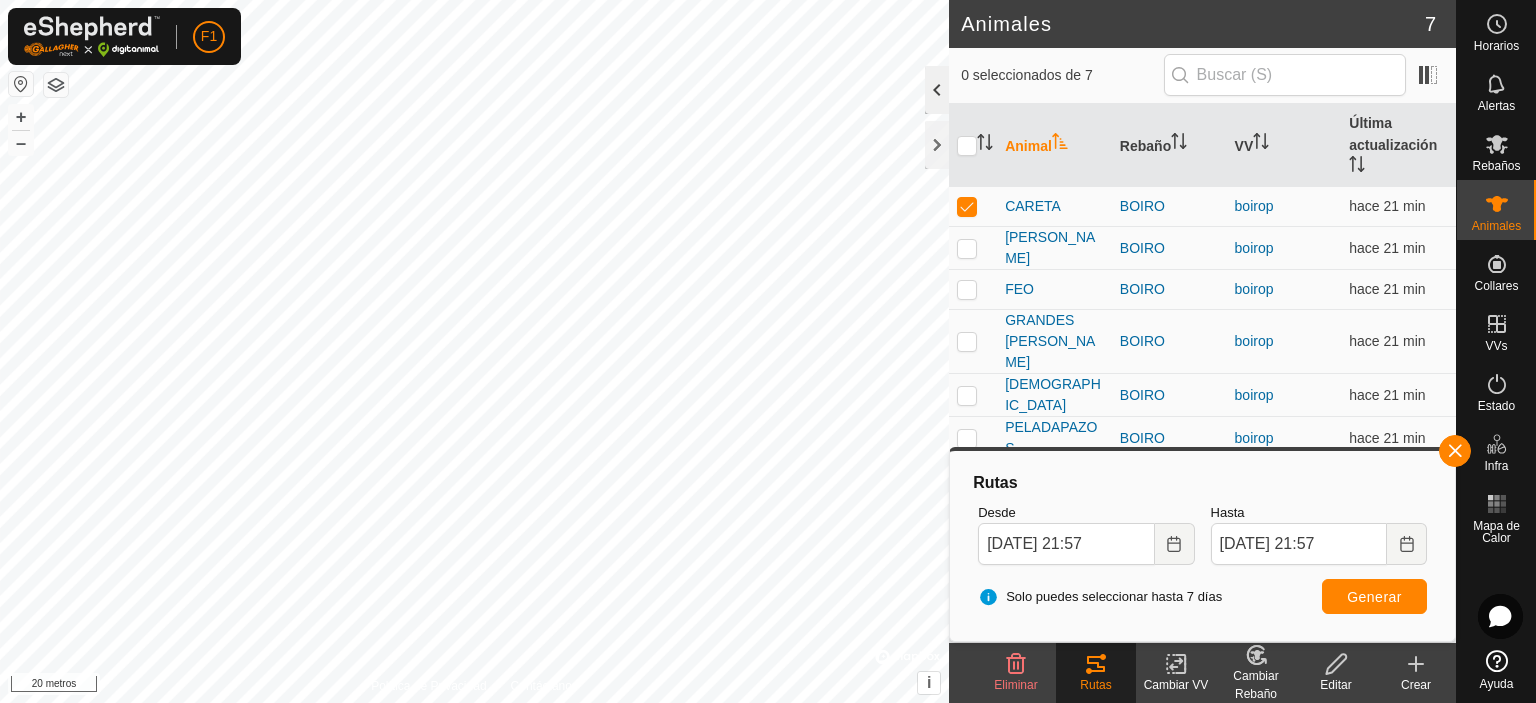 click on "Animales 7 0 seleccionados de 7 Animal Rebaño VV Última actualización [PERSON_NAME] boirop hace 21 min [PERSON_NAME] boirop hace 21 min FEO BOIRO boirop hace 21 min GRANDES [PERSON_NAME] BOIRO boirop hace 21 min [PERSON_NAME] boirop hace 21 min PELADAPAZOS BOIRO boirop hace 21 min PEQUEÑA [PERSON_NAME] BOIRO boirop hace 21 min Eliminar Rutas Cambiar VV Cambiar Rebaño Editar Crear Política de Privacidad Contáctanos
[GEOGRAPHIC_DATA]
+ – ⇧ i ©  Mapbox  , ©  OpenStreetMap  ,  Mejora este mapa 20 metros" 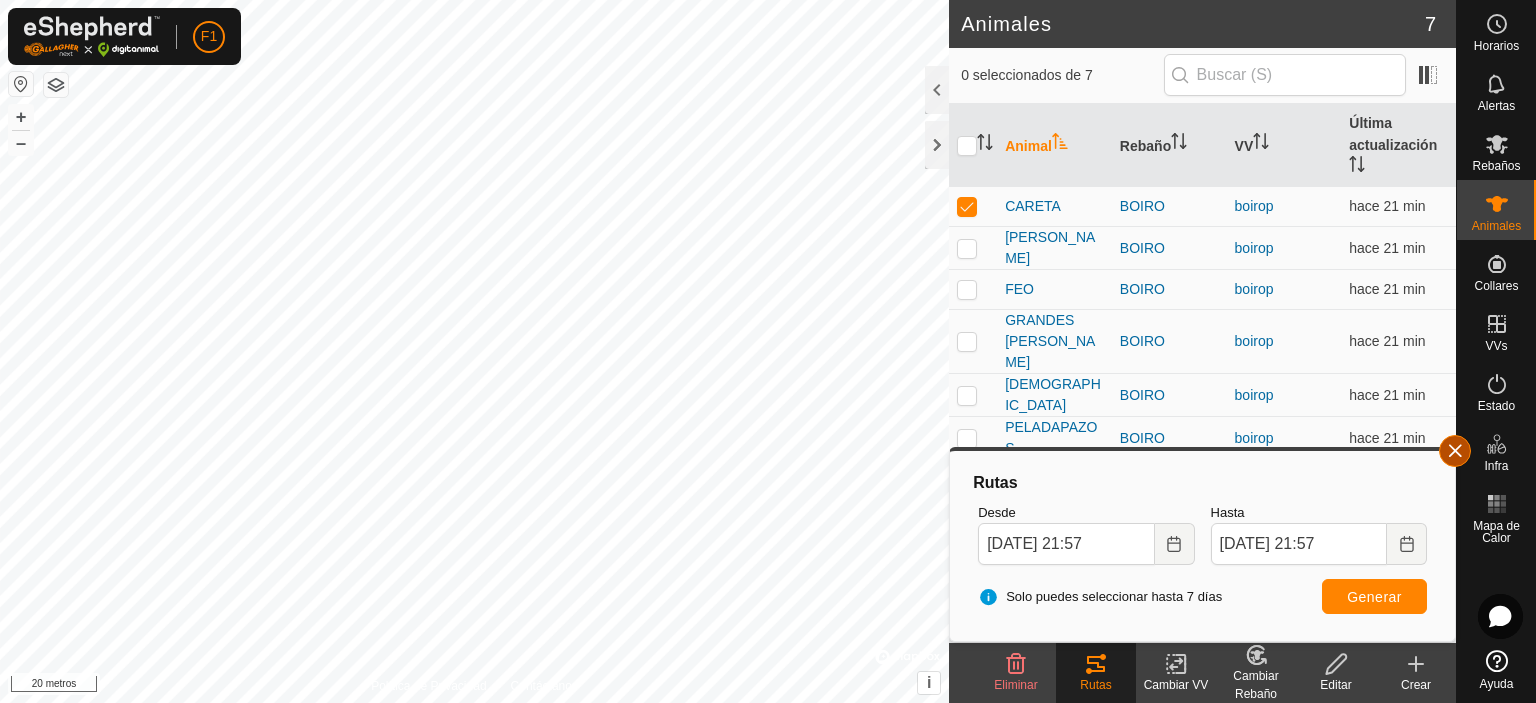 click at bounding box center [1455, 451] 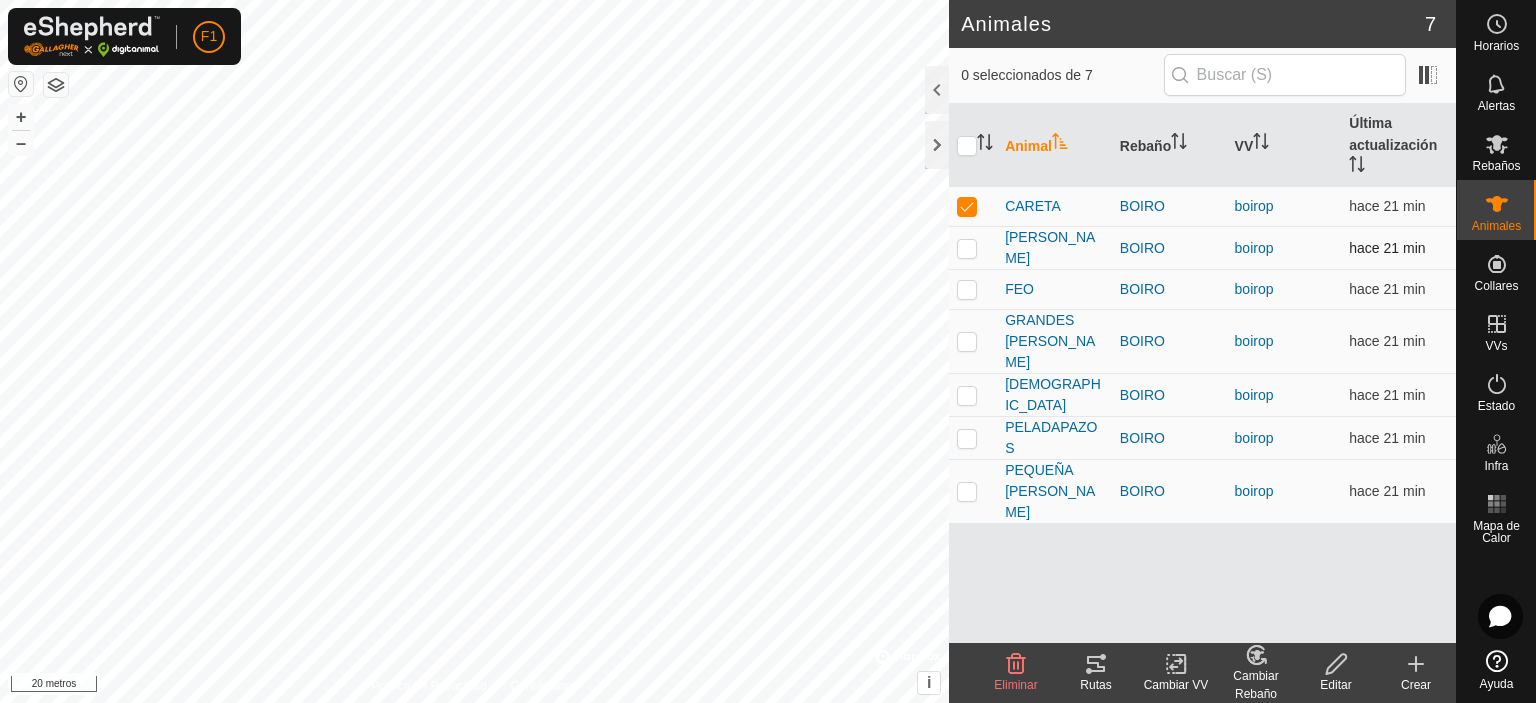 click at bounding box center [967, 248] 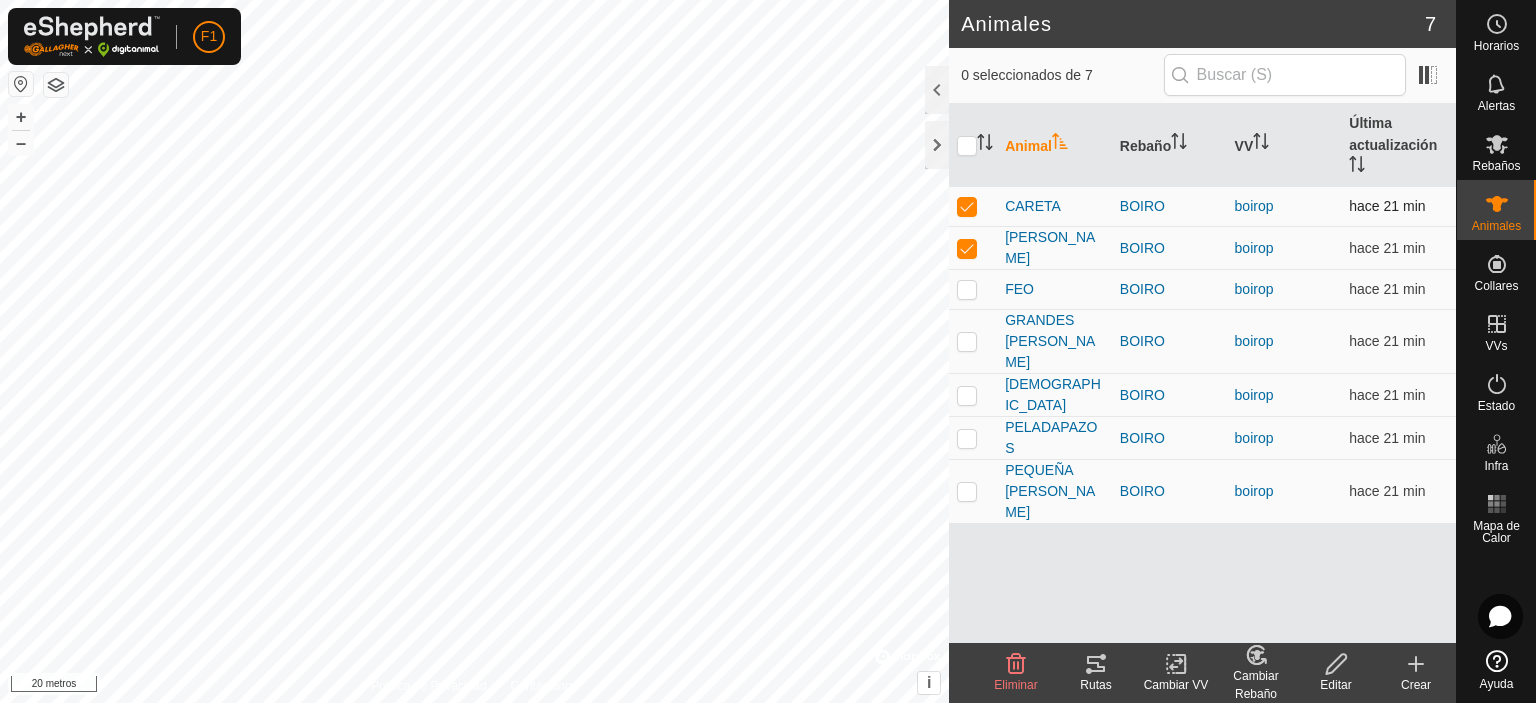 click at bounding box center (967, 206) 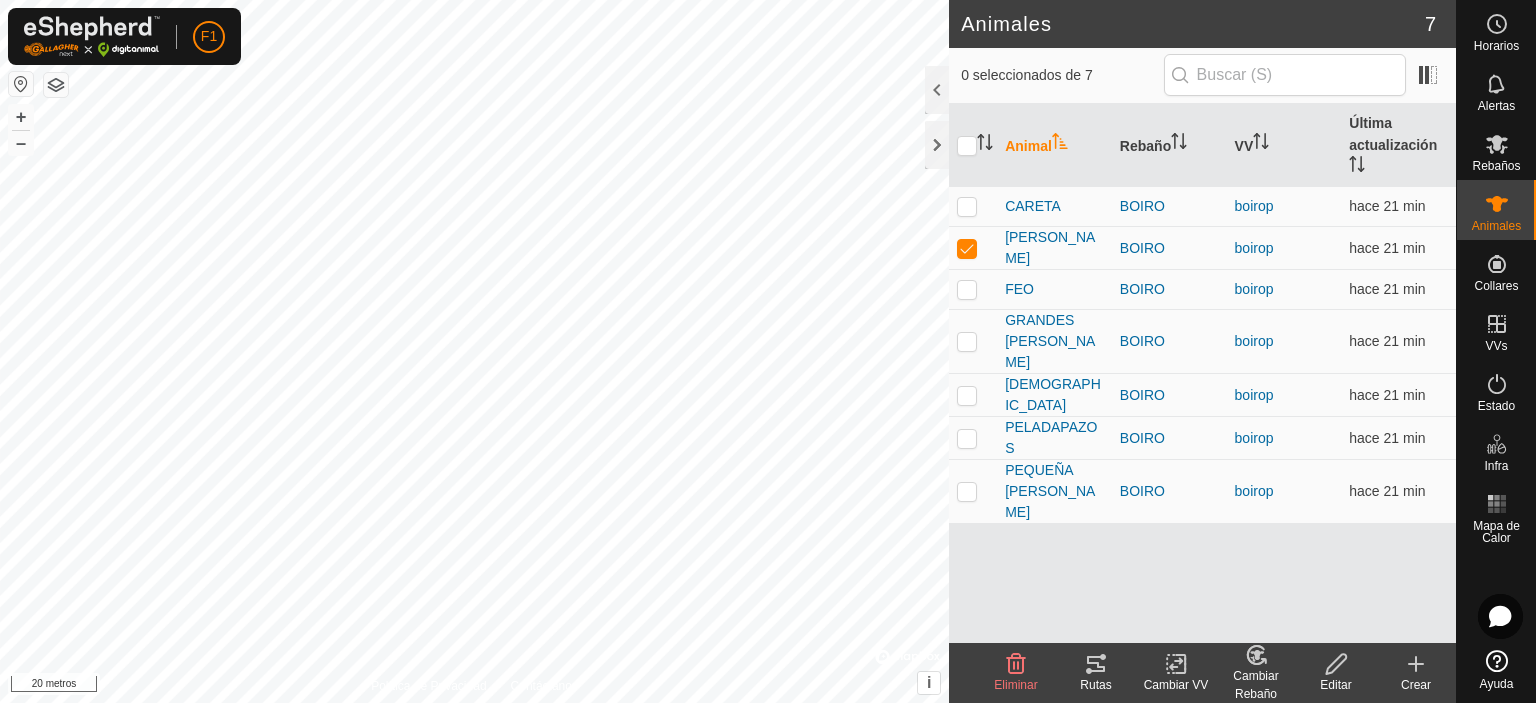 click 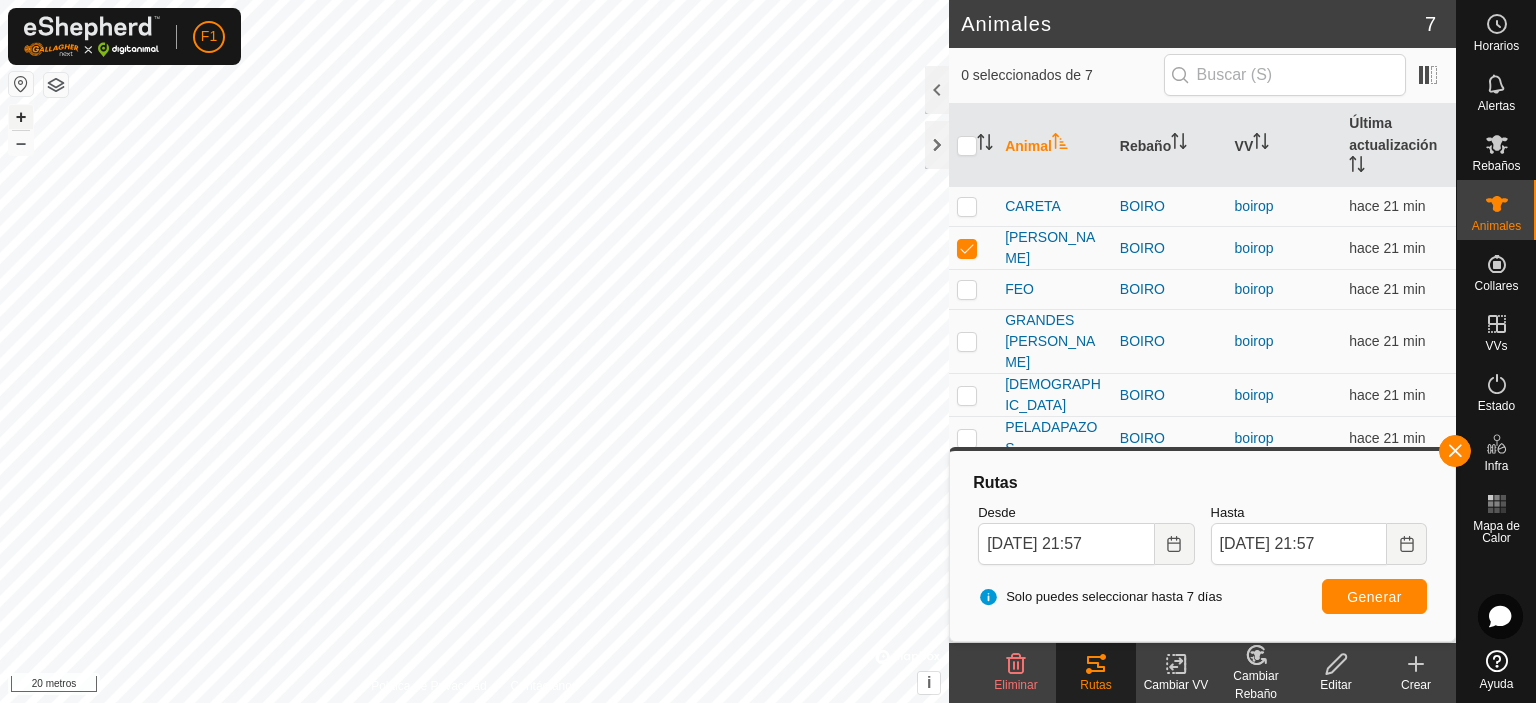 click on "+" at bounding box center (21, 116) 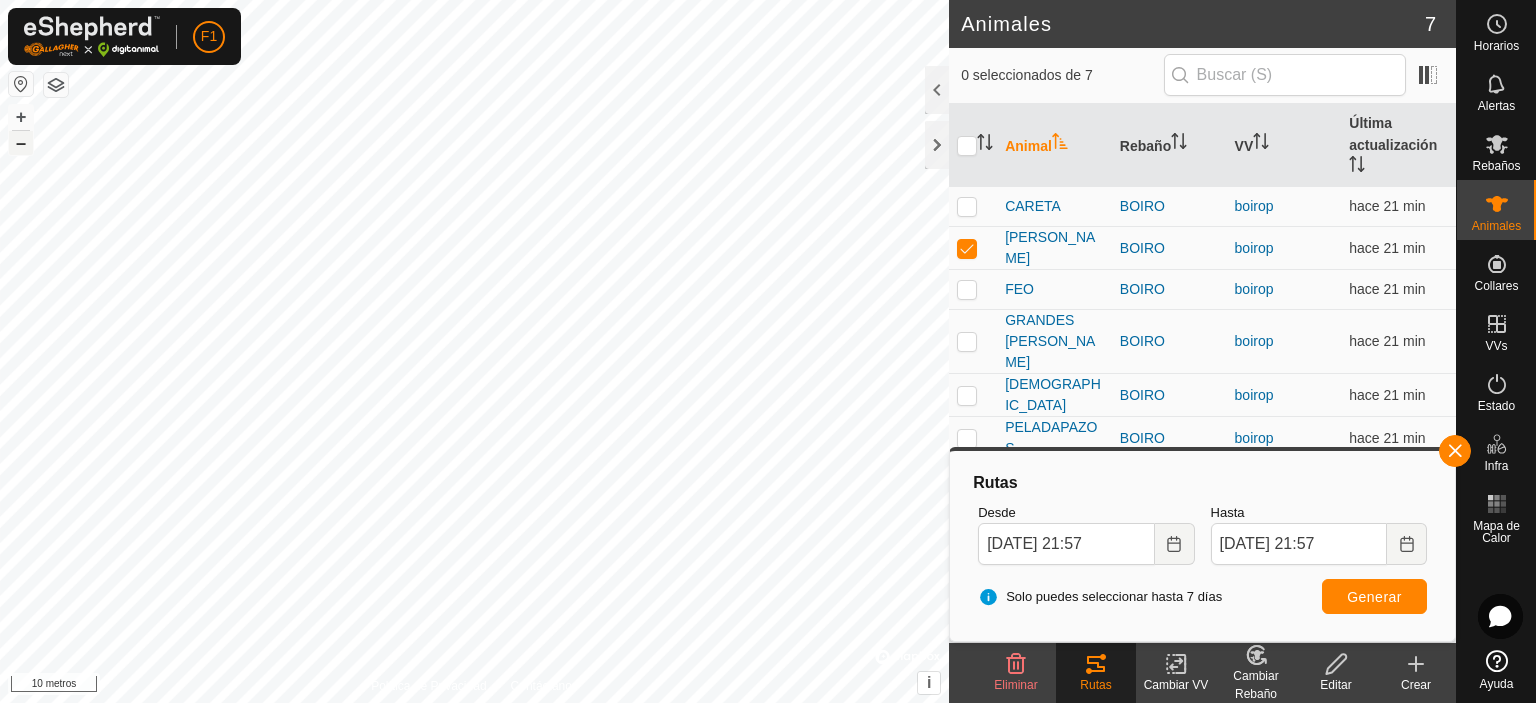 click on "–" at bounding box center (21, 142) 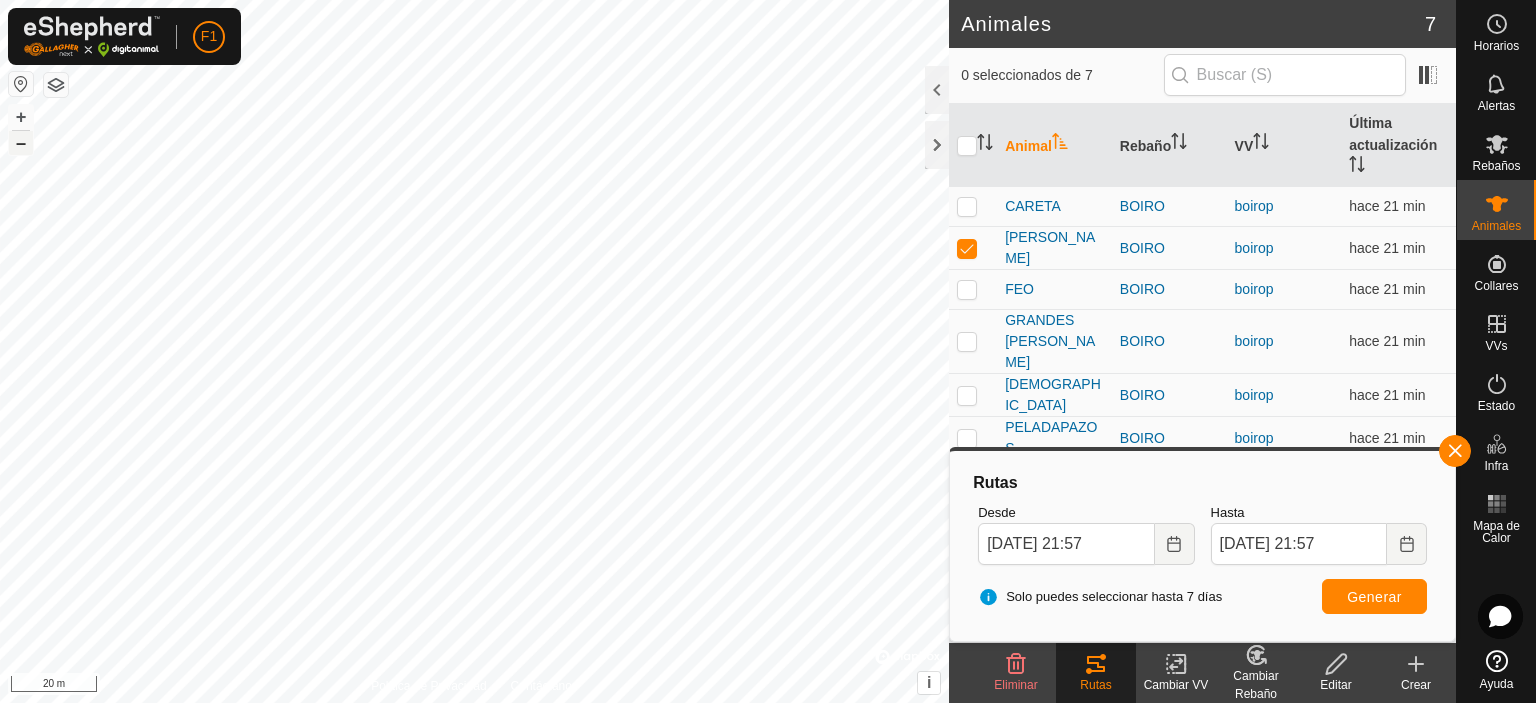 click on "–" at bounding box center (21, 142) 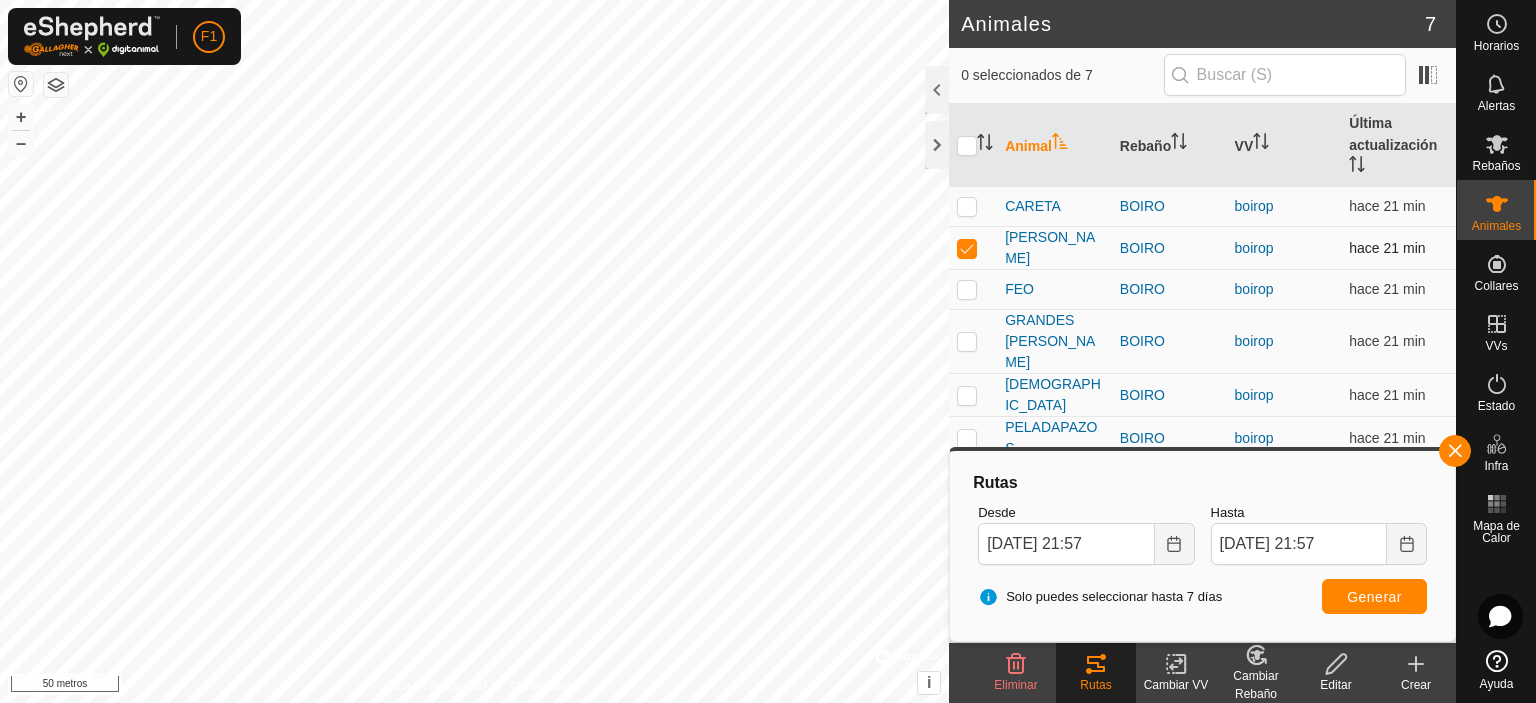 click at bounding box center [967, 248] 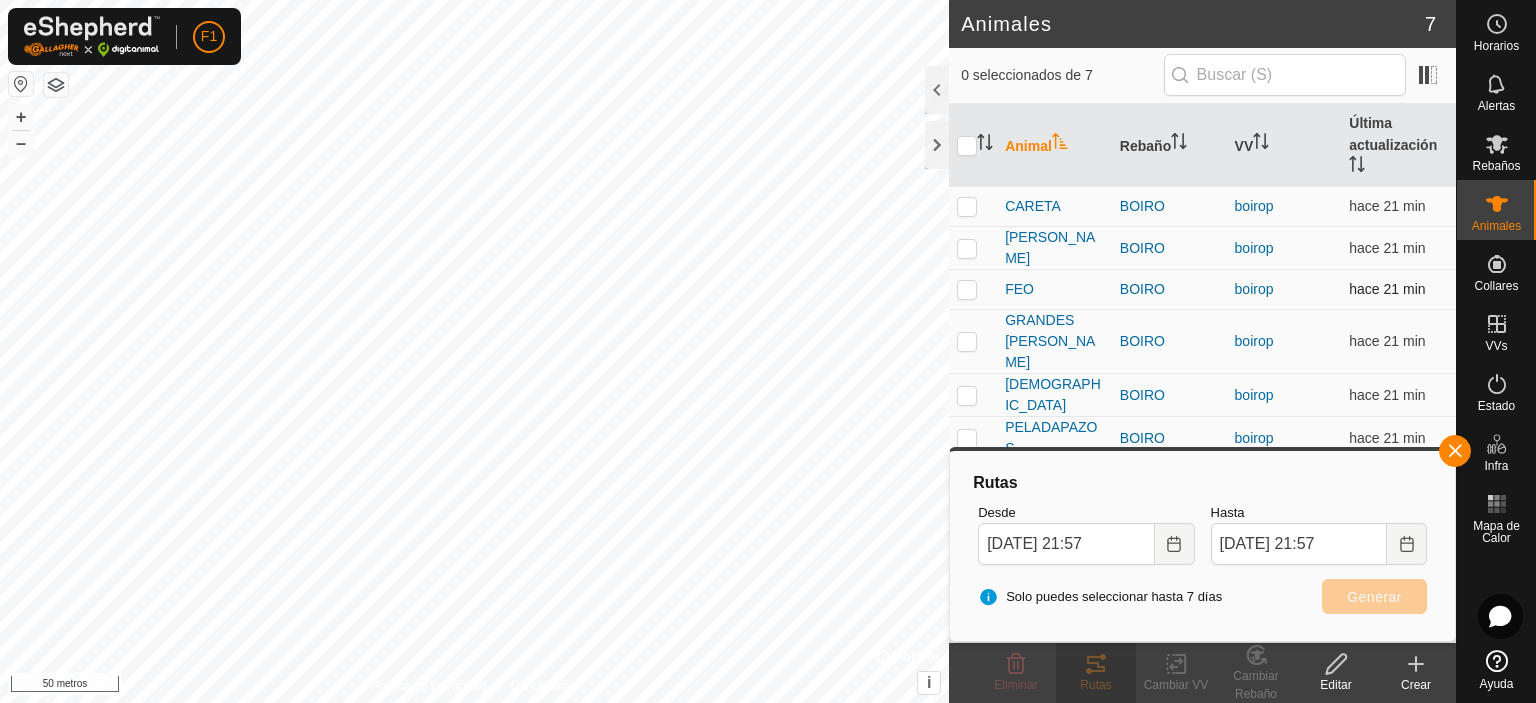 click at bounding box center [967, 289] 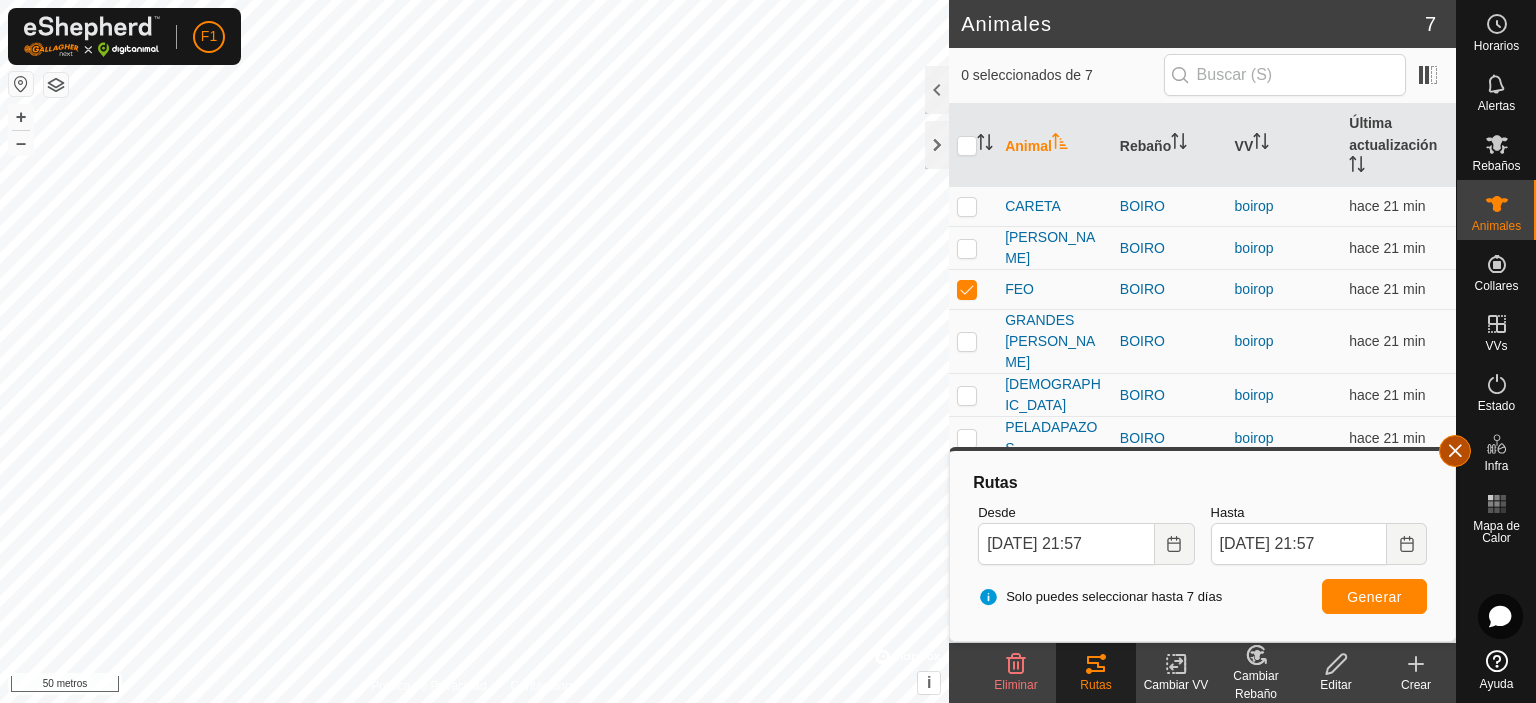 click at bounding box center (1455, 451) 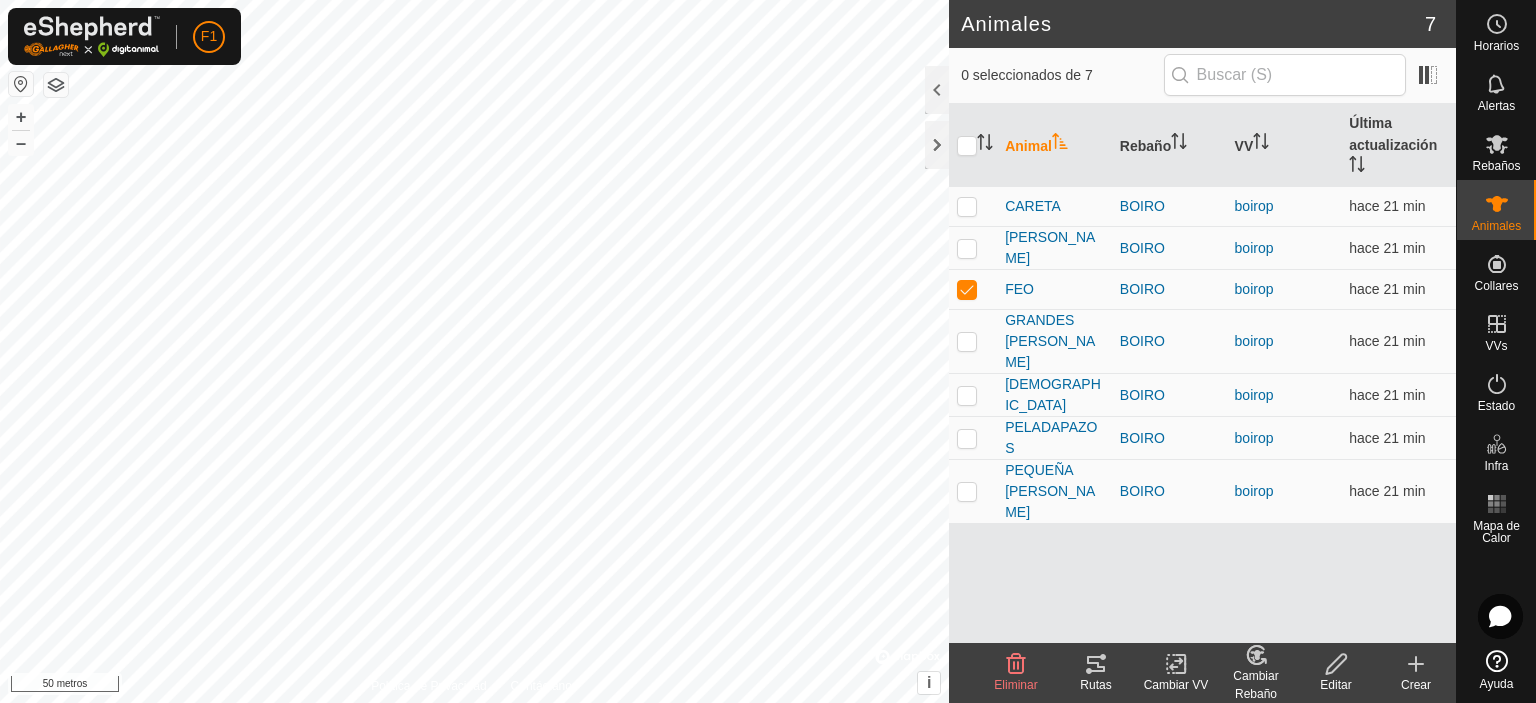 click on "Rutas" 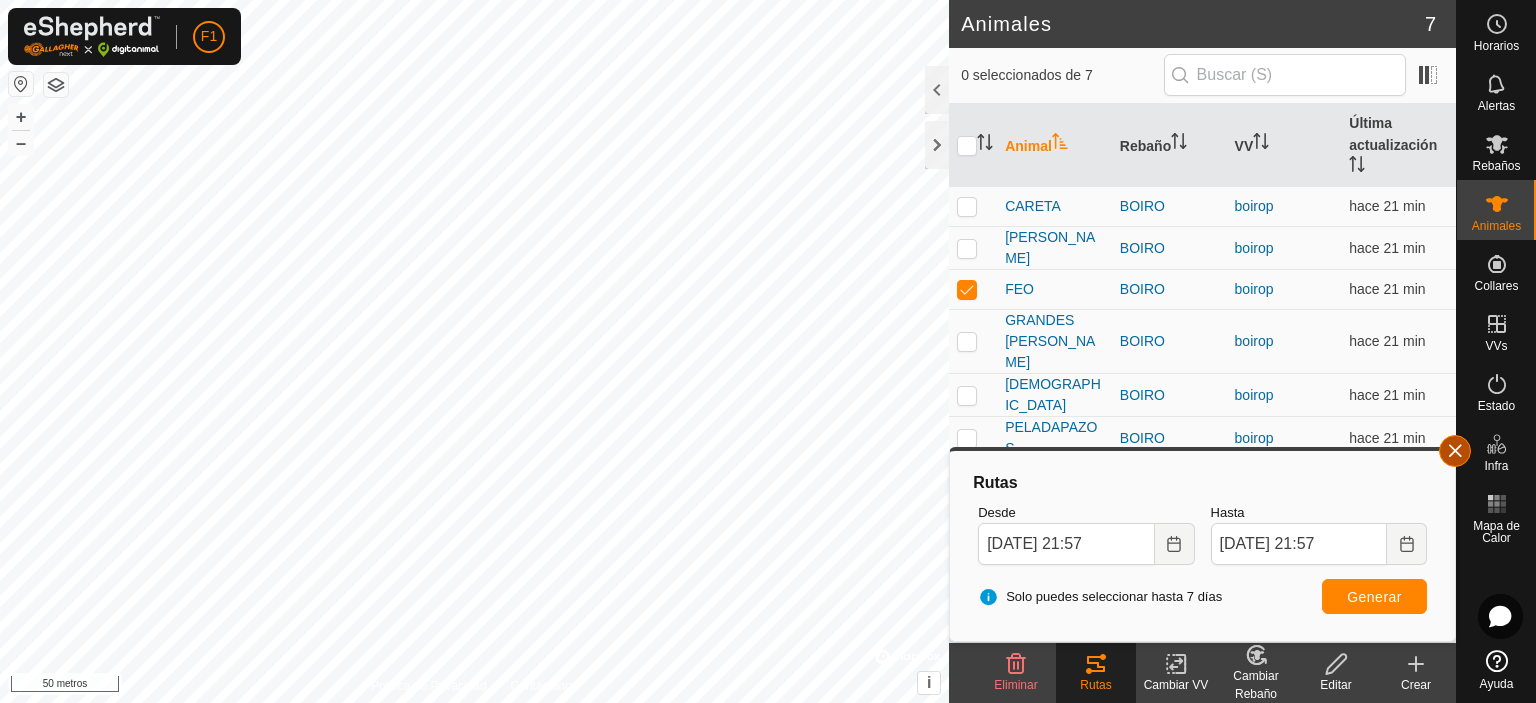 click at bounding box center (1455, 451) 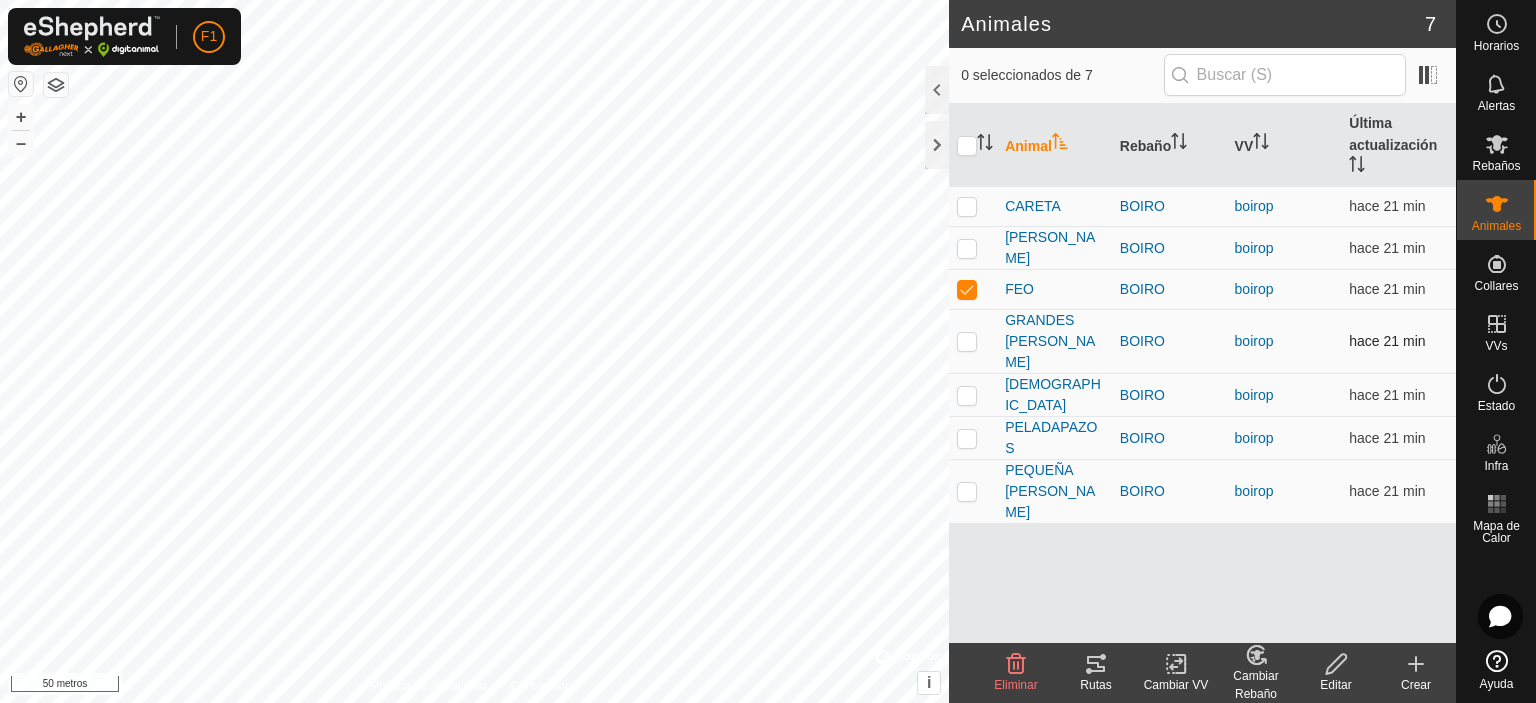 click at bounding box center (967, 341) 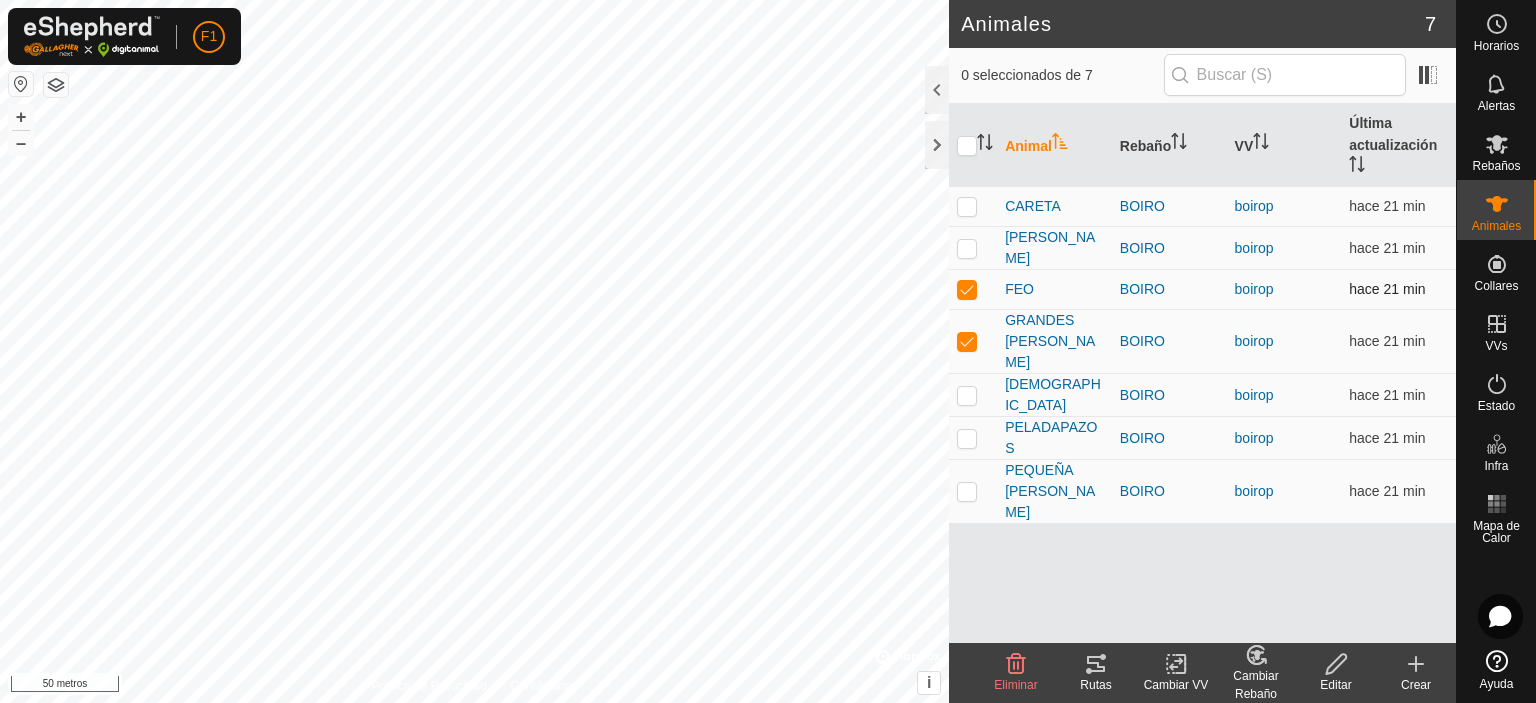 click at bounding box center (967, 289) 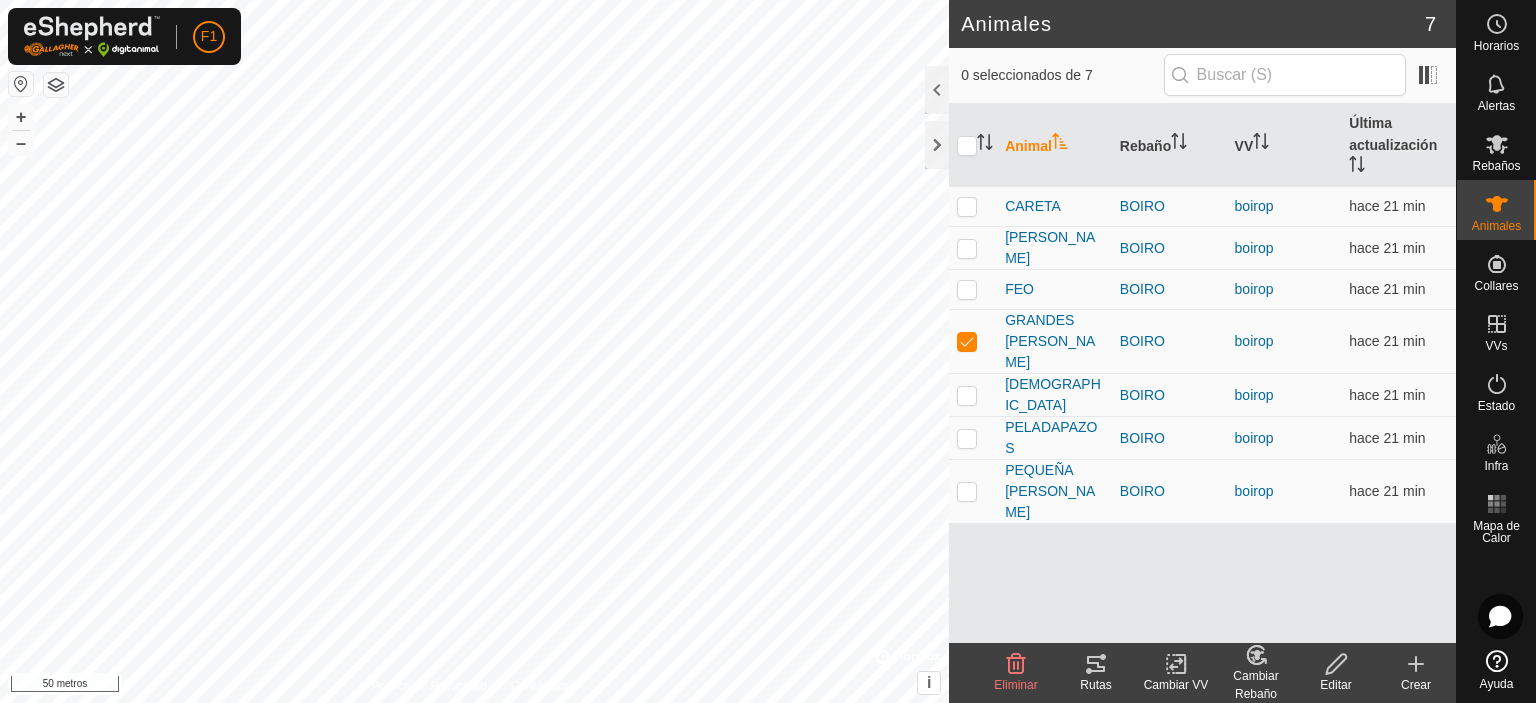 click 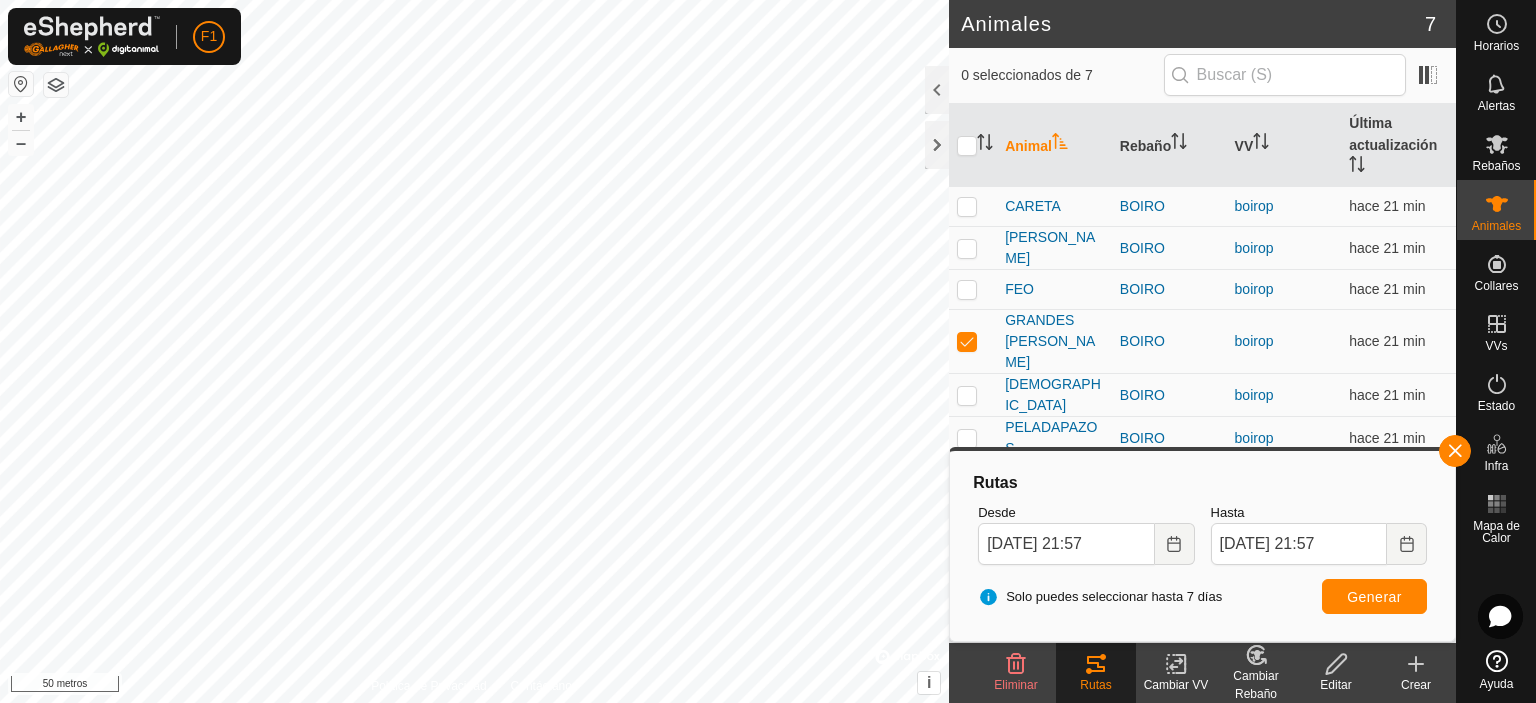 click on "F1 Horarios Alertas Rebaños Animales Collares VVs Estado Infra Mapa de Calor Ayuda Animales 7 0 seleccionados de 7 Animal Rebaño VV Última actualización [PERSON_NAME] boirop hace 21 min [PERSON_NAME] boirop hace 21 min FEO BOIRO boirop hace 21 min GRANDES [PERSON_NAME] BOIRO boirop hace 21 min [PERSON_NAME] boirop hace 21 min PELADAPAZOS BOIRO boirop hace 21 min PEQUEÑA [PERSON_NAME] BOIRO boirop hace 21 min Eliminar Rutas Cambiar VV Cambiar Rebaño Editar Crear Política de Privacidad Contáctanos
[GEOGRAPHIC_DATA]
+ – ⇧ i ©  Mapbox  , ©  OpenStreetMap  ,  Mejora este mapa 50 metros
Texto original Valora esta traducción Tu opinión servirá para ayudar a mejorar el Traductor de Google
Rutas Desde [DATE] 21:57 Hasta [DATE] 21:57 Solo puedes seleccionar hasta 7 días Generar" at bounding box center [768, 351] 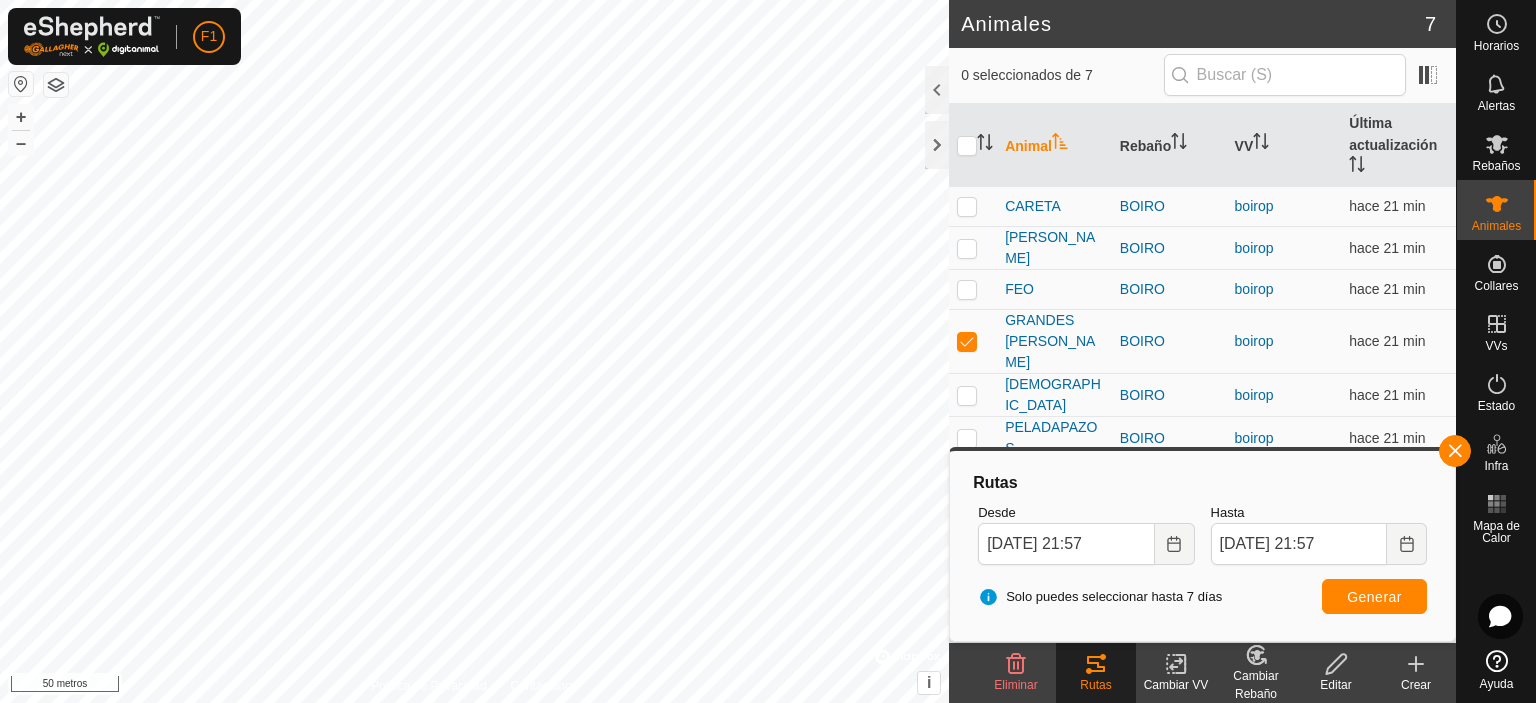 drag, startPoint x: 1465, startPoint y: 451, endPoint x: 1433, endPoint y: 451, distance: 32 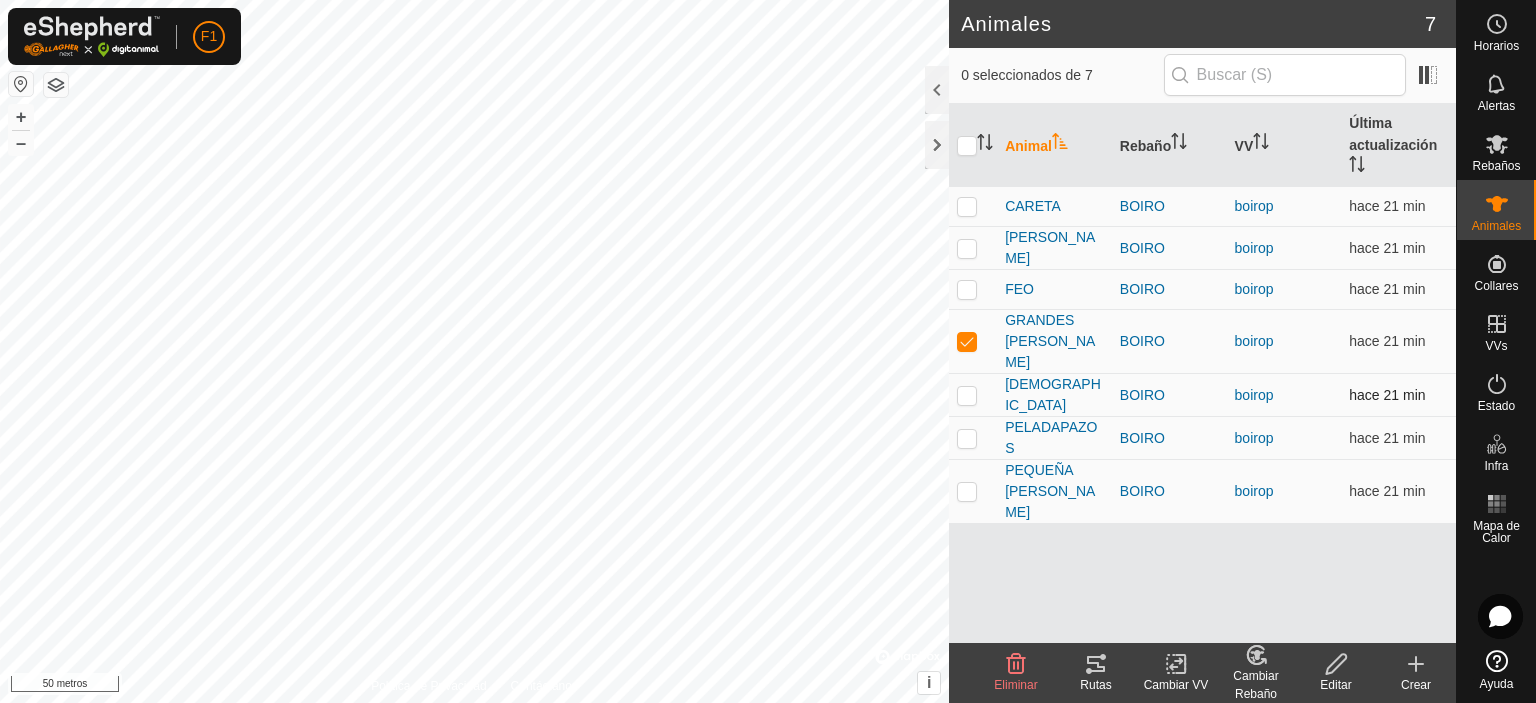 drag, startPoint x: 969, startPoint y: 335, endPoint x: 969, endPoint y: 362, distance: 27 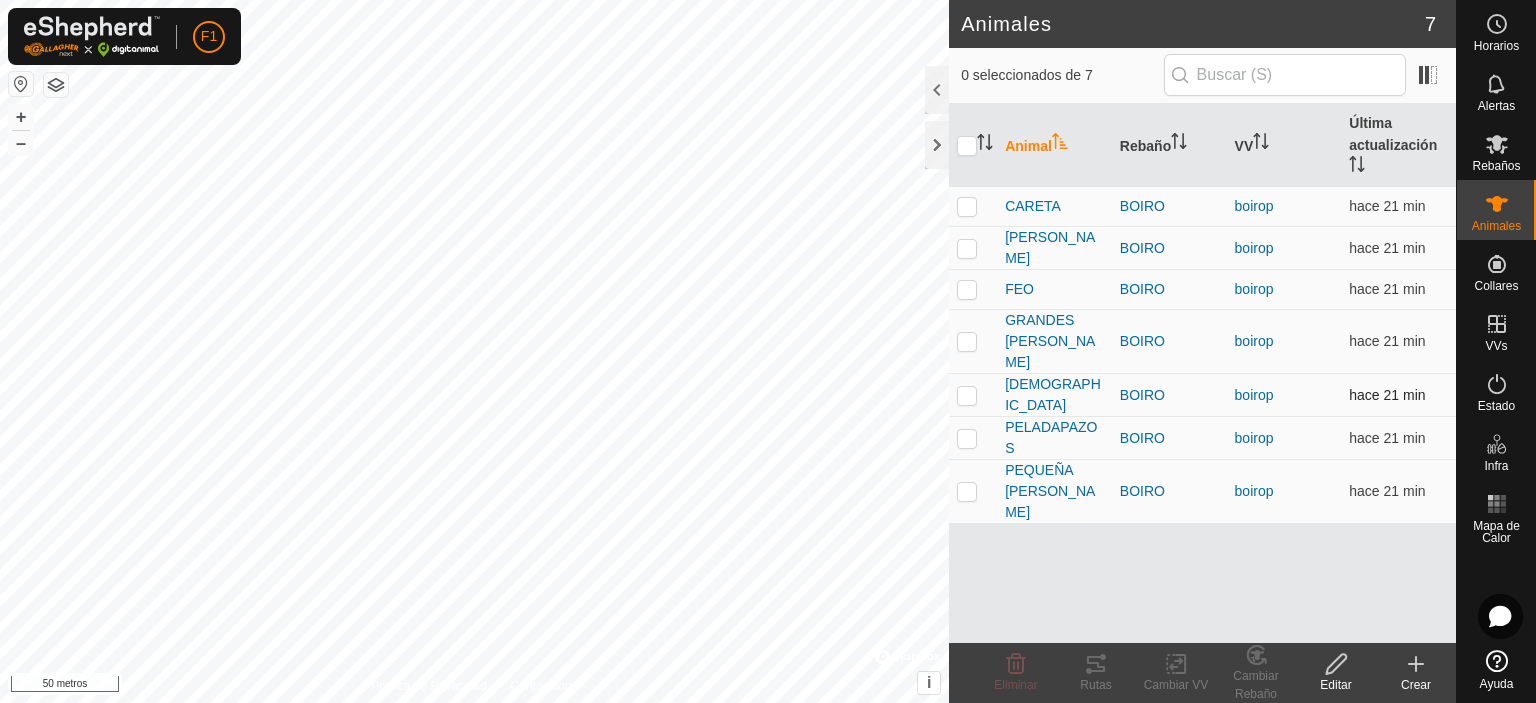 click at bounding box center [967, 395] 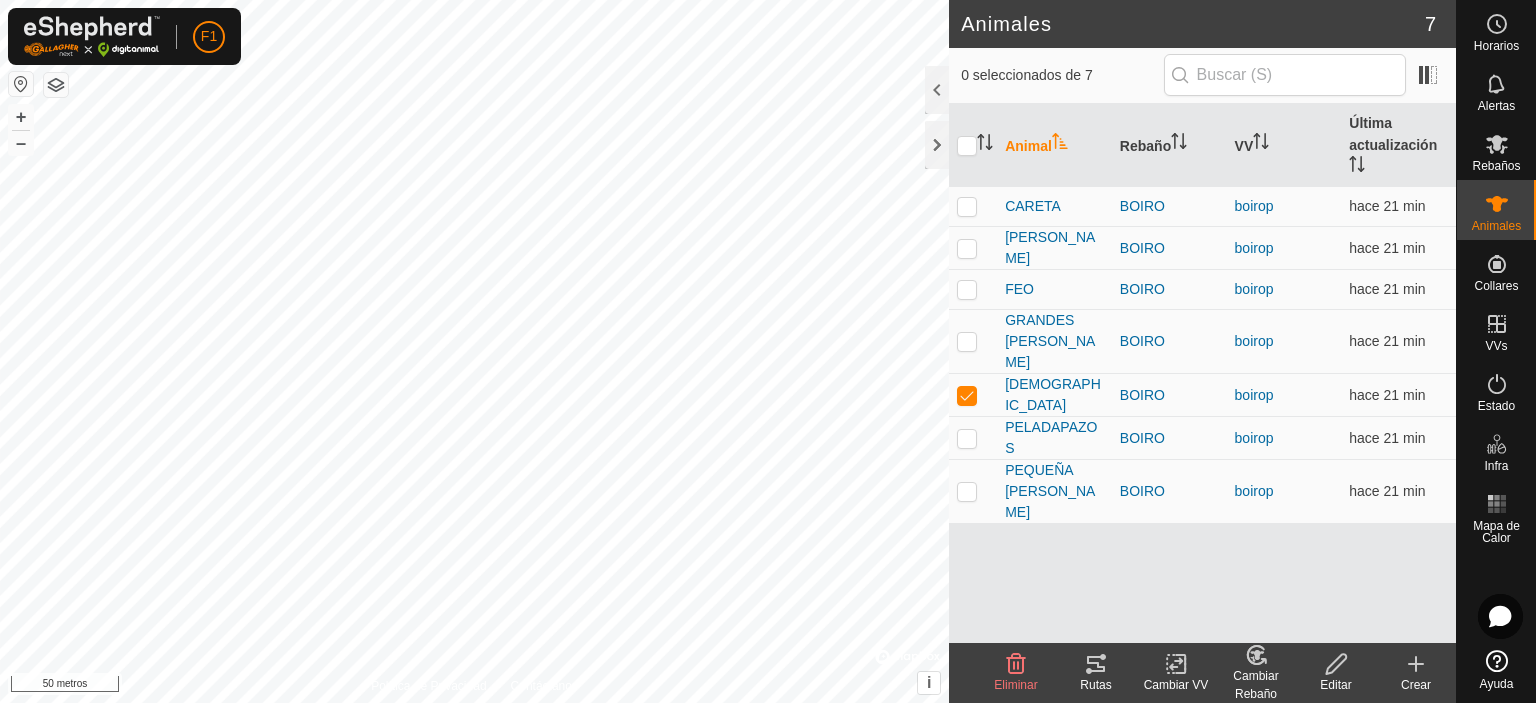 click 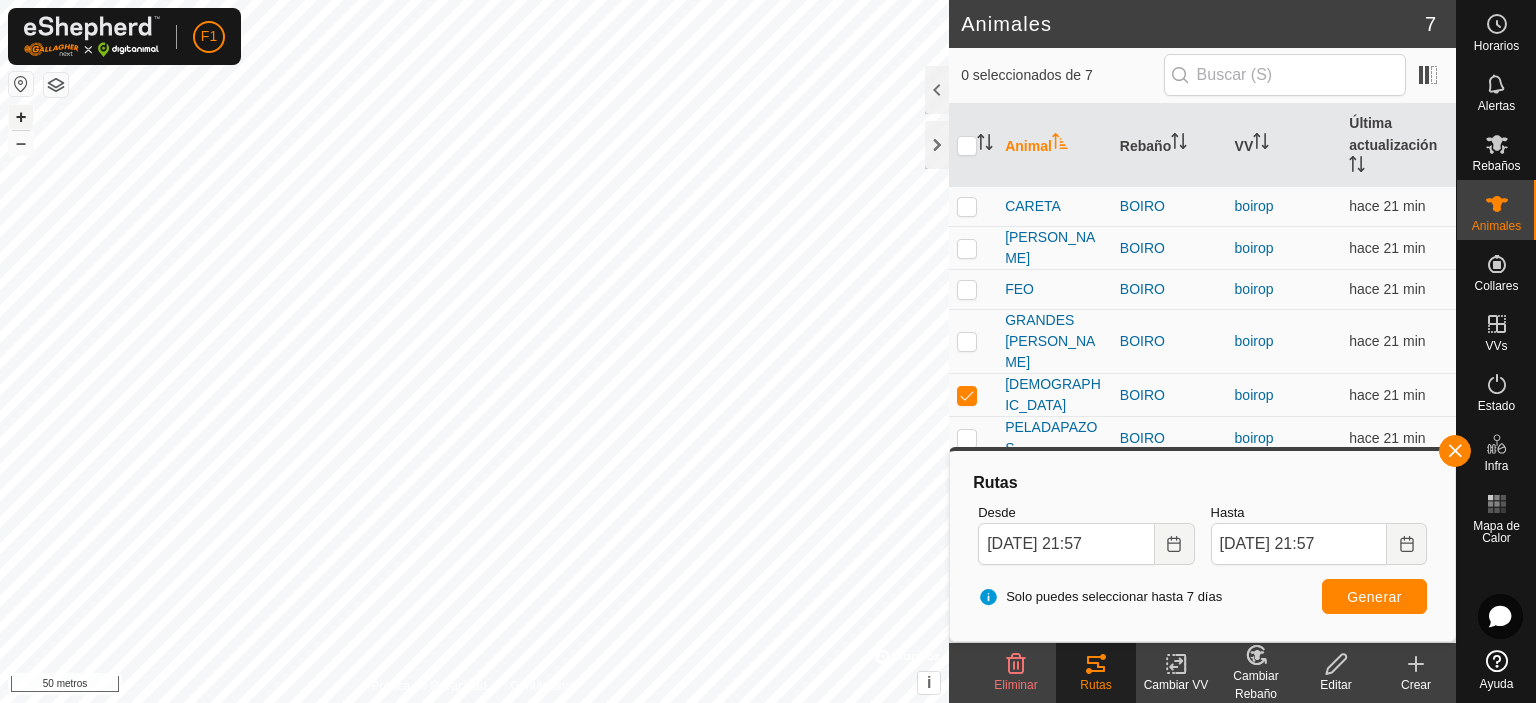 click on "+" at bounding box center [21, 117] 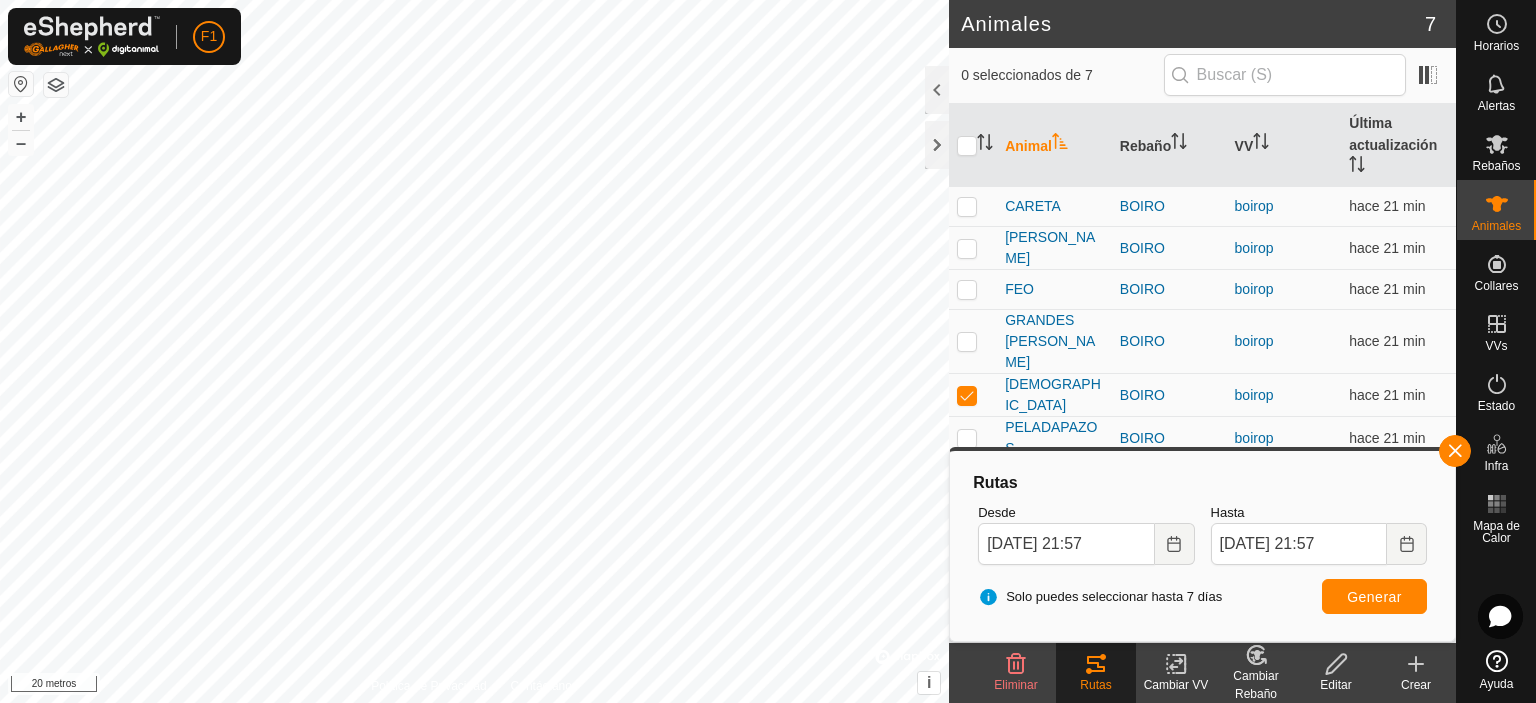 click on "F1 Horarios Alertas Rebaños Animales Collares VVs Estado Infra Mapa de Calor Ayuda Animales 7 0 seleccionados de 7 Animal Rebaño VV Última actualización [PERSON_NAME] boirop hace 21 min [PERSON_NAME] boirop hace 21 min FEO BOIRO boirop hace 21 min GRANDES [PERSON_NAME] BOIRO boirop hace 21 min [PERSON_NAME] boirop hace 21 min PELADAPAZOS BOIRO boirop hace 21 min PEQUEÑA [PERSON_NAME] BOIRO boirop hace 21 min Eliminar Rutas Cambiar VV Cambiar Rebaño Editar Crear Política de Privacidad Contáctanos
[PERSON_NAME]
+ – ⇧ i ©  Mapbox  , ©  OpenStreetMap  ,  Mejora este mapa 20 metros
Texto original Valora esta traducción Tu opinión servirá para ayudar a mejorar el Traductor de Google
Rutas Desde [DATE] 21:57 Hasta [DATE] 21:57 Solo puedes seleccionar hasta 7 días Generar" at bounding box center (768, 351) 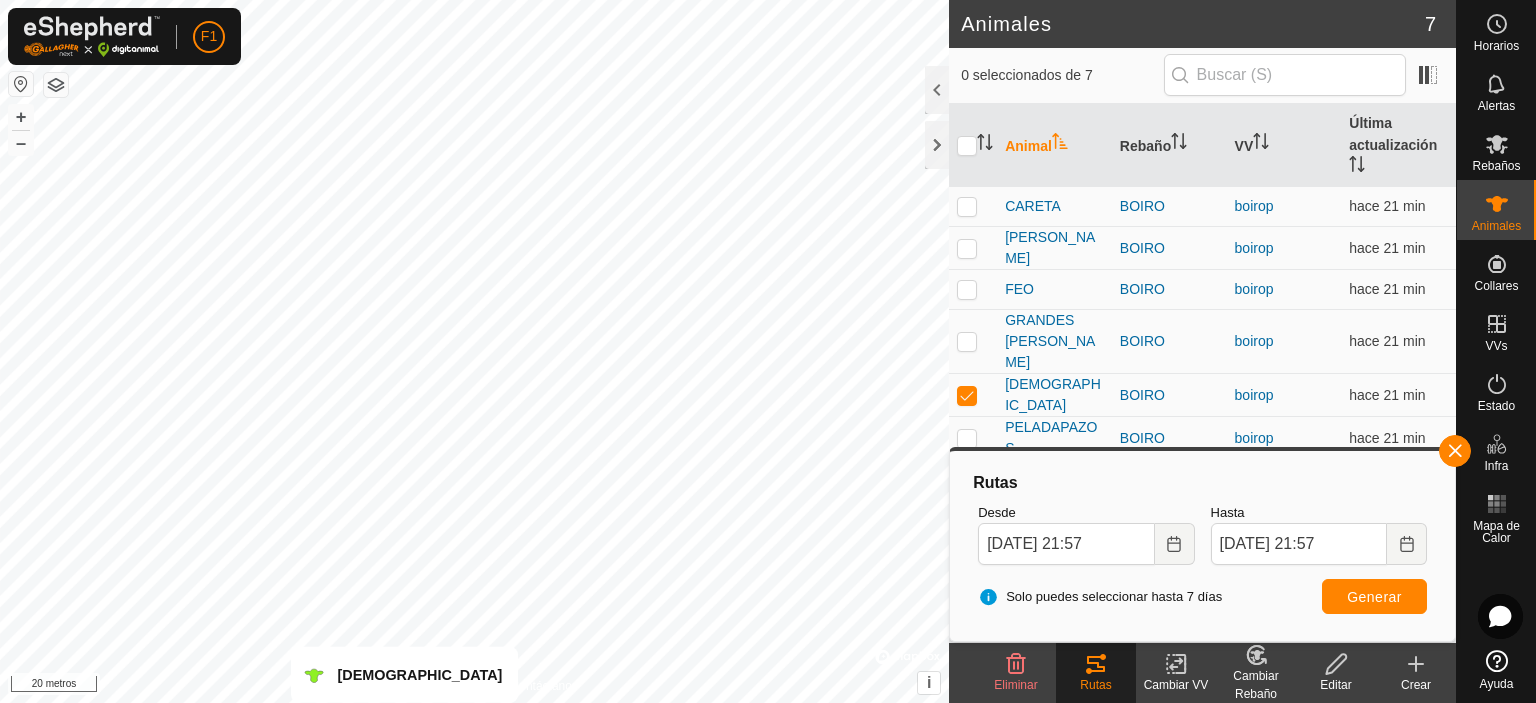 click on "F1 Horarios Alertas Rebaños Animales Collares VVs Estado Infra Mapa de Calor Ayuda Animales 7 0 seleccionados de 7 Animal Rebaño VV Última actualización [PERSON_NAME] boirop hace 21 min [PERSON_NAME] boirop hace 21 min FEO BOIRO boirop hace 21 min GRANDES [PERSON_NAME] BOIRO boirop hace 21 min [PERSON_NAME] boirop hace 21 min PELADAPAZOS BOIRO boirop hace 21 min PEQUEÑA [PERSON_NAME] BOIRO boirop hace 21 min Eliminar Rutas Cambiar VV Cambiar Rebaño Editar Crear Política de Privacidad Contáctanos
[PERSON_NAME]
+ – ⇧ i ©  Mapbox  , ©  OpenStreetMap  ,  Mejora este mapa 20 metros
Texto original Valora esta traducción Tu opinión servirá para ayudar a mejorar el Traductor de Google
Rutas Desde [DATE] 21:57 Hasta [DATE] 21:57 Solo puedes seleccionar hasta 7 días Generar" at bounding box center [768, 351] 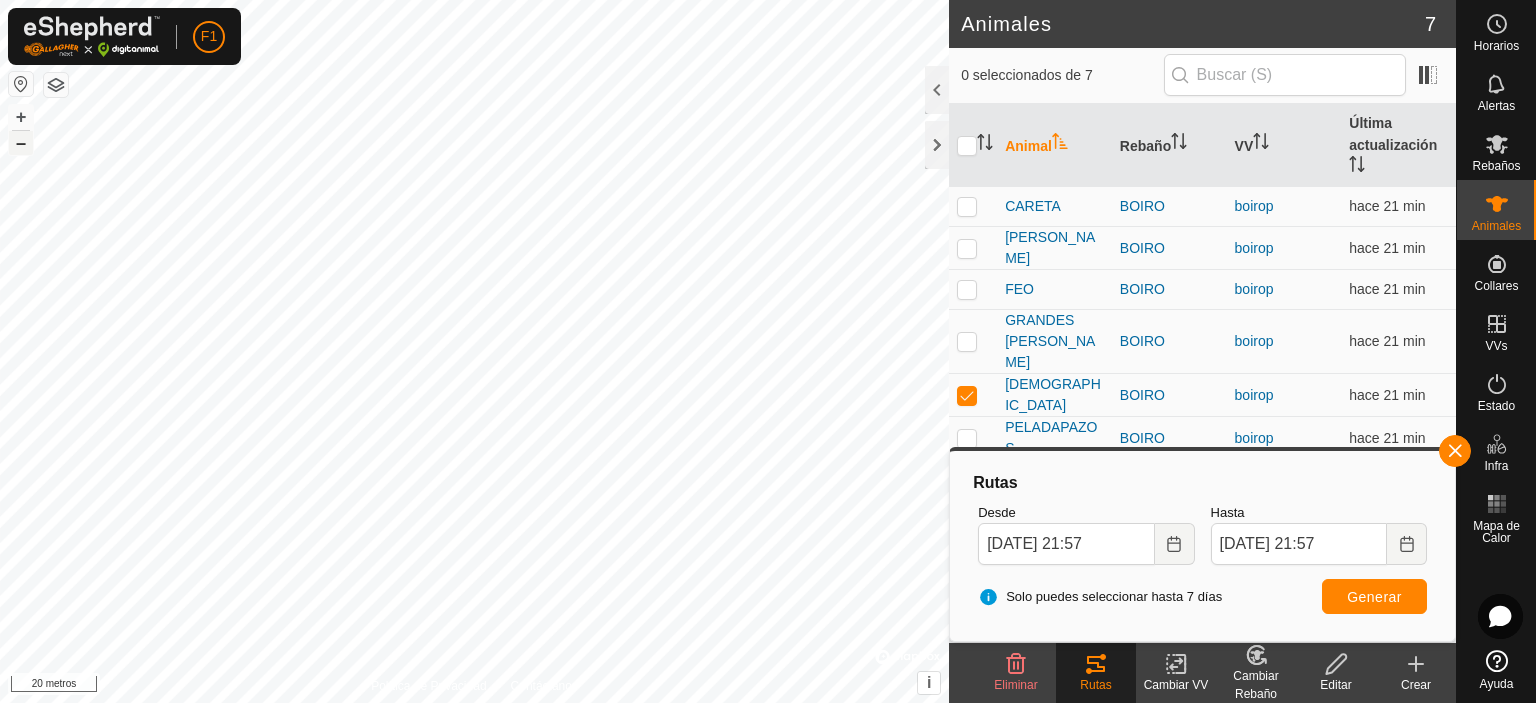 click on "–" at bounding box center [21, 142] 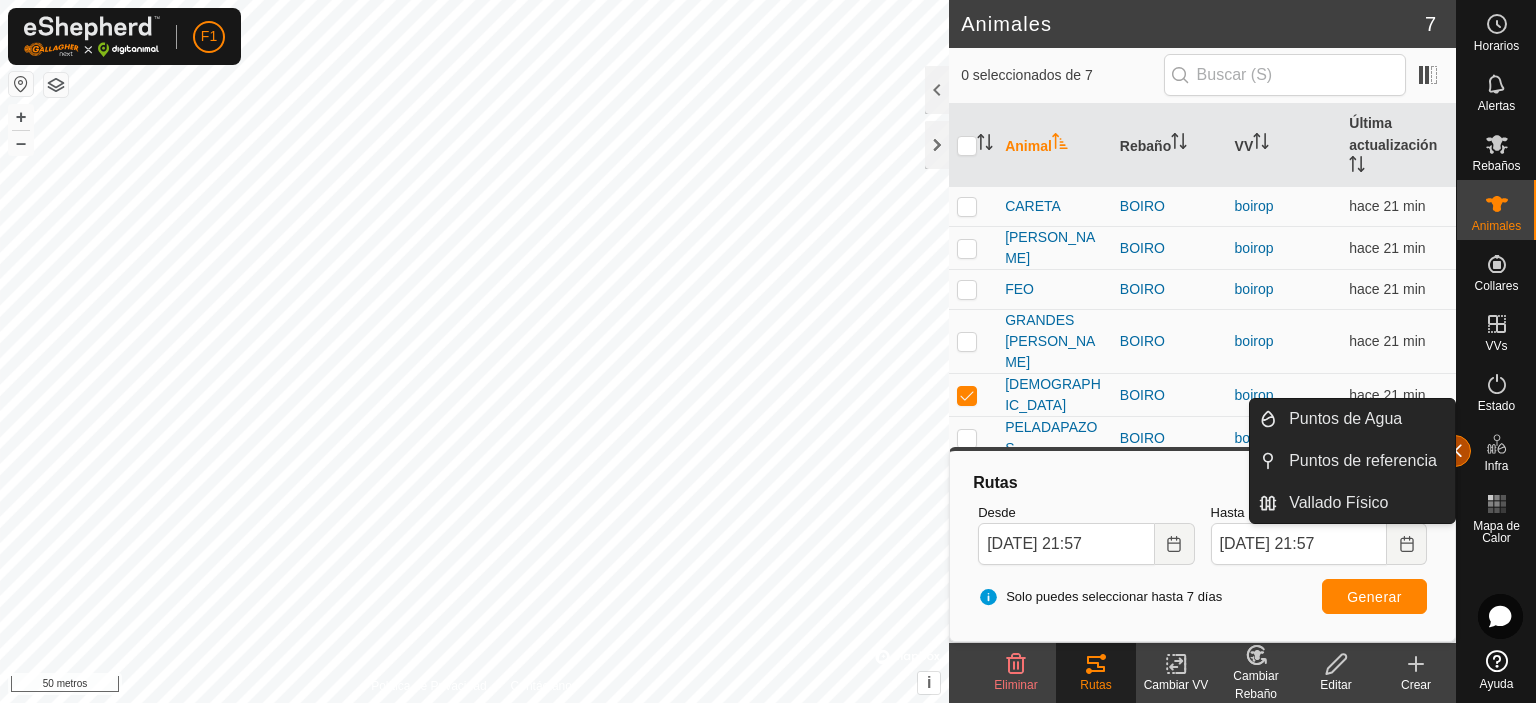 click at bounding box center [1455, 451] 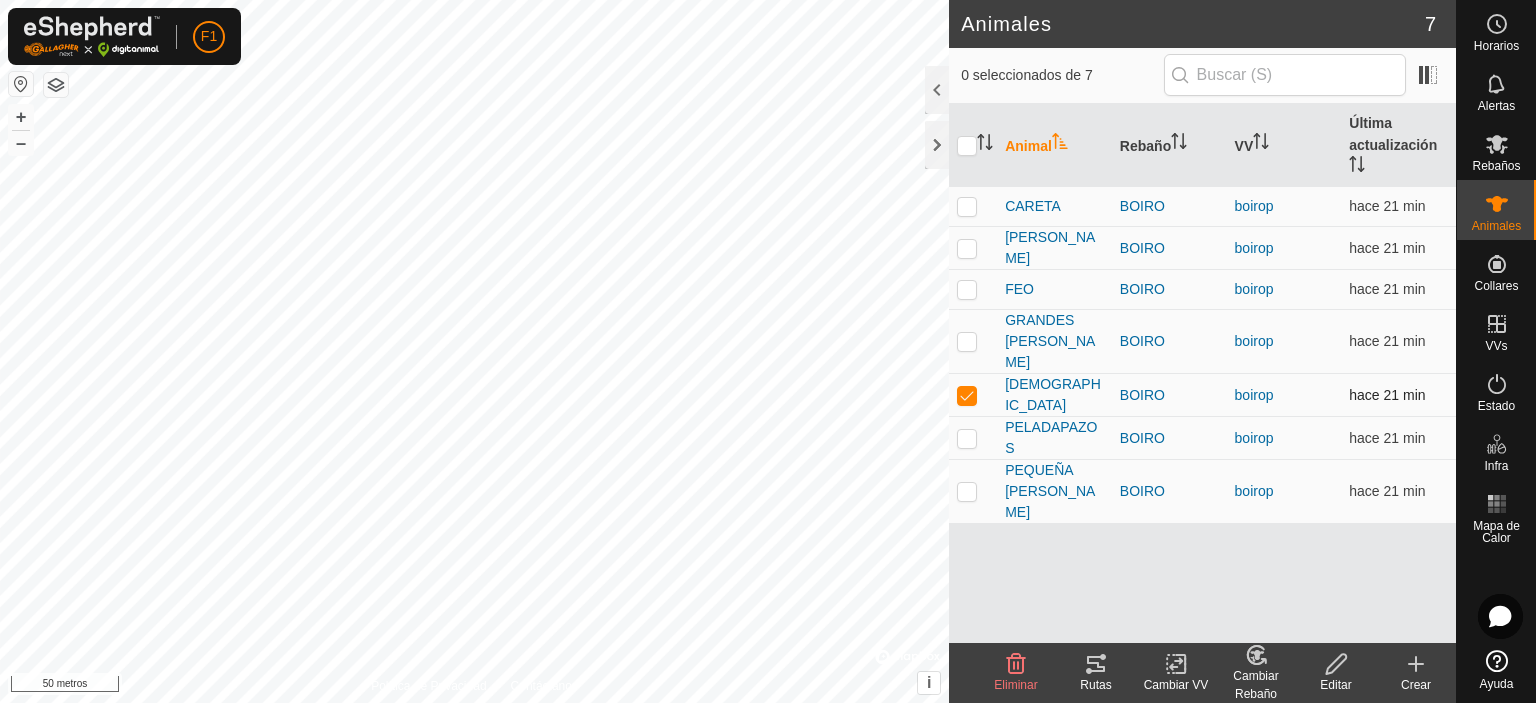 click at bounding box center (967, 395) 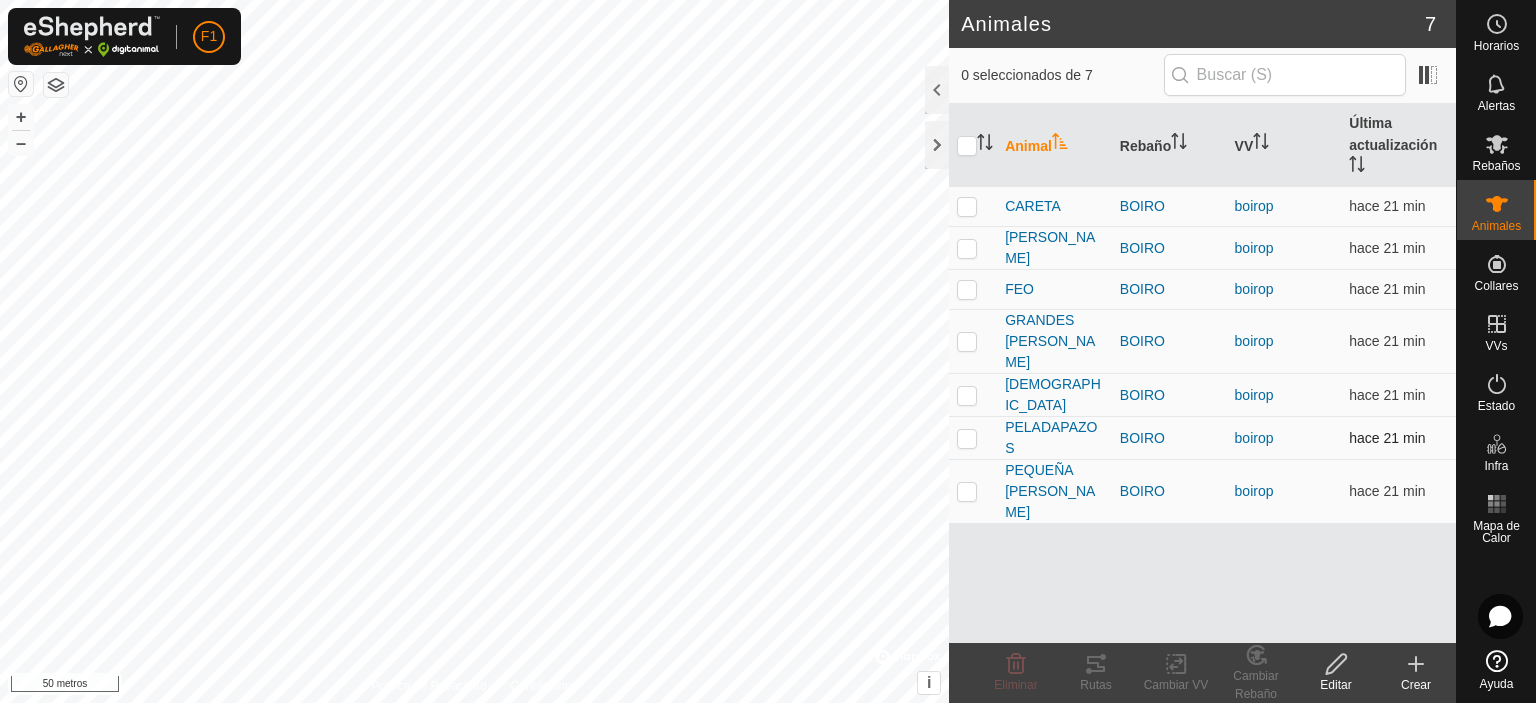 click at bounding box center (967, 438) 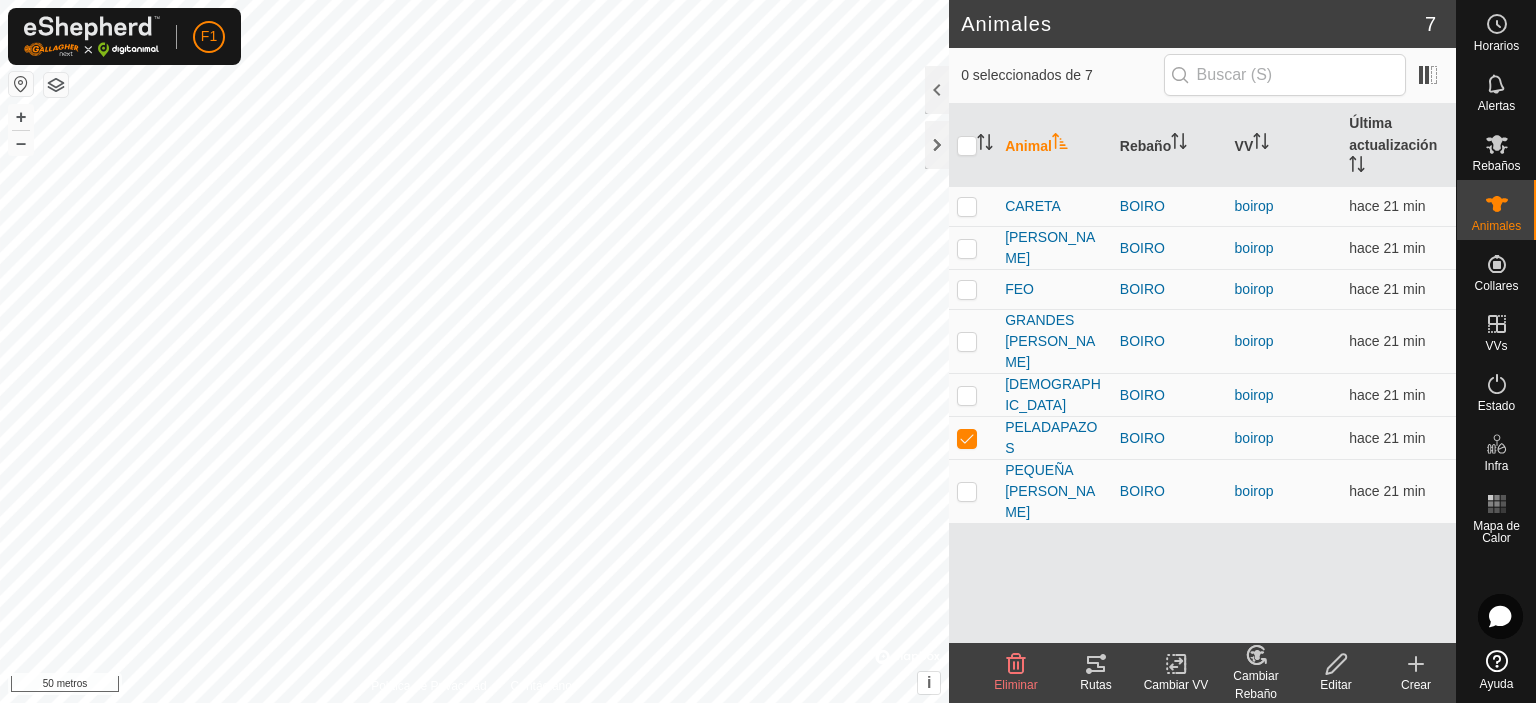 click 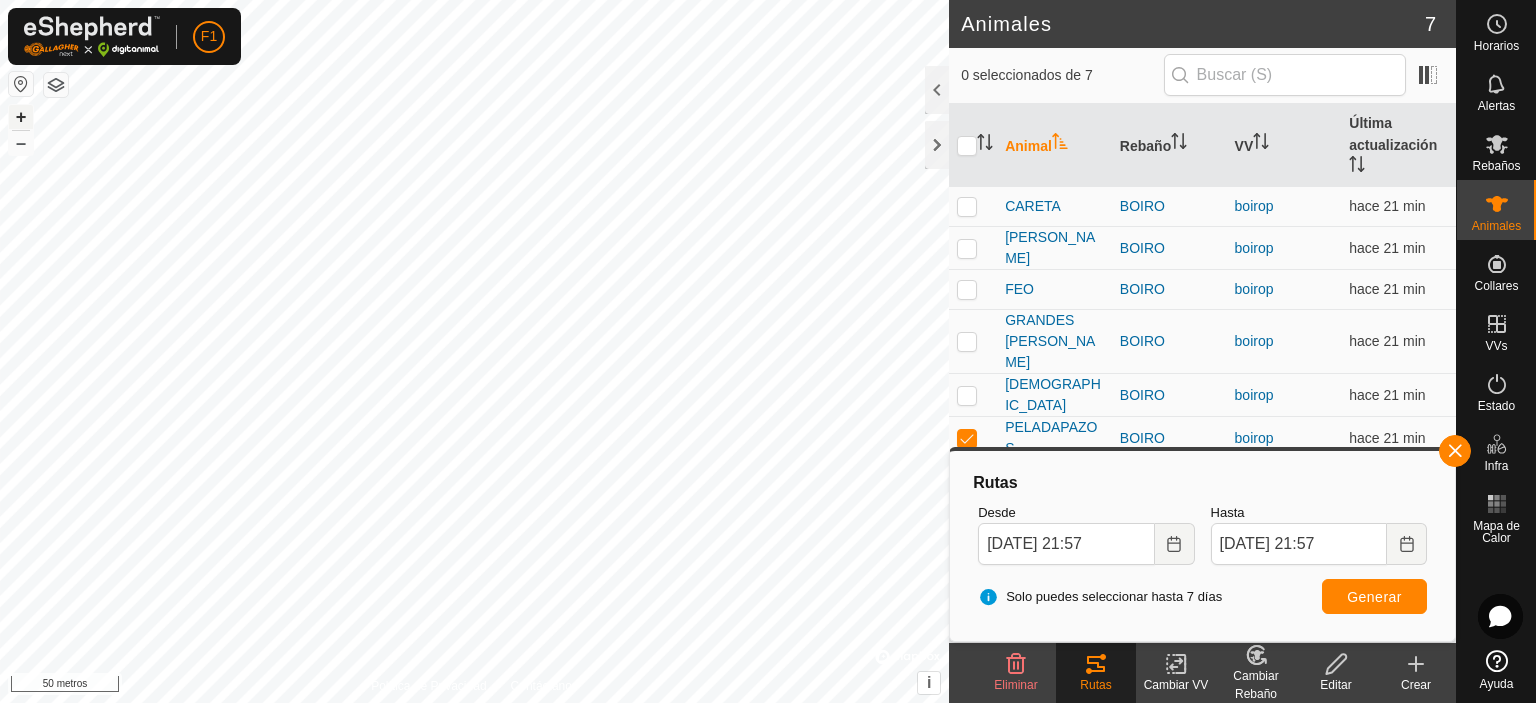click on "+" at bounding box center (21, 116) 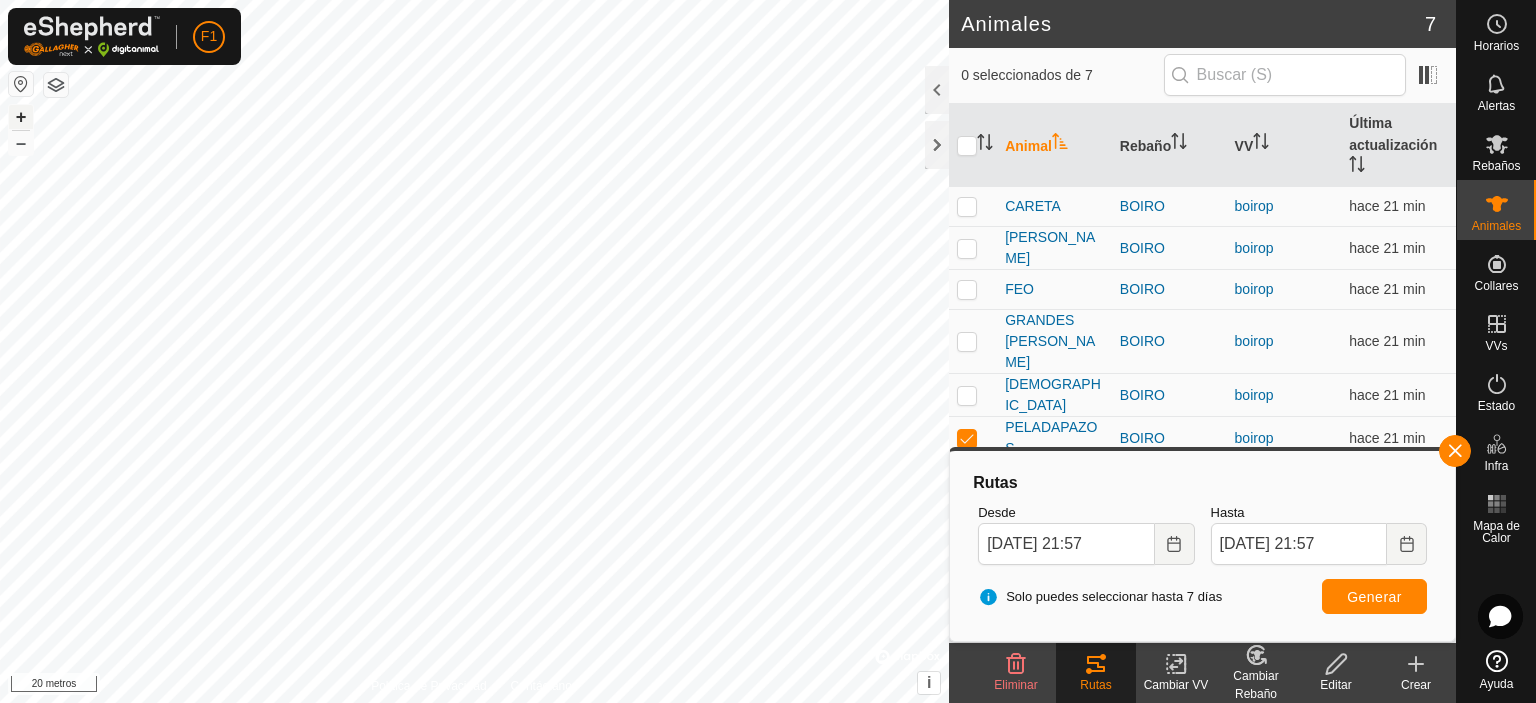 click on "+" at bounding box center (21, 116) 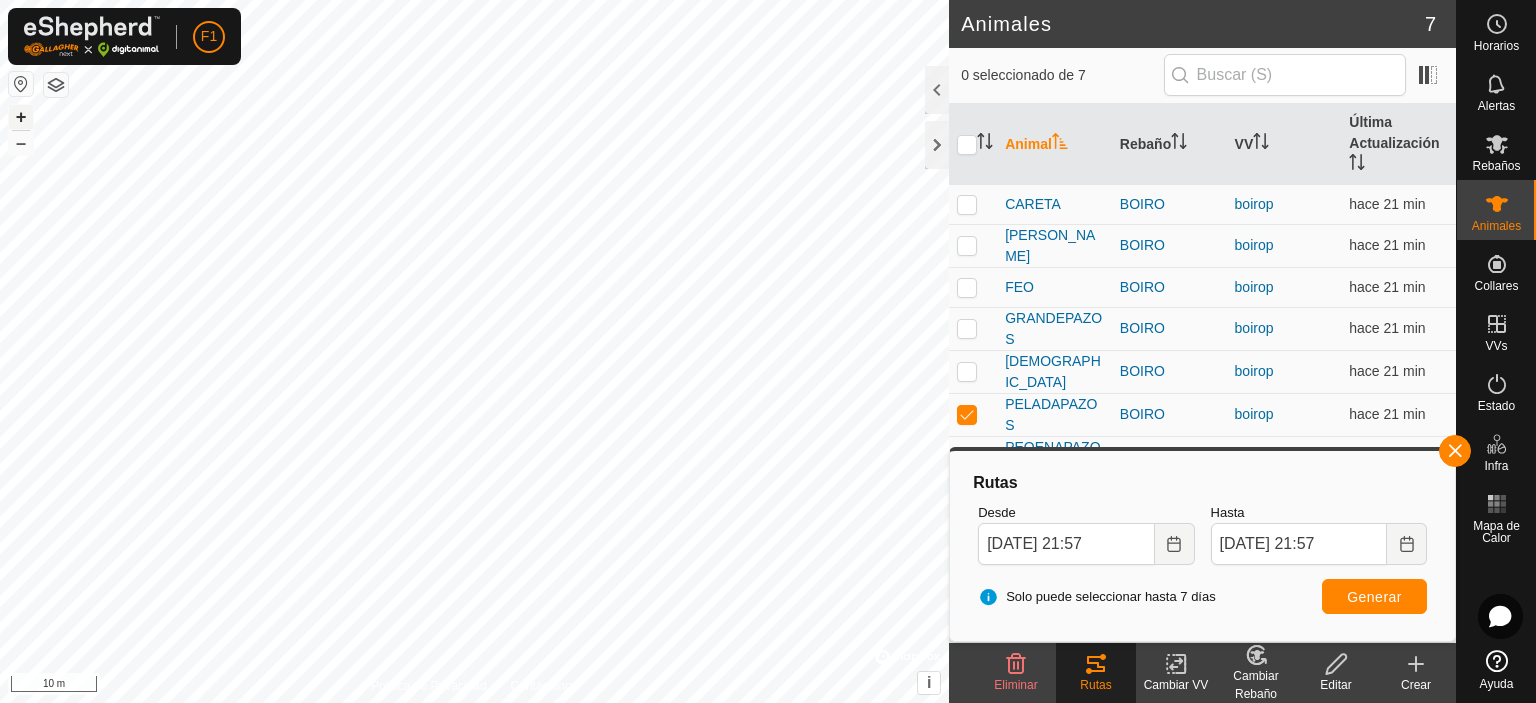 click on "F1 Horarios Alertas Rebaños Animales Collares VVs Estado Infra Mapa de Calor Ayuda Animales 7  0 seleccionado de 7   Animal   Rebaño   VV   Última Actualización   [PERSON_NAME]  boirop  hace 21 min  [PERSON_NAME]  boirop  hace 21 min  FEO   BOIRO  boirop  hace 21 min  GRANDEPAZOS   BOIRO  boirop  hace 21 min  [PERSON_NAME]  boirop  hace 21 min  PELADAPAZOS   BOIRO  boirop  hace 21 min  PEQENAPAZOS   BOIRO  boirop  hace 21 min Eliminar  Rutas   Cambiar VV   Cambiar Rebaño   Editar   Crear  Política de Privacidad Contáctenos
[GEOGRAPHIC_DATA]
+ – ⇧ i ©  Mapbox , ©  OpenStreetMap ,  Improve this map 10 m
Texto original Valora esta traducción Tu opinión servirá para ayudar a mejorar el Traductor de Google
Rutas Desde [DATE] 21:57 Hasta [DATE] 21:57 Solo puede seleccionar hasta 7 días Generar" at bounding box center [768, 351] 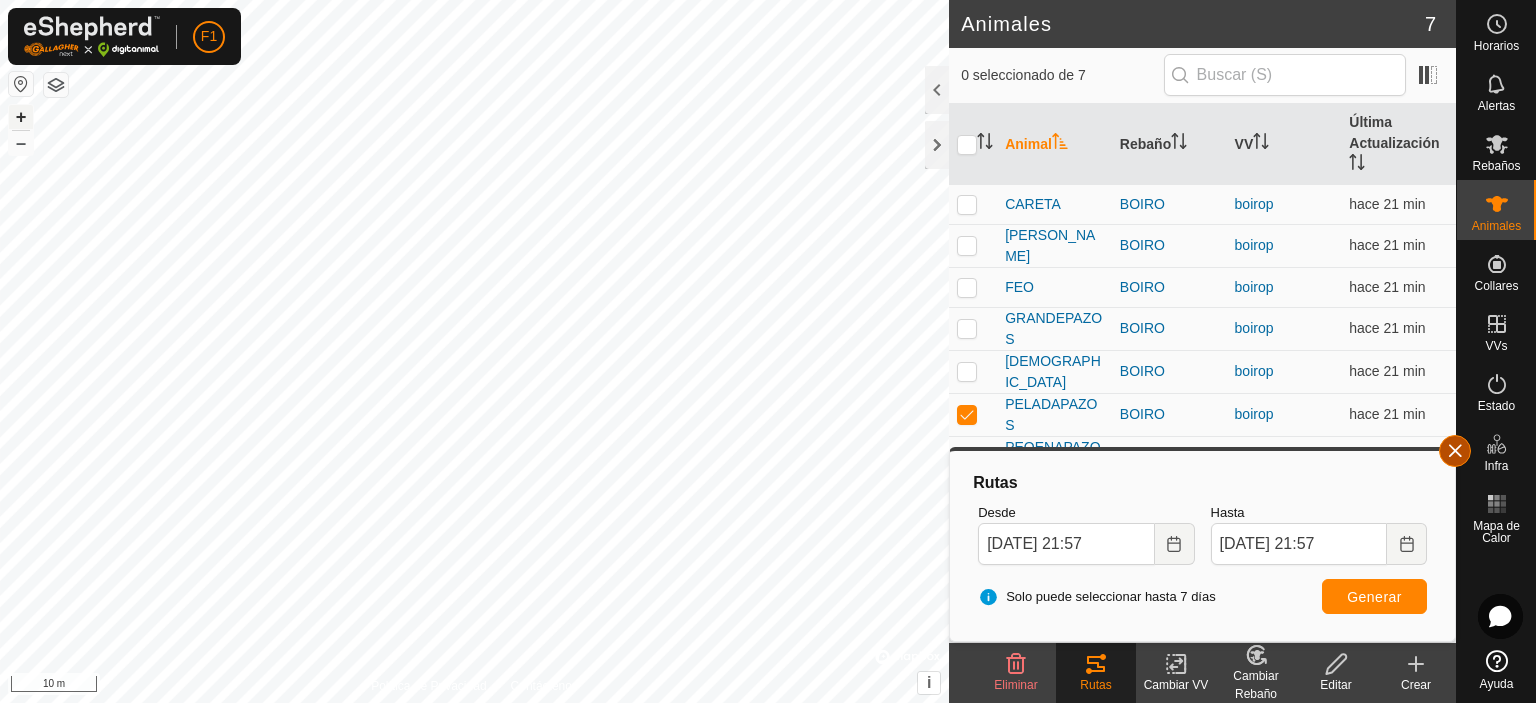 click at bounding box center (1455, 451) 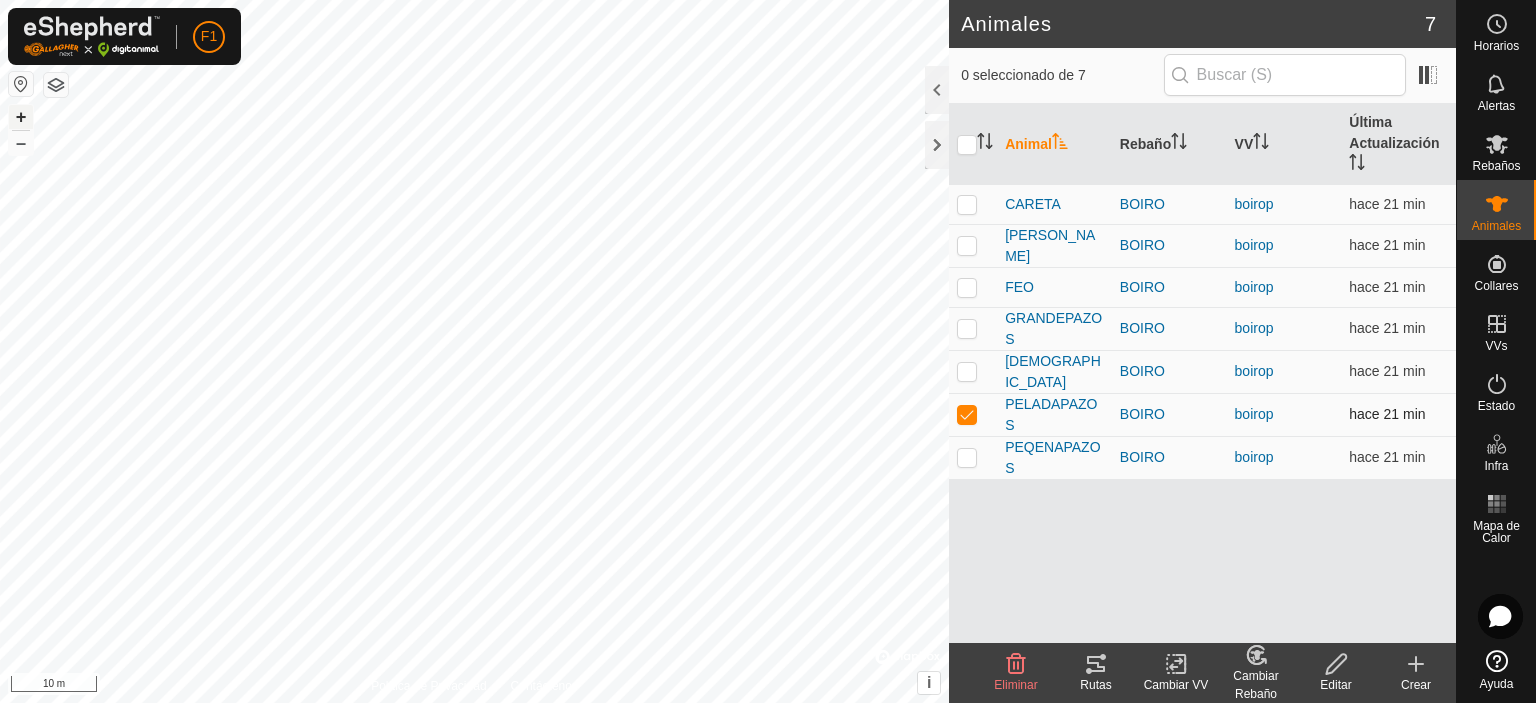click at bounding box center [973, 414] 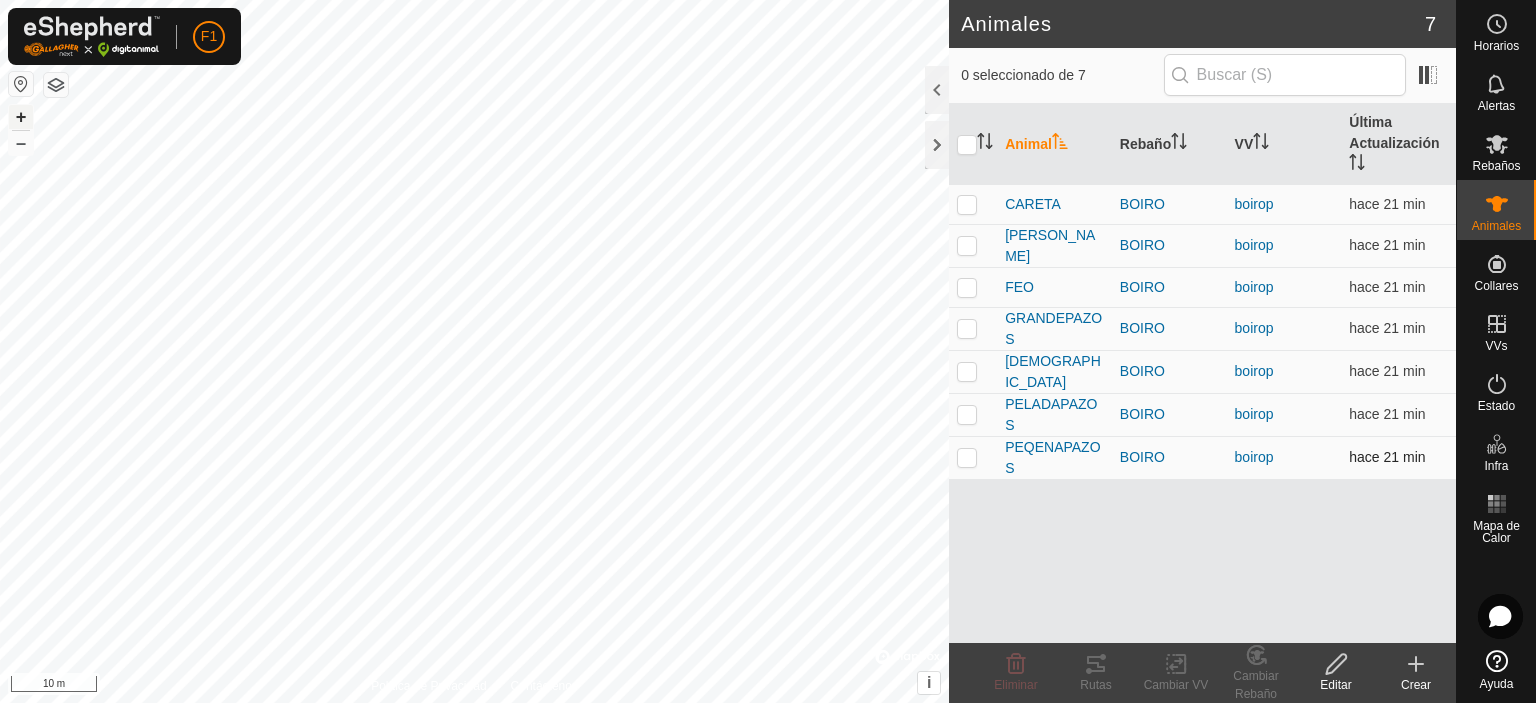 click at bounding box center (967, 457) 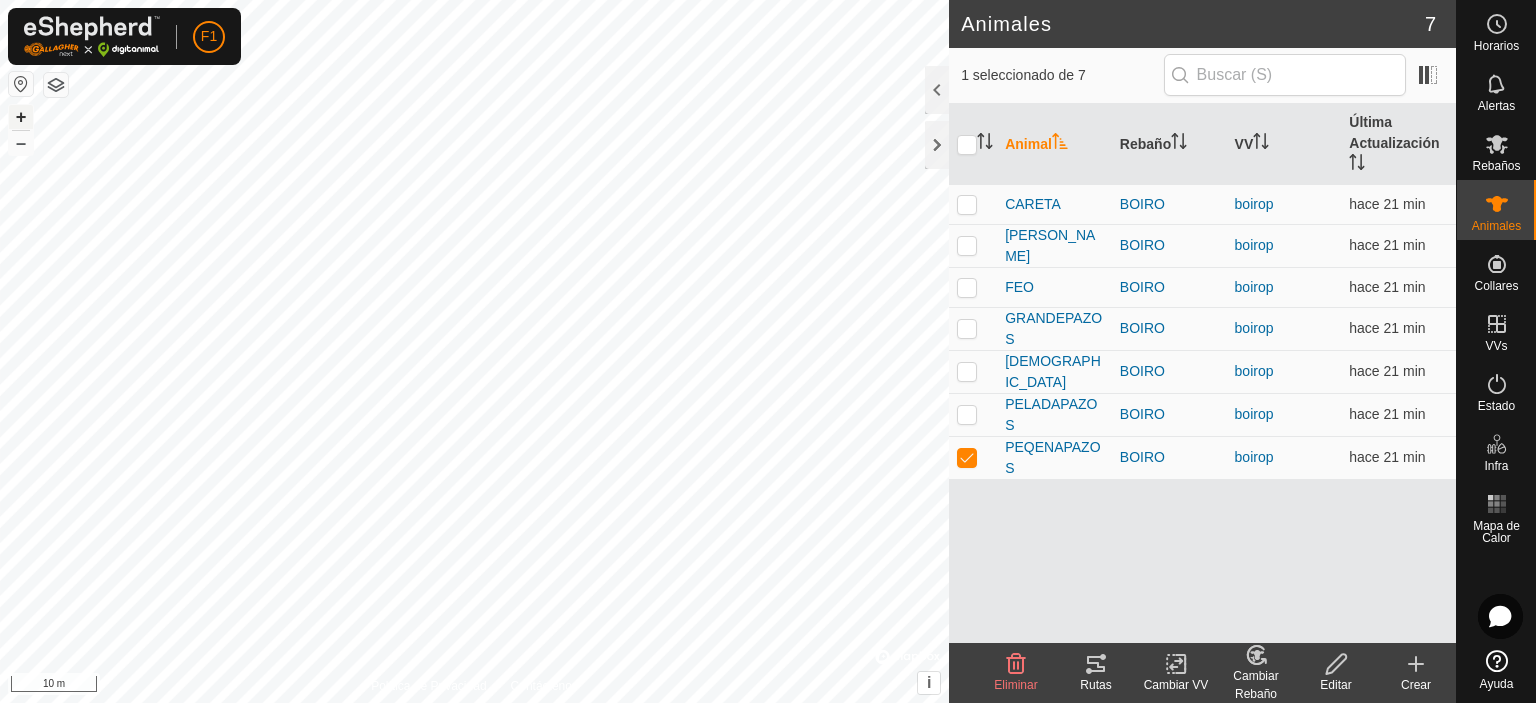 click 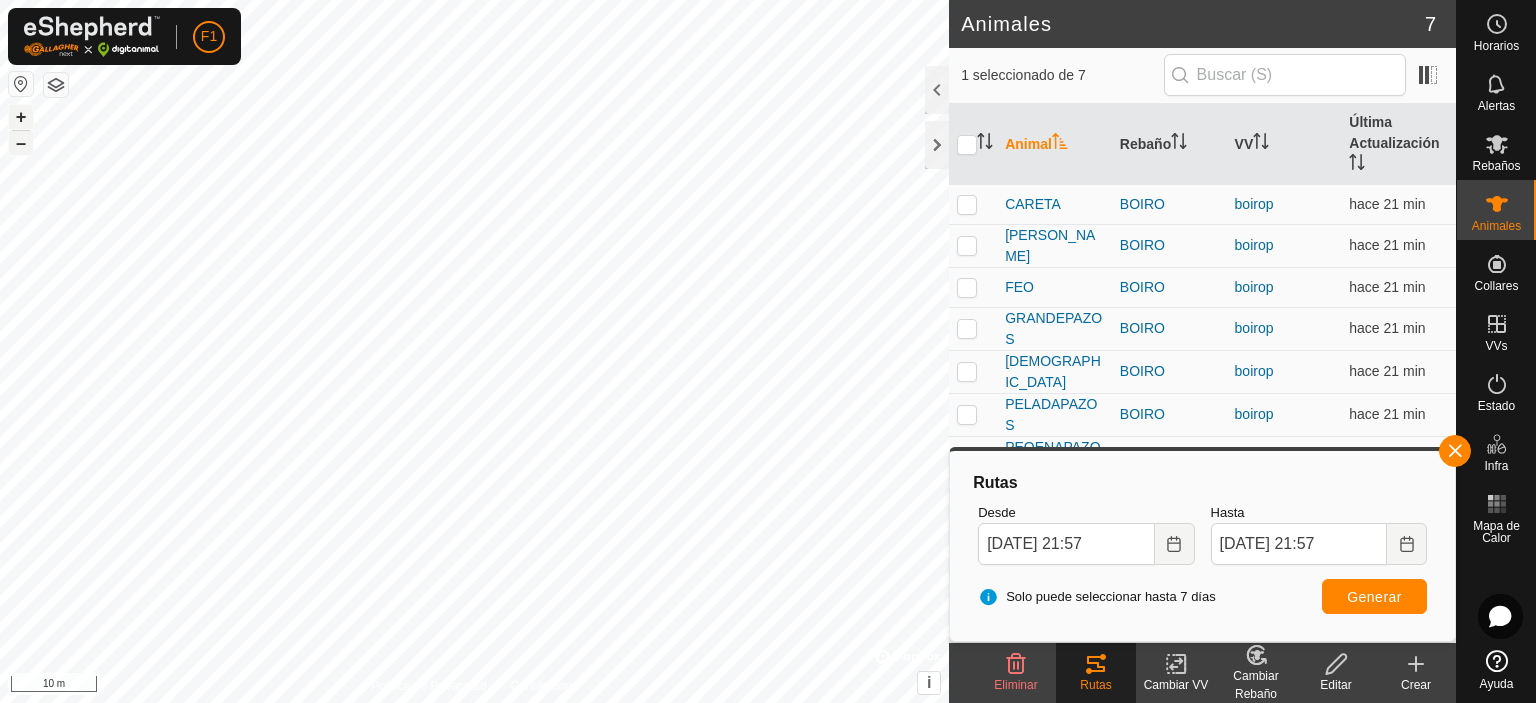 click on "–" at bounding box center (21, 143) 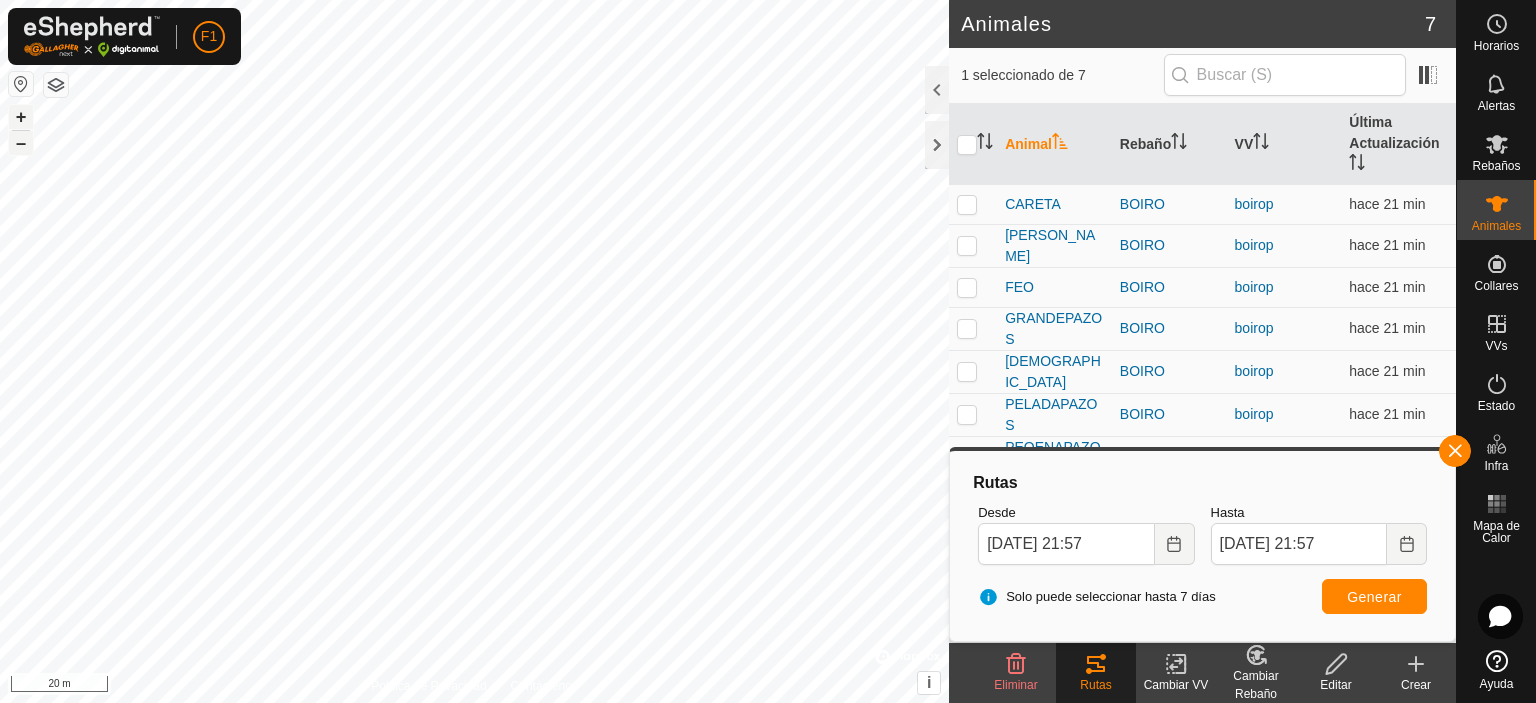 click on "–" at bounding box center [21, 143] 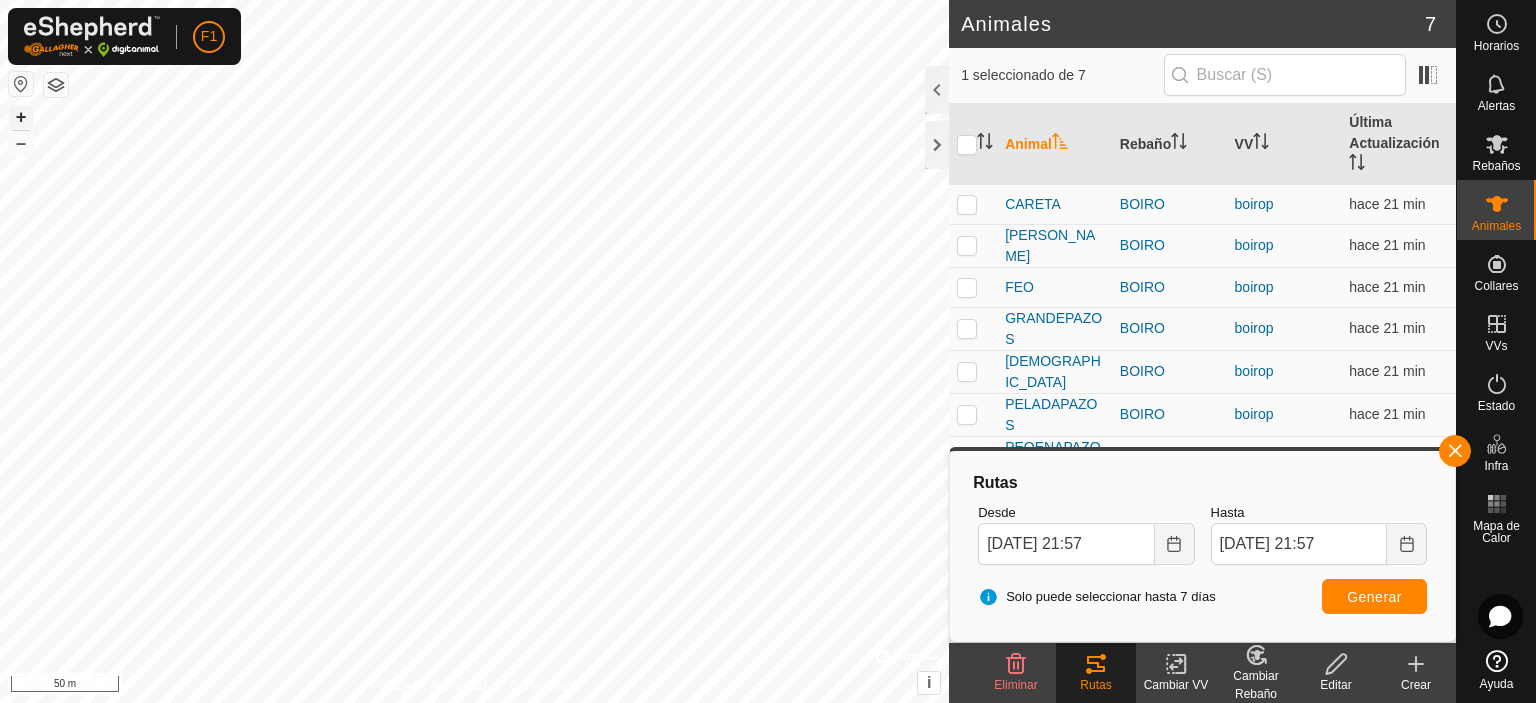 click on "F1 Horarios Alertas Rebaños Animales Collares VVs Estado Infra Mapa de Calor Ayuda Animales 7  1 seleccionado de 7   Animal   Rebaño   VV   Última Actualización   [PERSON_NAME]  boirop  hace 21 min  [PERSON_NAME]  boirop  hace 21 min  FEO   BOIRO  boirop  hace 21 min  GRANDEPAZOS   BOIRO  boirop  hace 21 min  [PERSON_NAME]  boirop  hace 21 min  PELADAPAZOS   BOIRO  boirop  hace 21 min  PEQENAPAZOS   BOIRO  boirop  hace 21 min Eliminar  Rutas   Cambiar VV   Cambiar Rebaño   Editar   Crear  Política de Privacidad Contáctenos
PEQENAPAZOS
+ – ⇧ i ©  Mapbox , ©  OpenStreetMap ,  Improve this map 50 m
Texto original Valora esta traducción Tu opinión servirá para ayudar a mejorar el Traductor de Google
Rutas Desde [DATE] 21:57 Hasta [DATE] 21:57 Solo puede seleccionar hasta 7 días Generar" at bounding box center (768, 351) 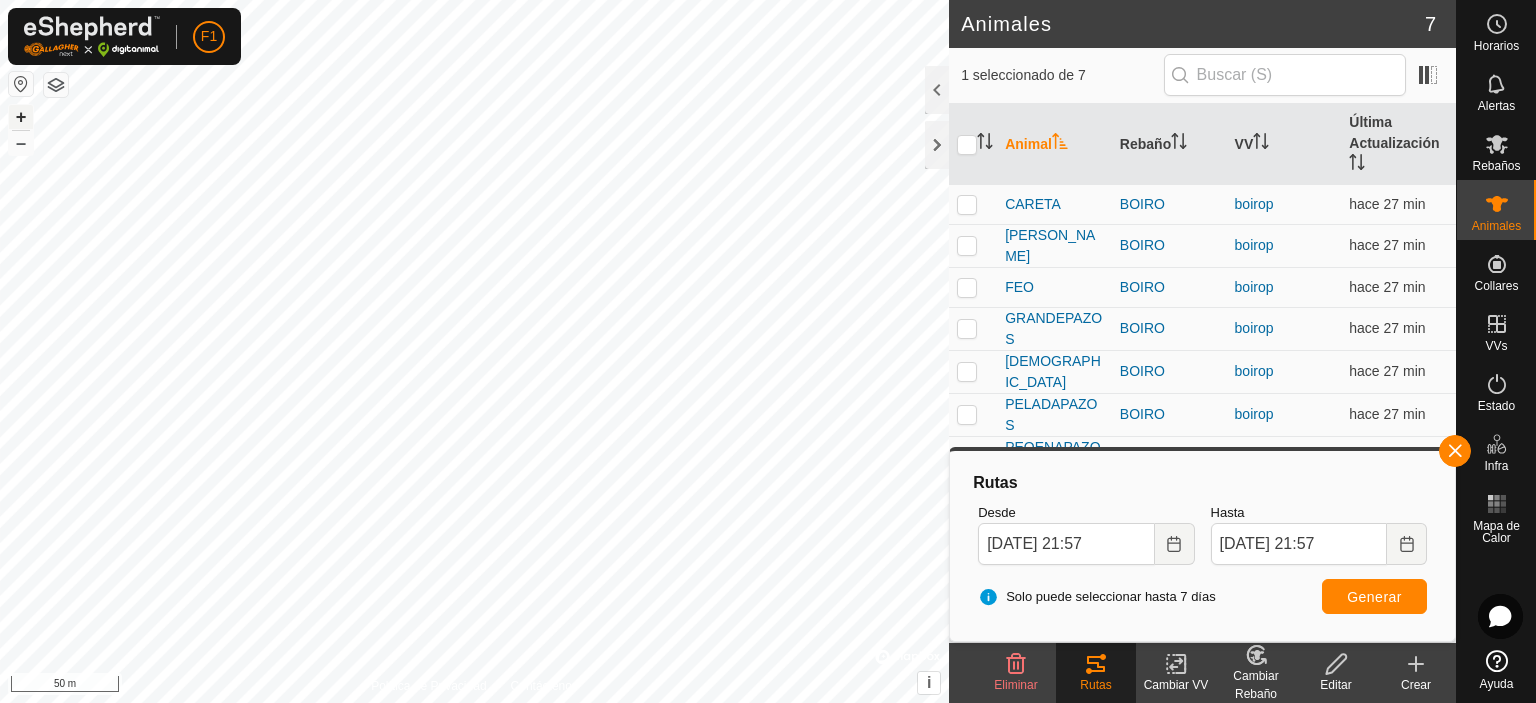 click on "+" at bounding box center (21, 117) 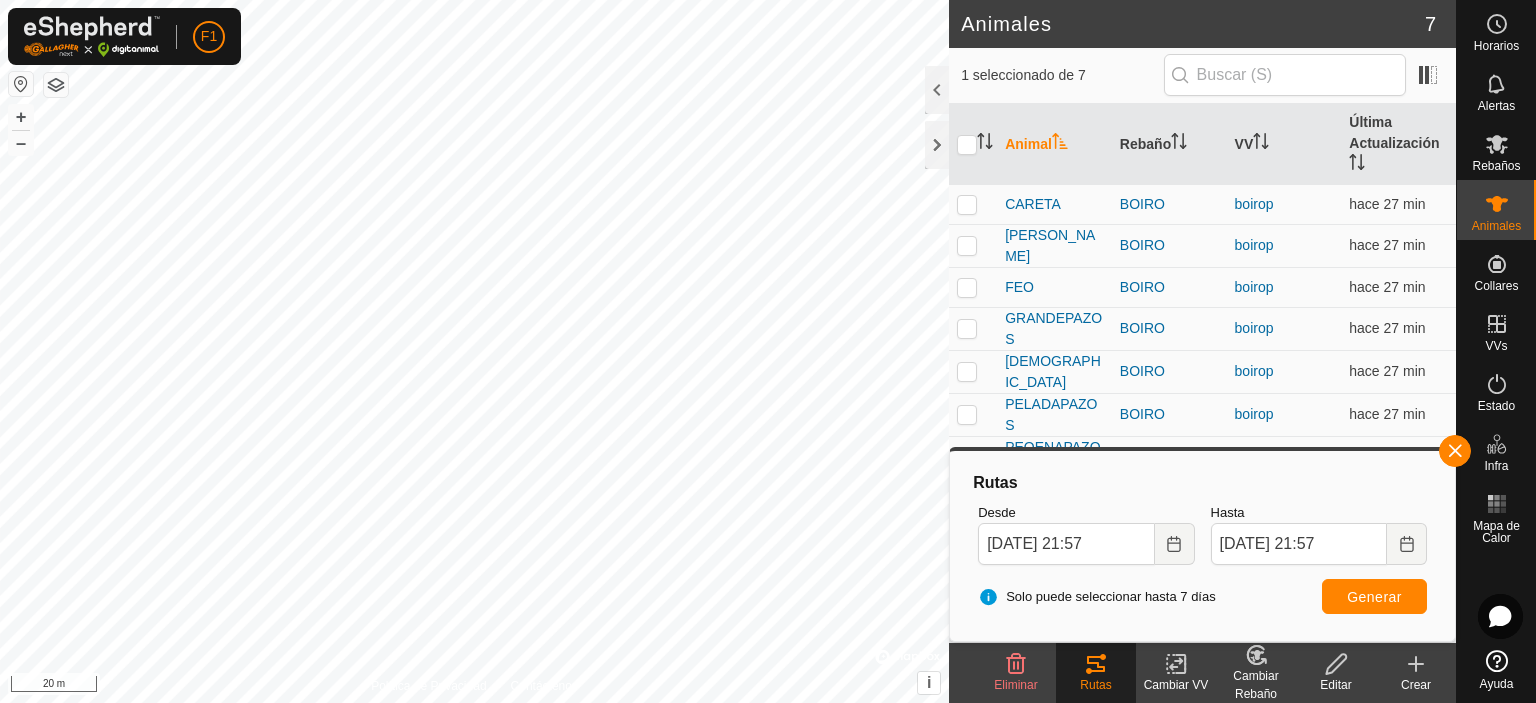 click on "Animales 7  1 seleccionado de 7   Animal   Rebaño   VV   Última Actualización   [PERSON_NAME]  boirop  hace 27 min  [PERSON_NAME]  boirop  hace 27 min  FEO   BOIRO  boirop  hace 27 min  GRANDEPAZOS   BOIRO  boirop  hace 27 min  [PERSON_NAME]  boirop  hace 27 min  PELADAPAZOS   BOIRO  boirop  hace 27 min  PEQENAPAZOS   BOIRO  boirop  hace 27 min Eliminar  Rutas   Cambiar VV   Cambiar Rebaño   Editar   Crear  Política de Privacidad Contáctenos
PEQENAPAZOS
+ – ⇧ i ©  Mapbox , ©  OpenStreetMap ,  Improve this map 20 m" 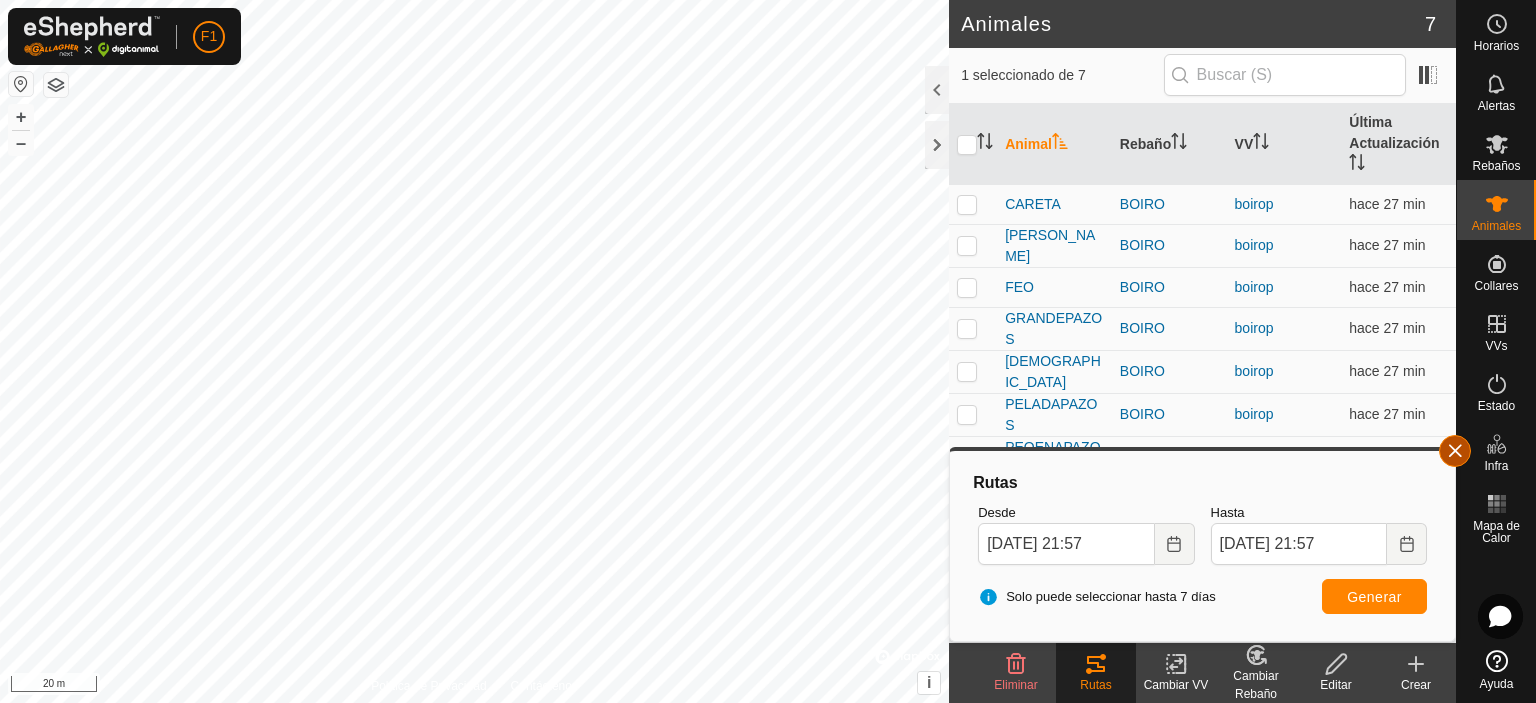 click at bounding box center [1455, 451] 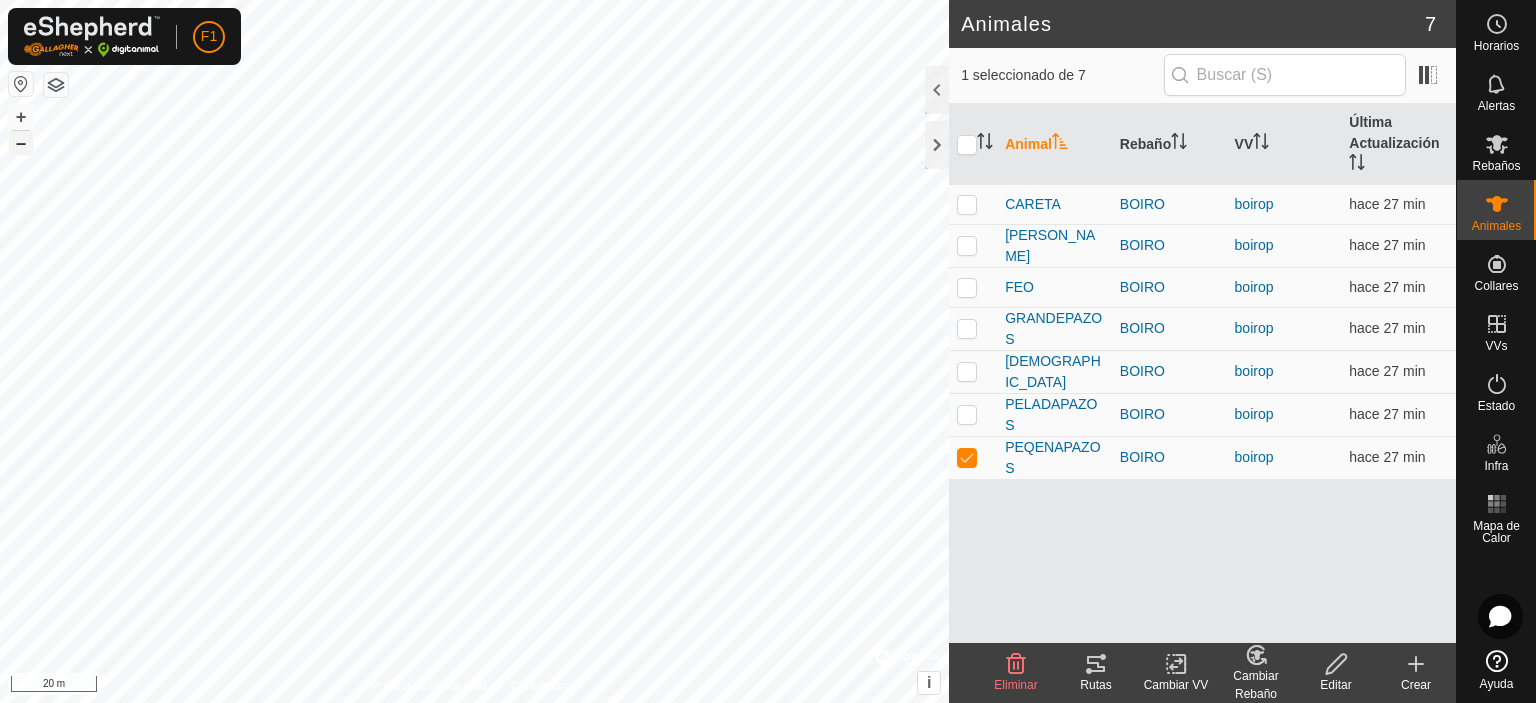 click on "–" at bounding box center [21, 143] 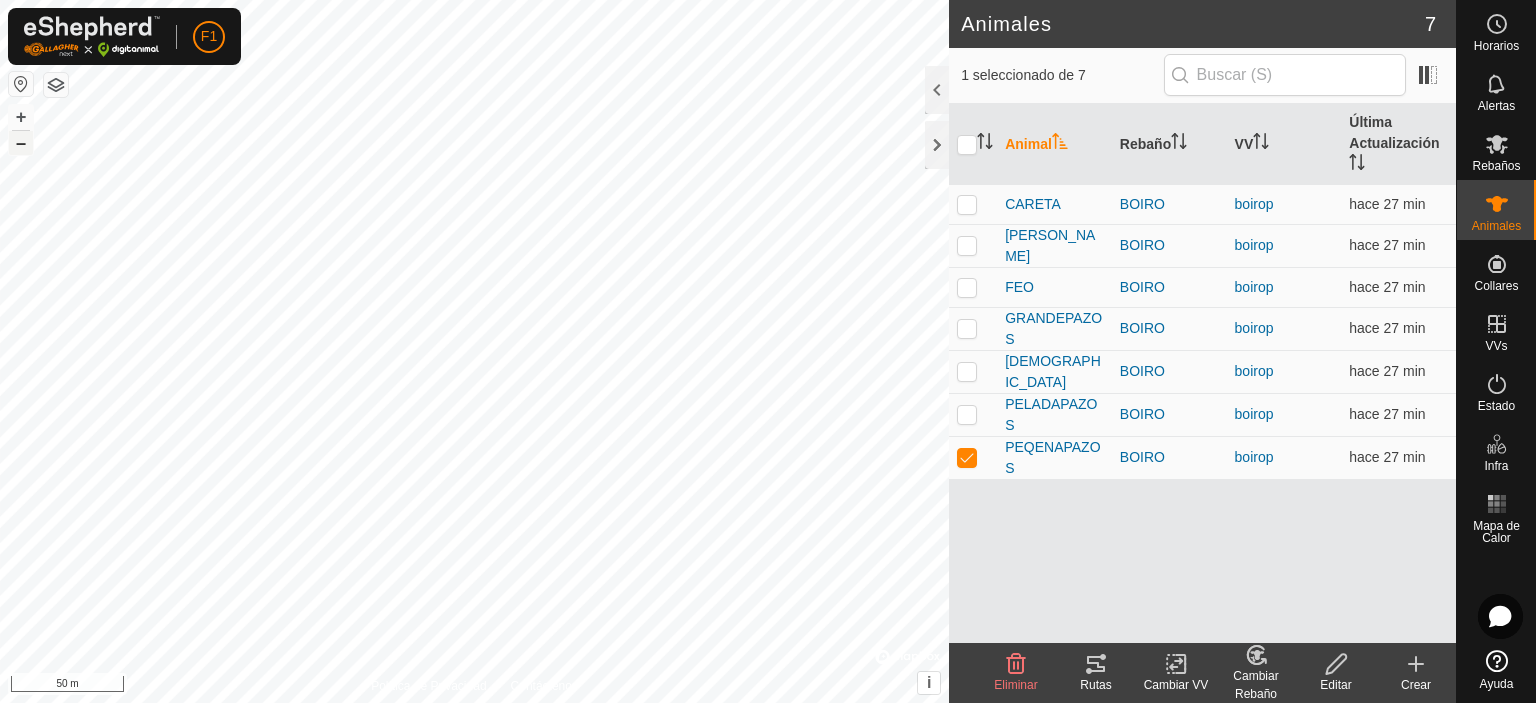 click on "–" at bounding box center (21, 143) 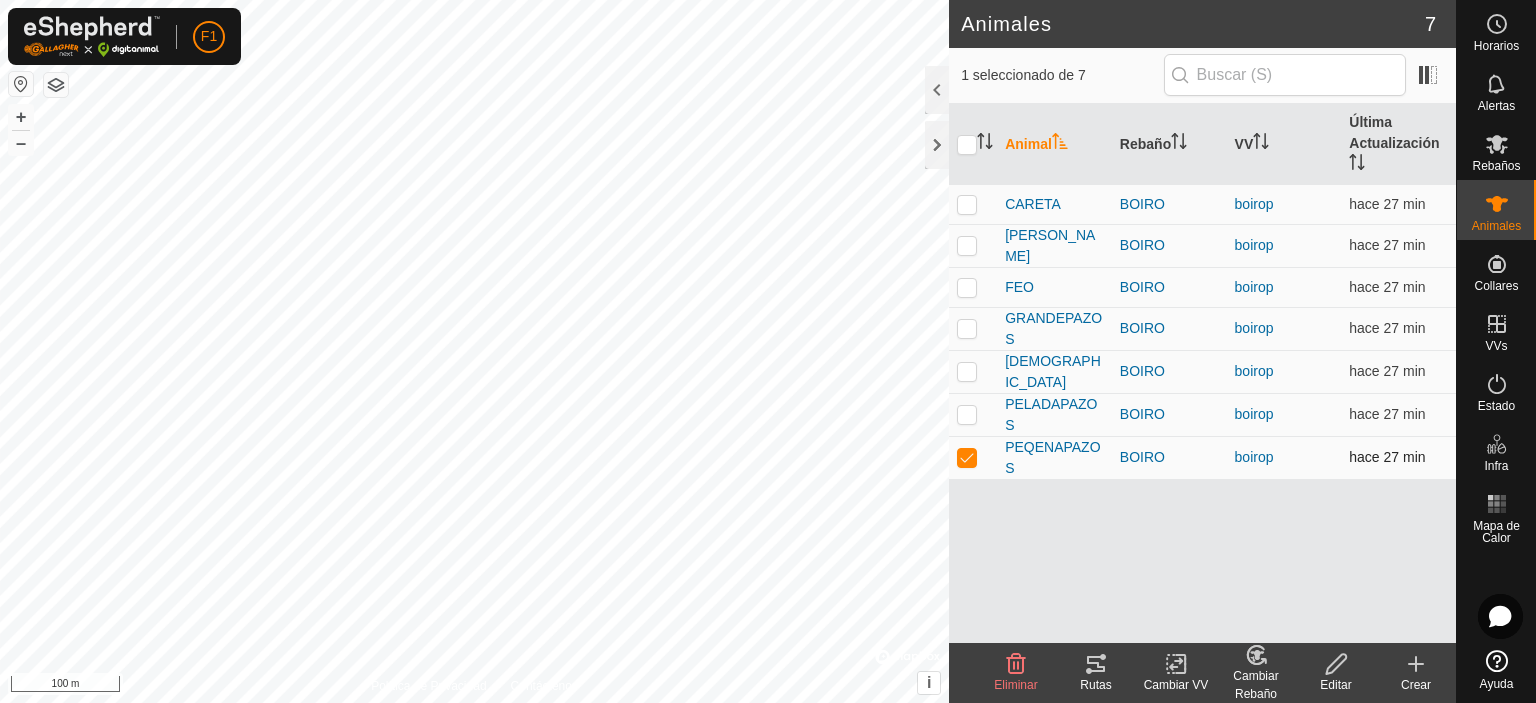 click at bounding box center (967, 457) 